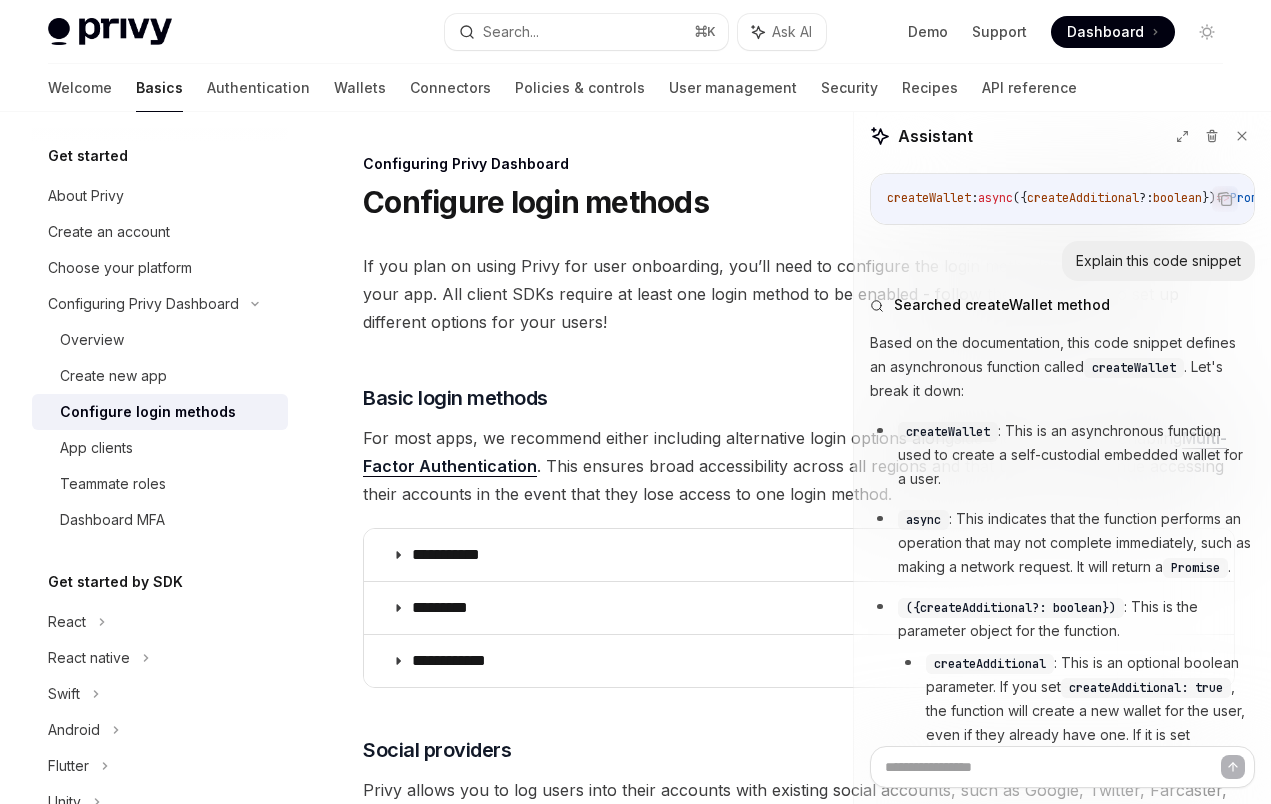 scroll, scrollTop: 848, scrollLeft: 0, axis: vertical 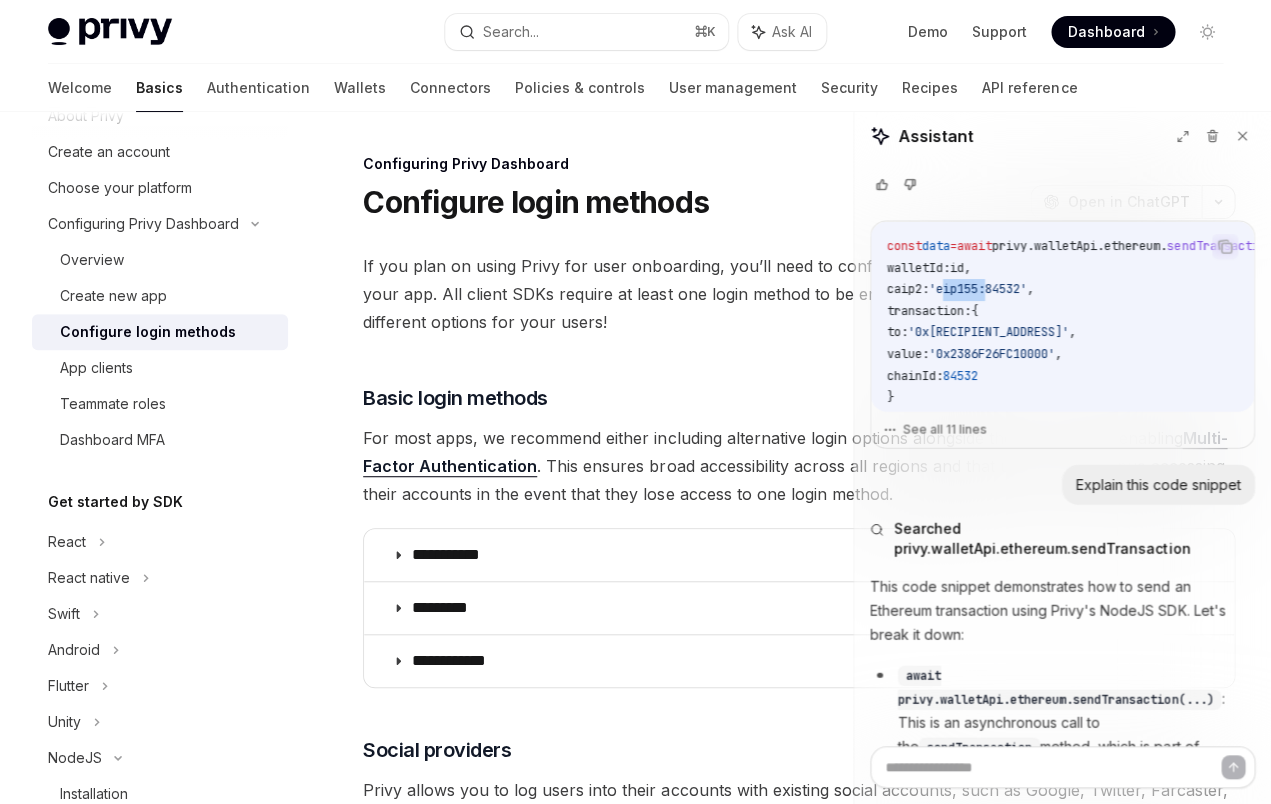 drag, startPoint x: 959, startPoint y: 338, endPoint x: 998, endPoint y: 339, distance: 39.012817 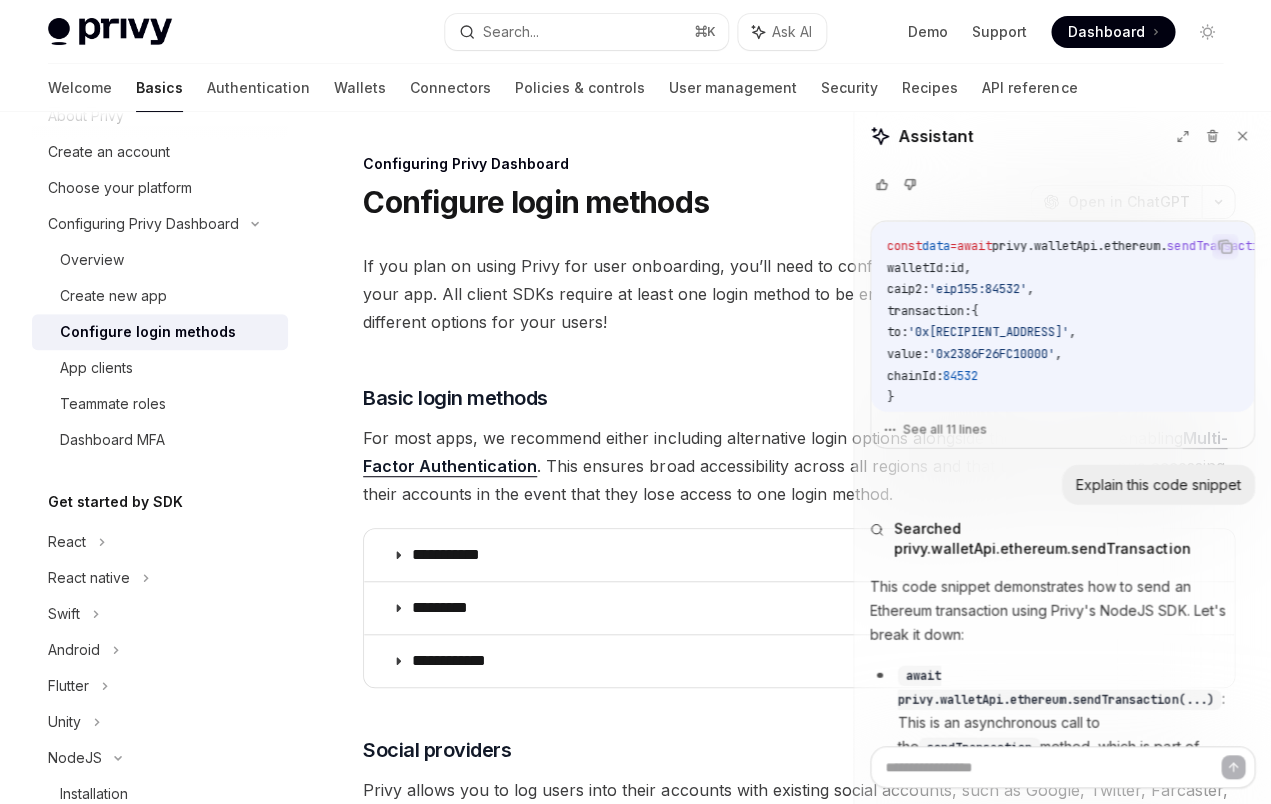 drag, startPoint x: 901, startPoint y: 339, endPoint x: 935, endPoint y: 338, distance: 34.0147 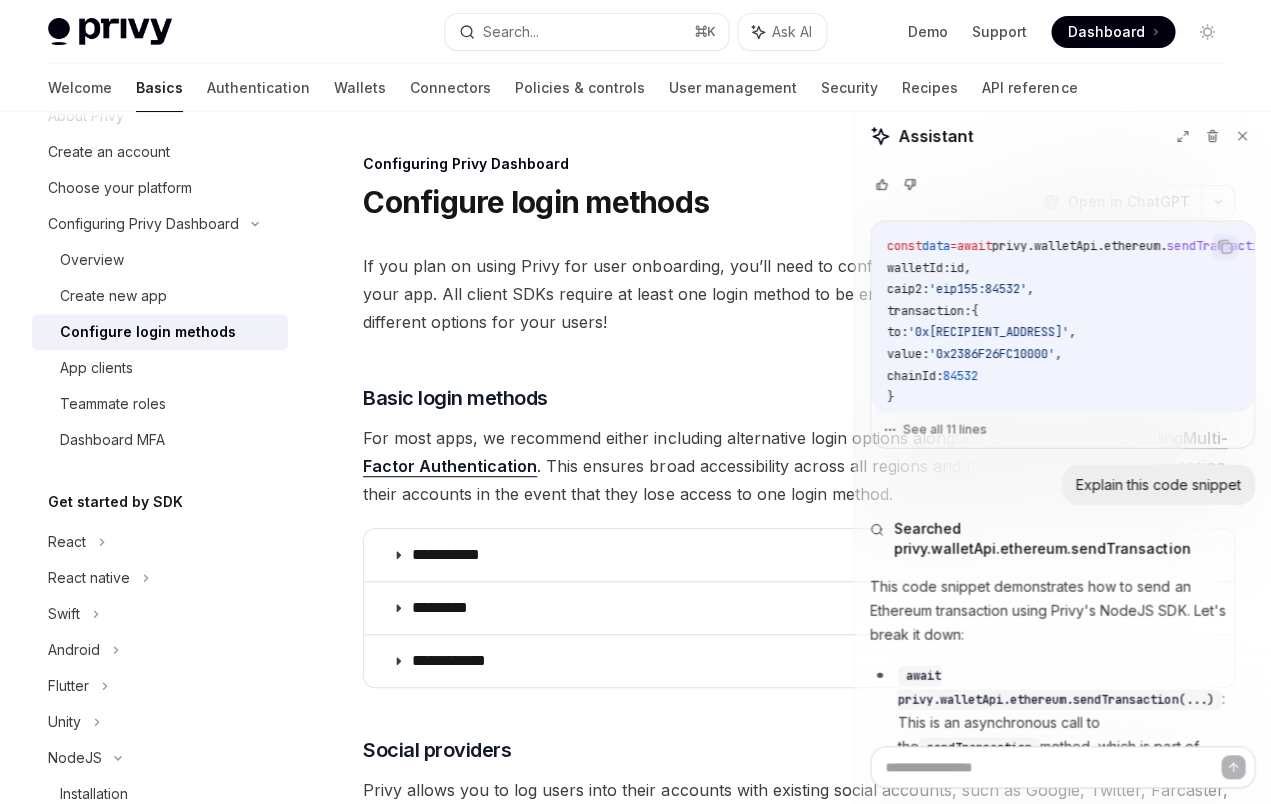 copy on "caip2" 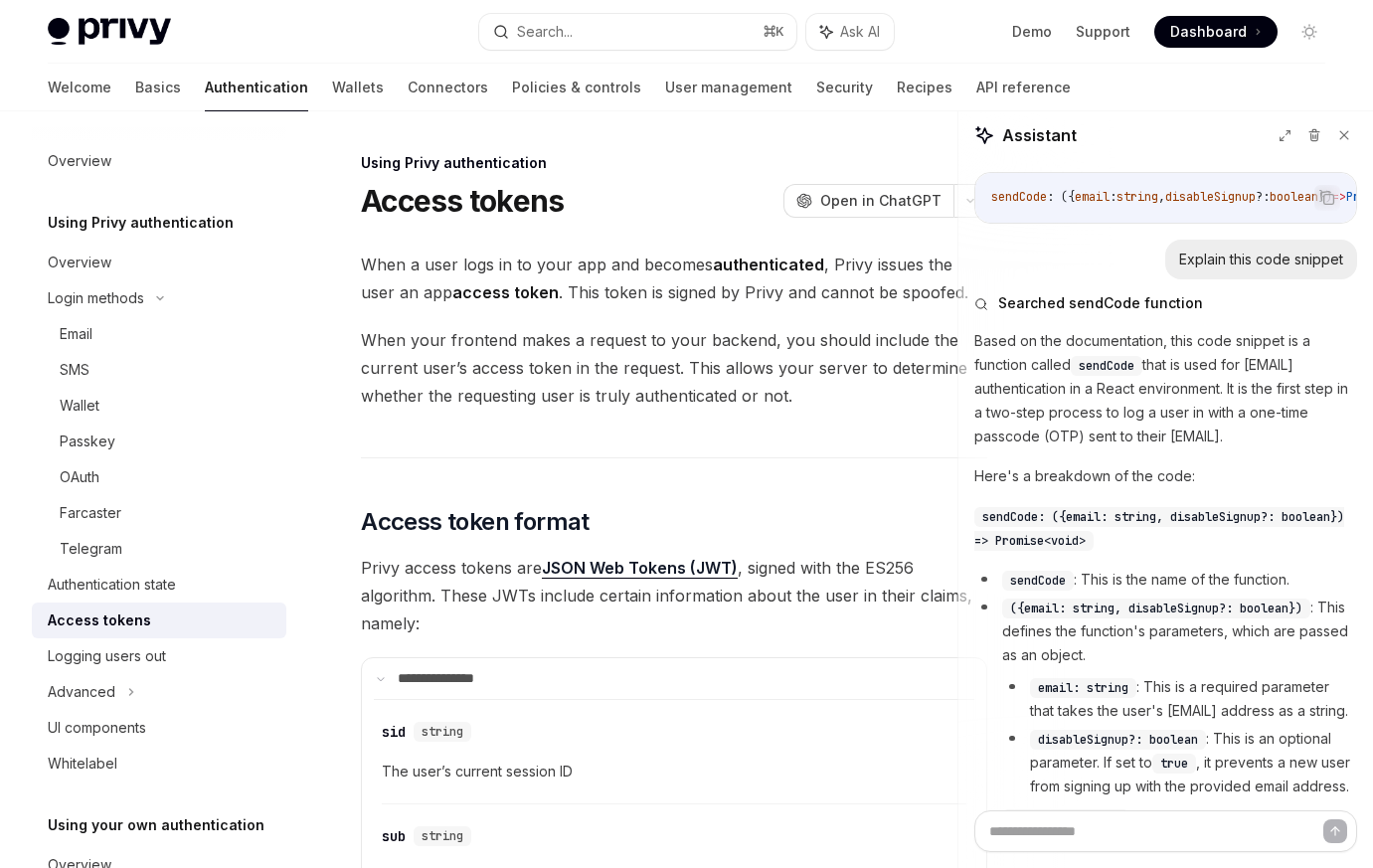 scroll, scrollTop: 0, scrollLeft: 0, axis: both 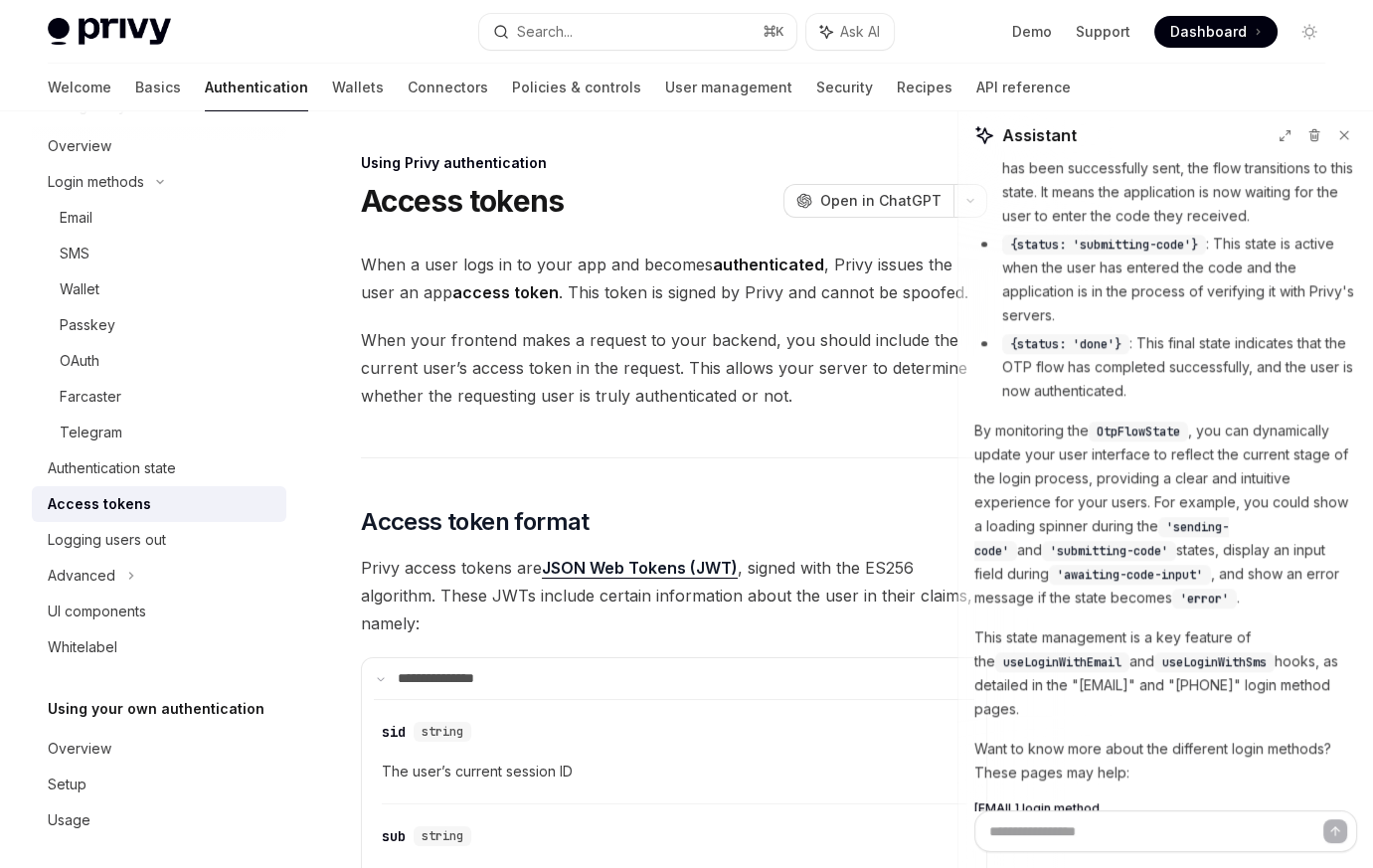 click on "When your frontend makes a request to your backend, you should include the current user’s access token in the request. This allows your server to determine whether the requesting user is truly authenticated or not." at bounding box center [674, 368] 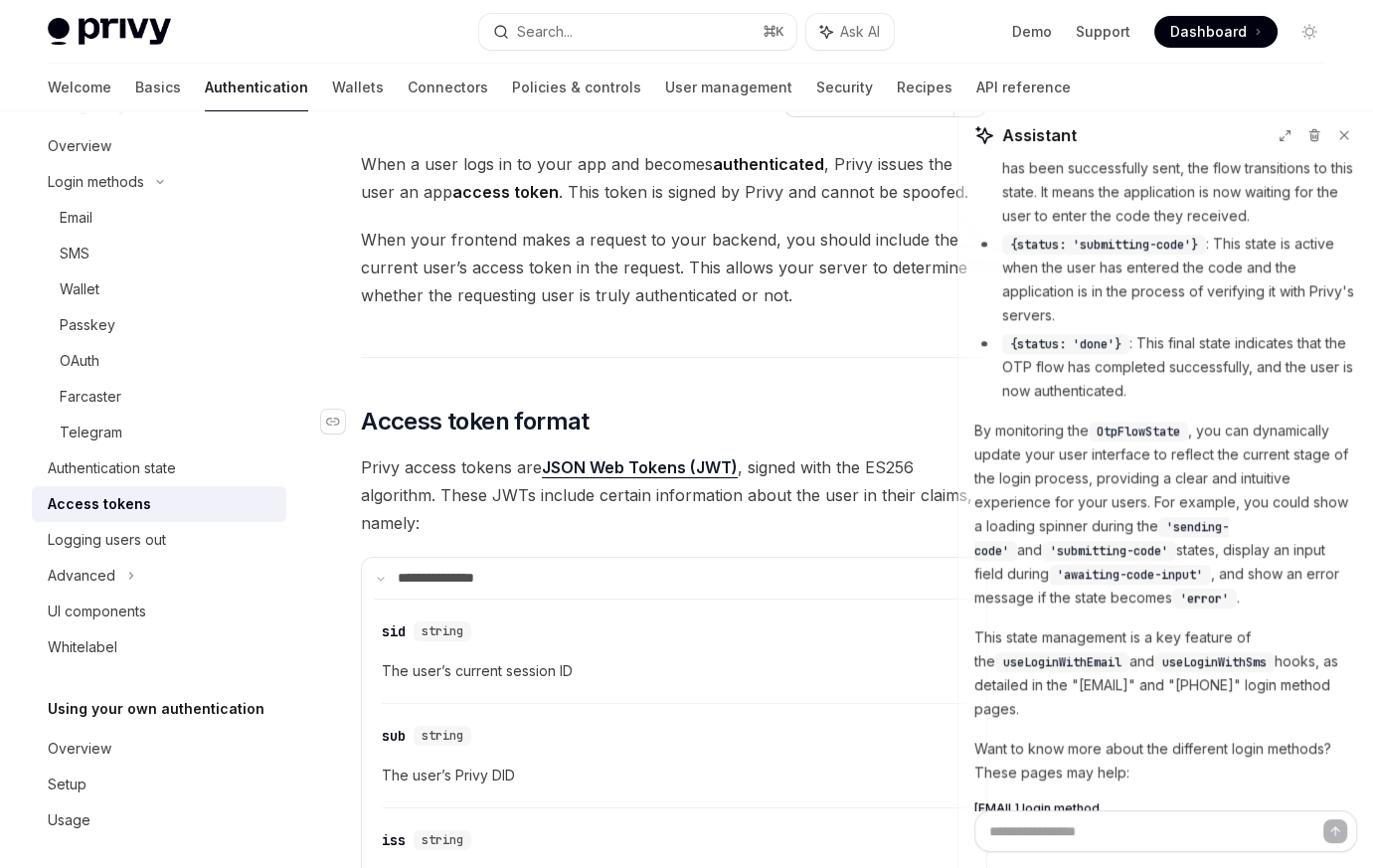scroll, scrollTop: 0, scrollLeft: 0, axis: both 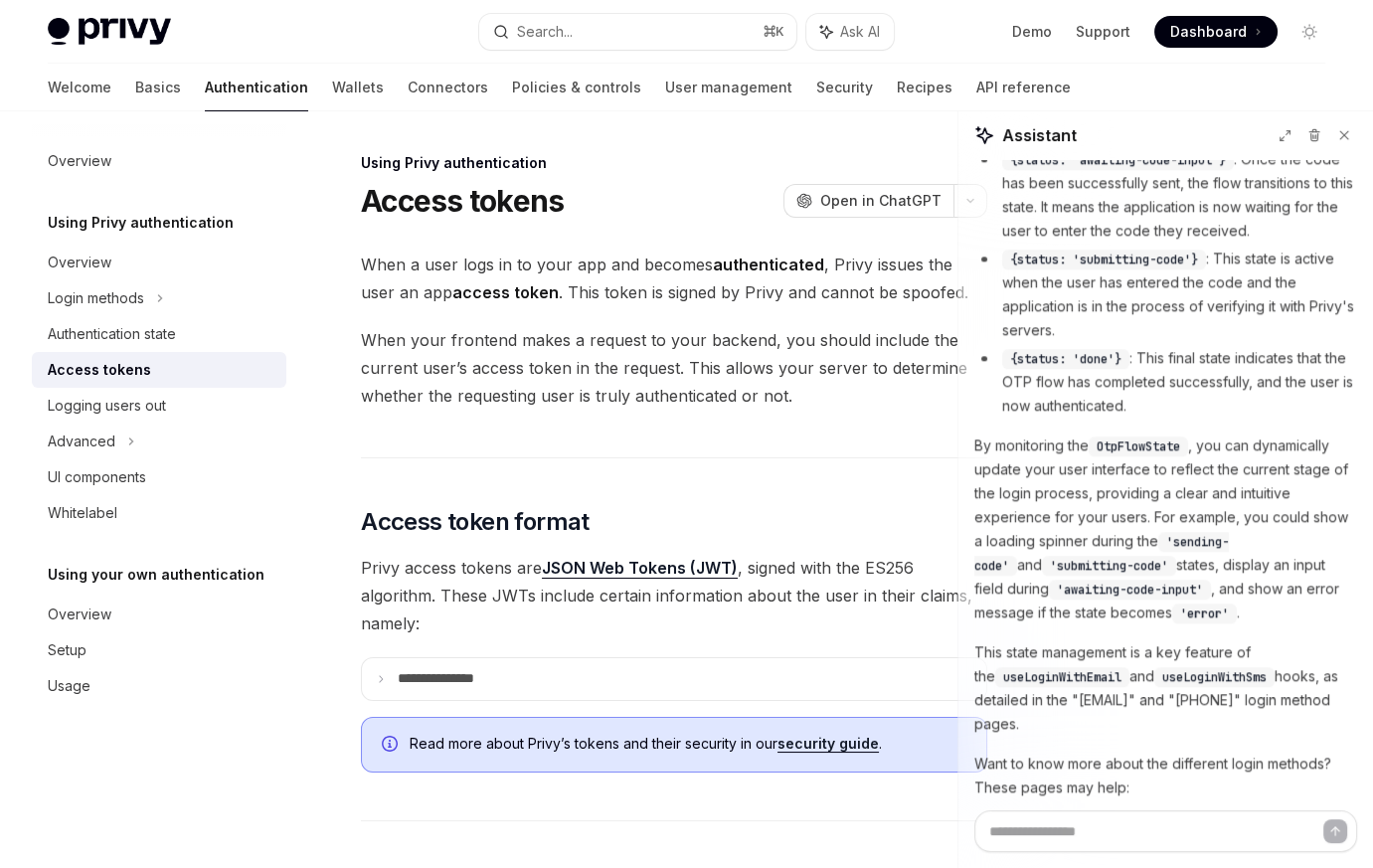 type on "*" 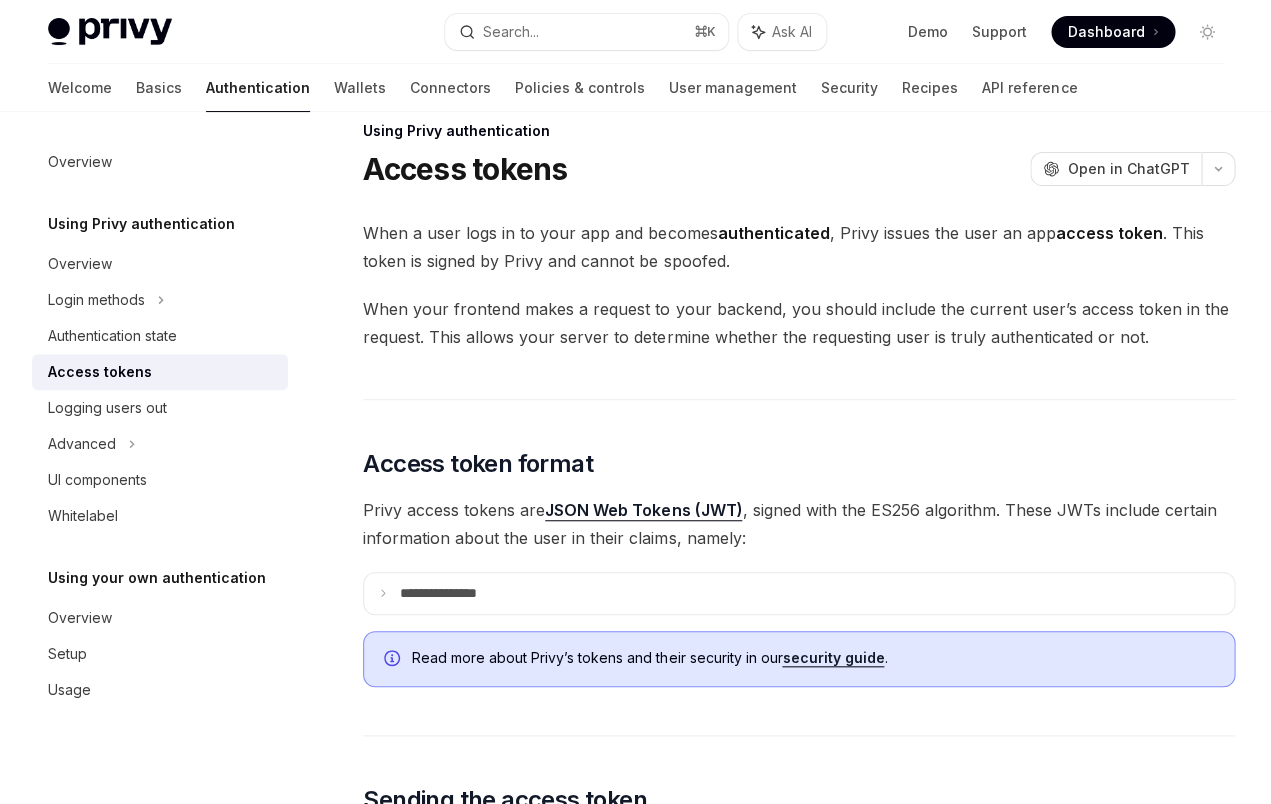 scroll, scrollTop: 0, scrollLeft: 0, axis: both 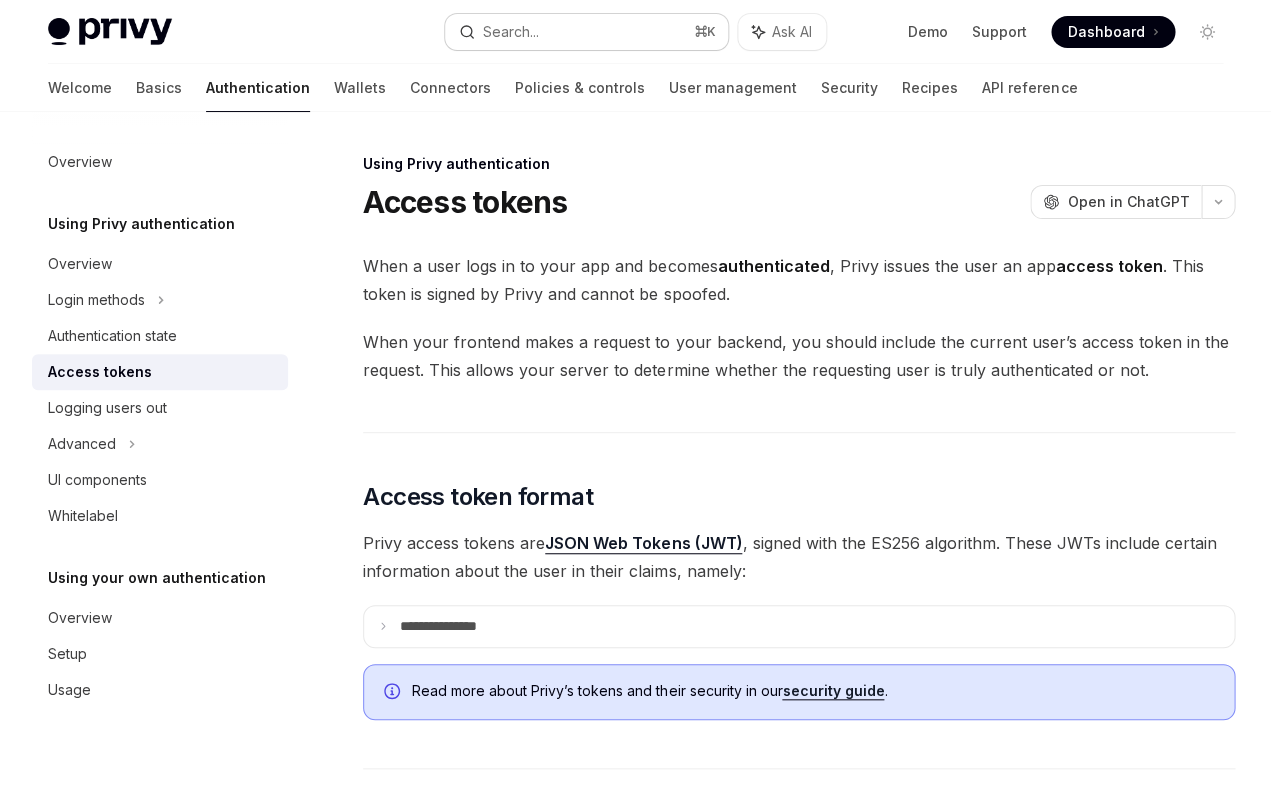 click on "Search... ⌘ K" at bounding box center (586, 32) 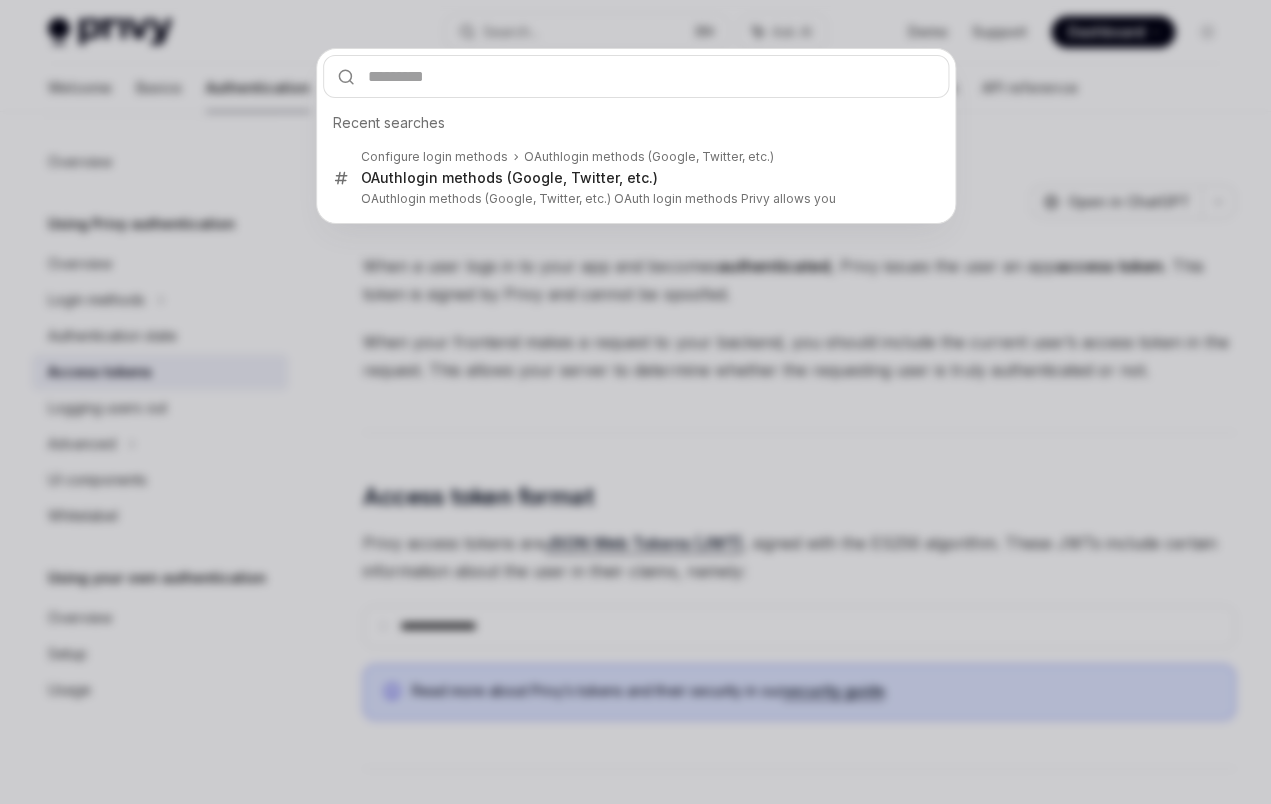 type on "*****" 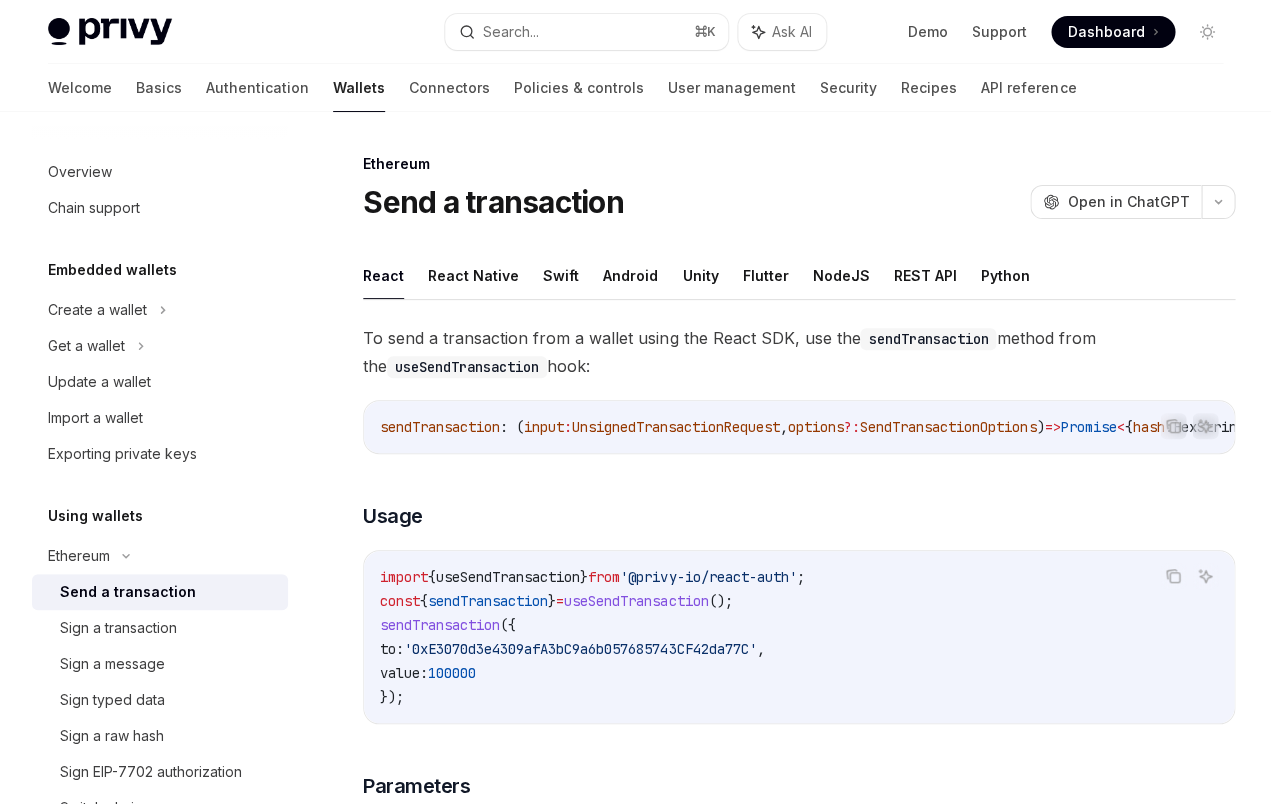 scroll, scrollTop: 0, scrollLeft: 0, axis: both 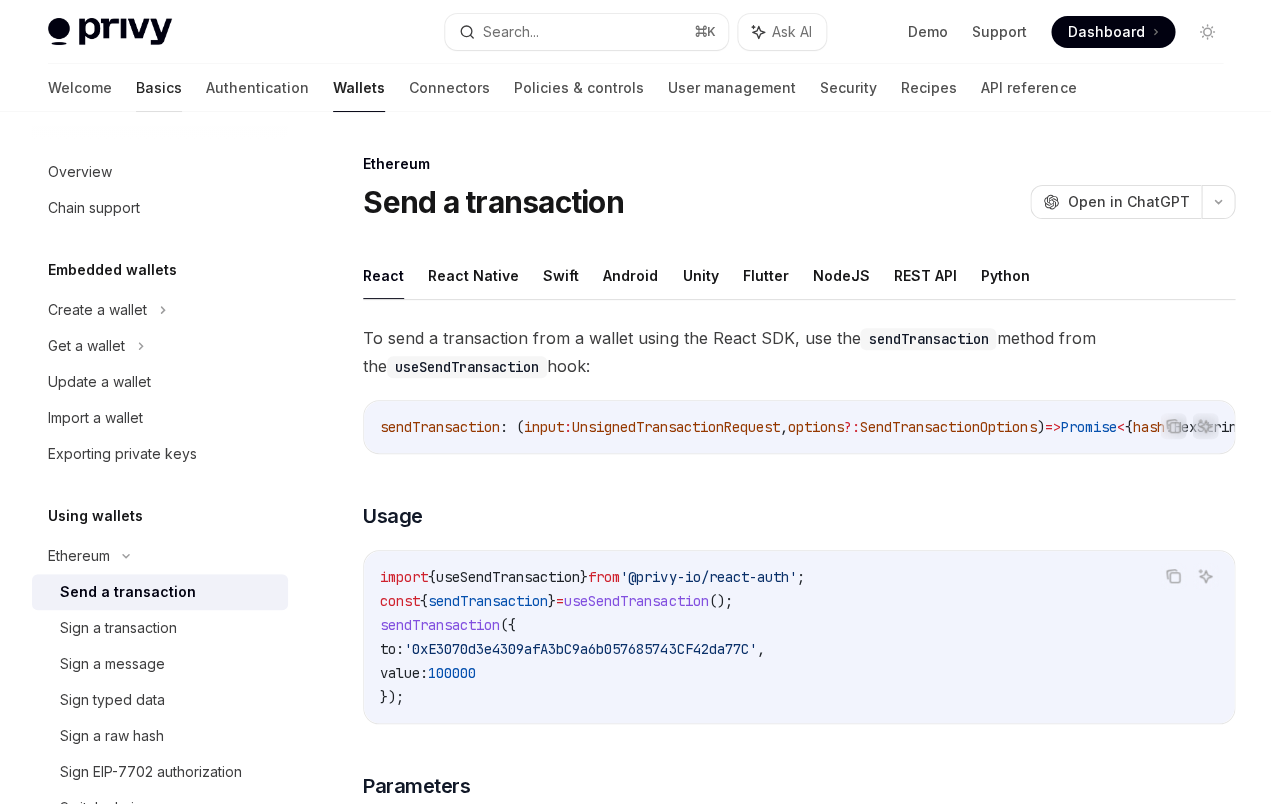 click on "Basics" at bounding box center [159, 88] 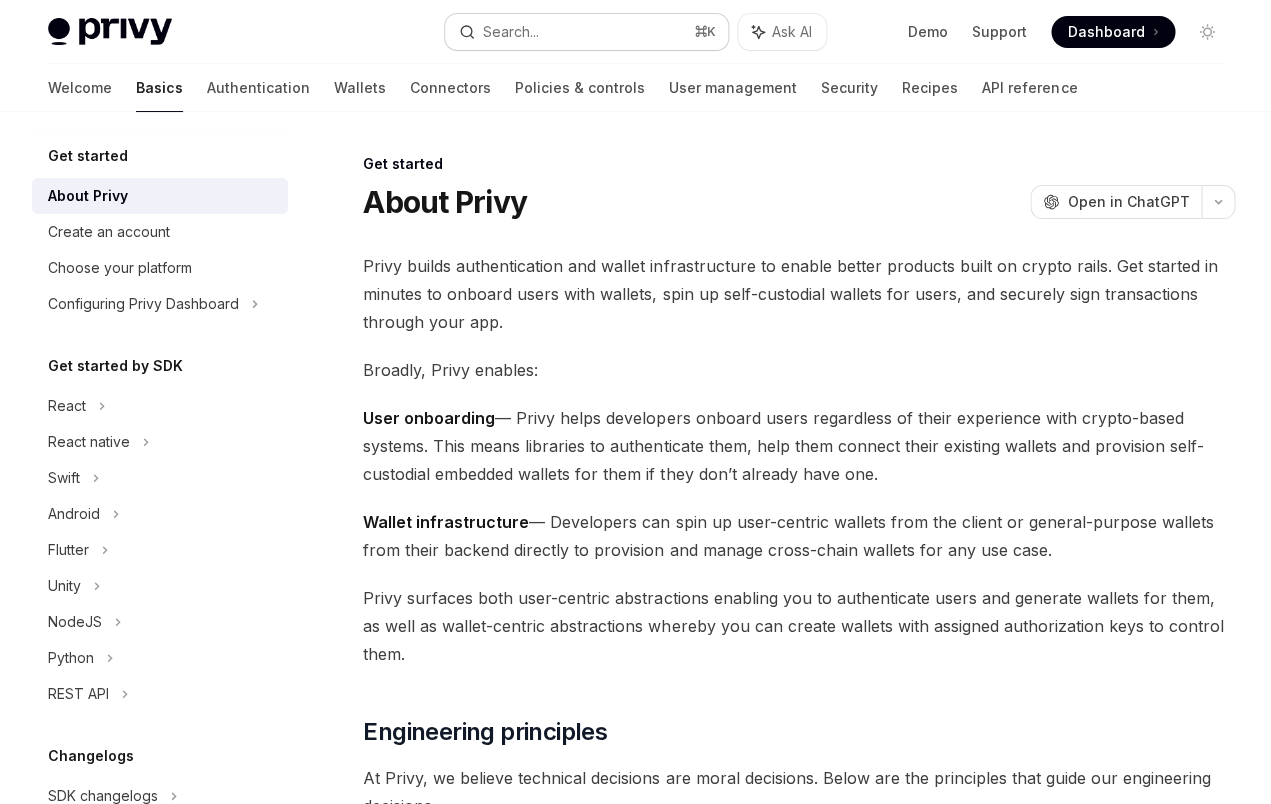 click on "Search..." at bounding box center [511, 32] 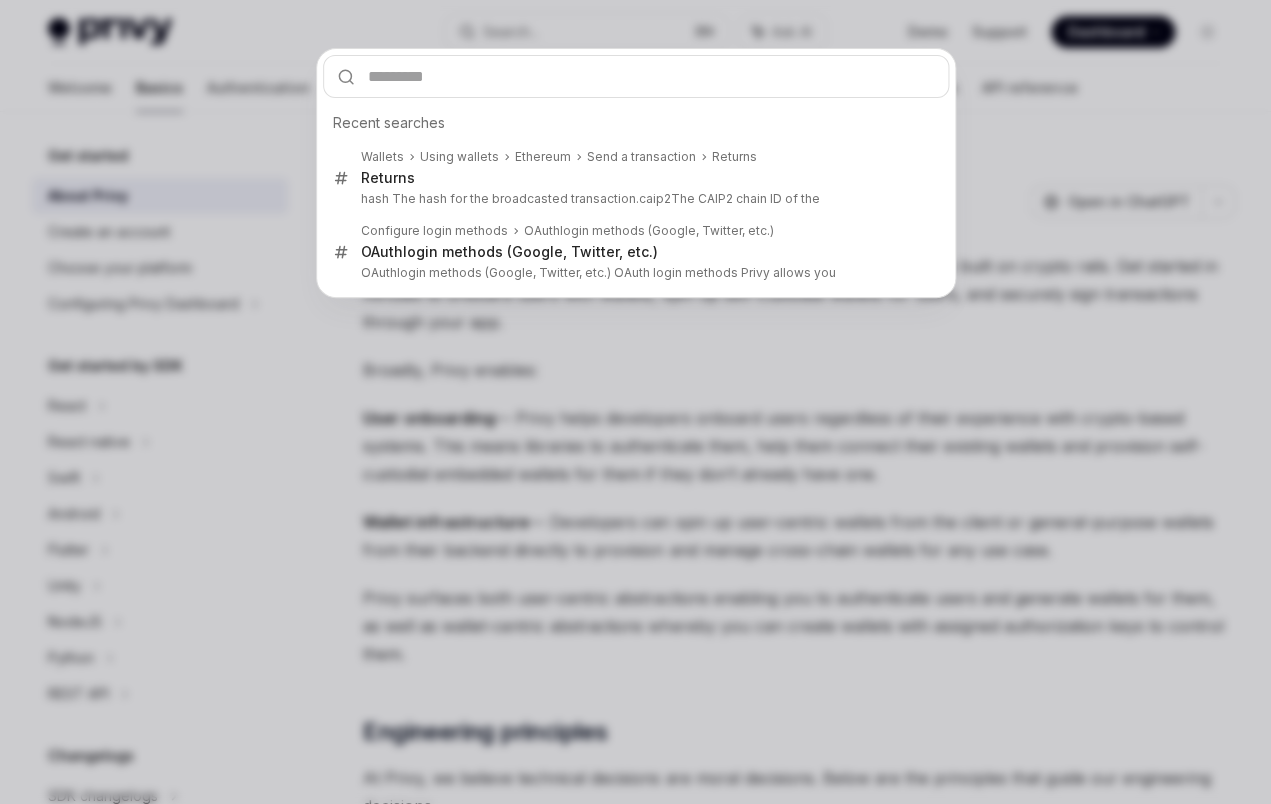 type on "*****" 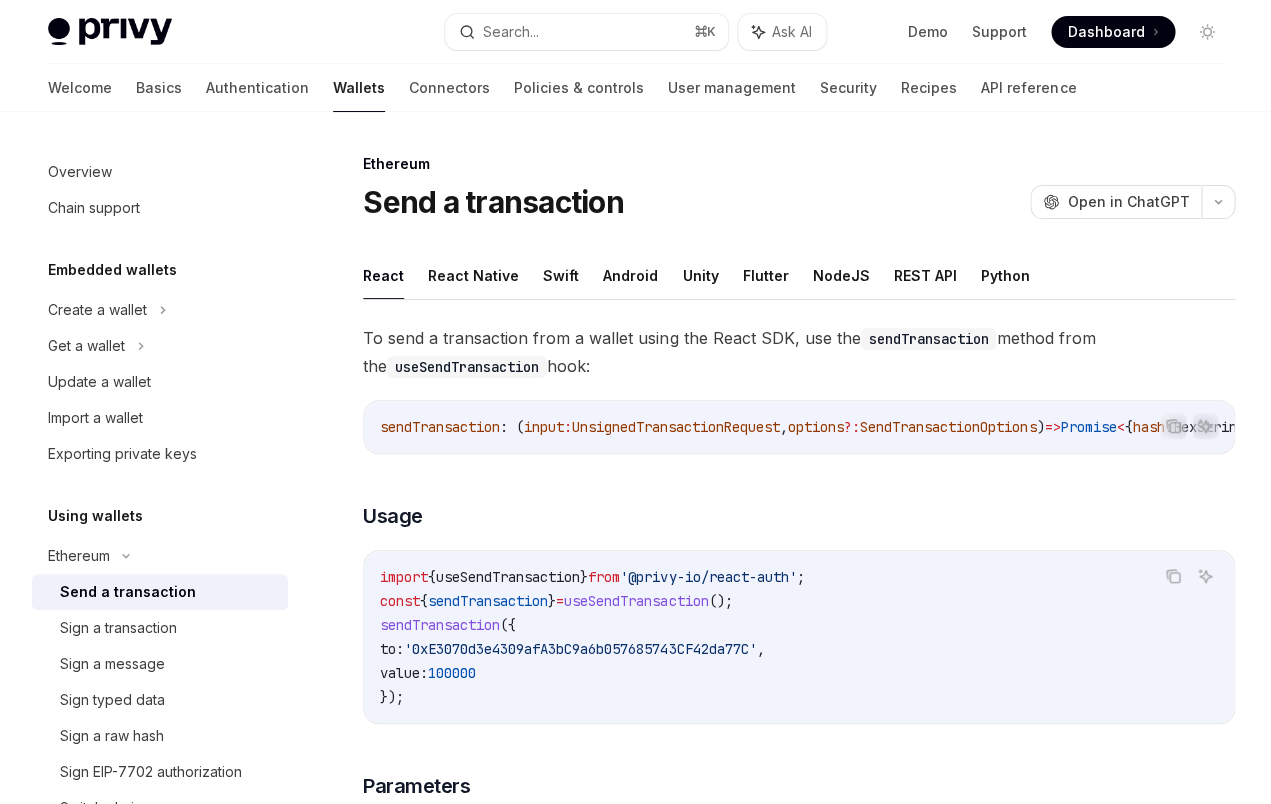 type on "*" 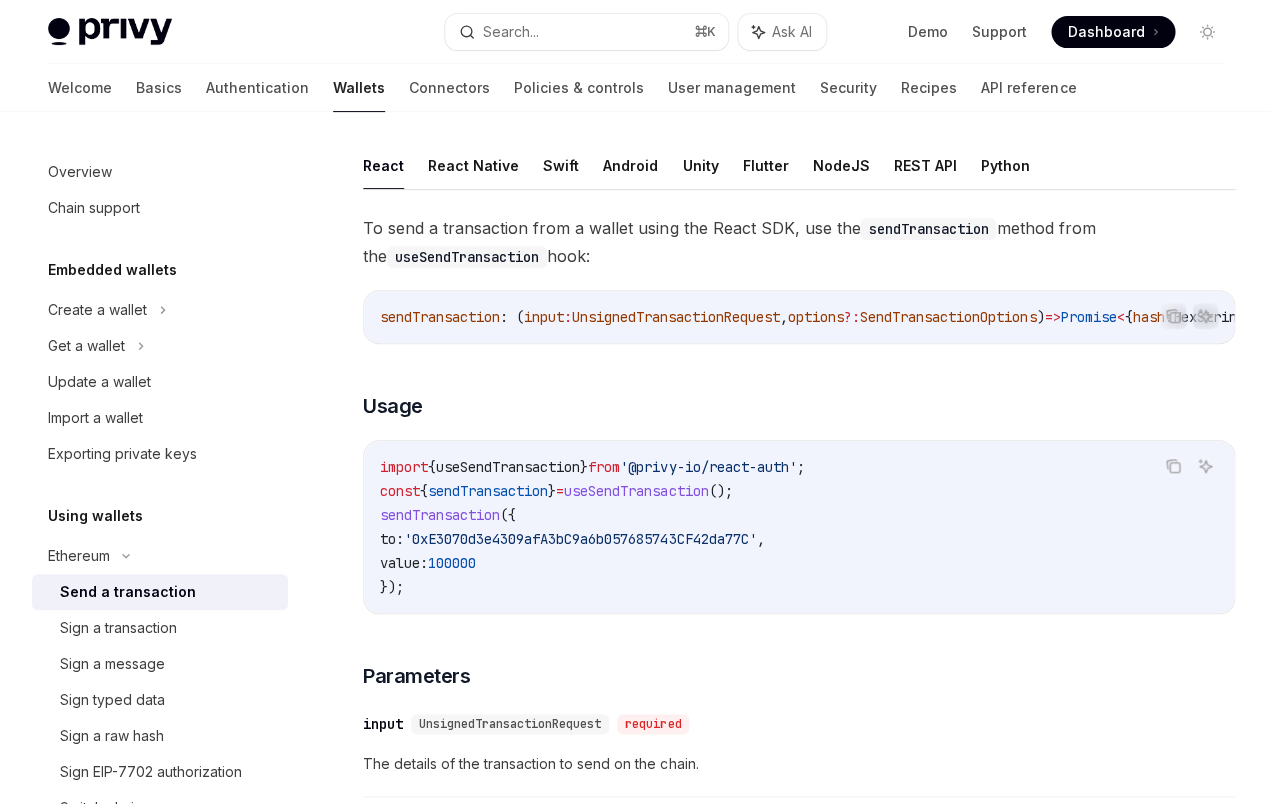 scroll, scrollTop: 103, scrollLeft: 0, axis: vertical 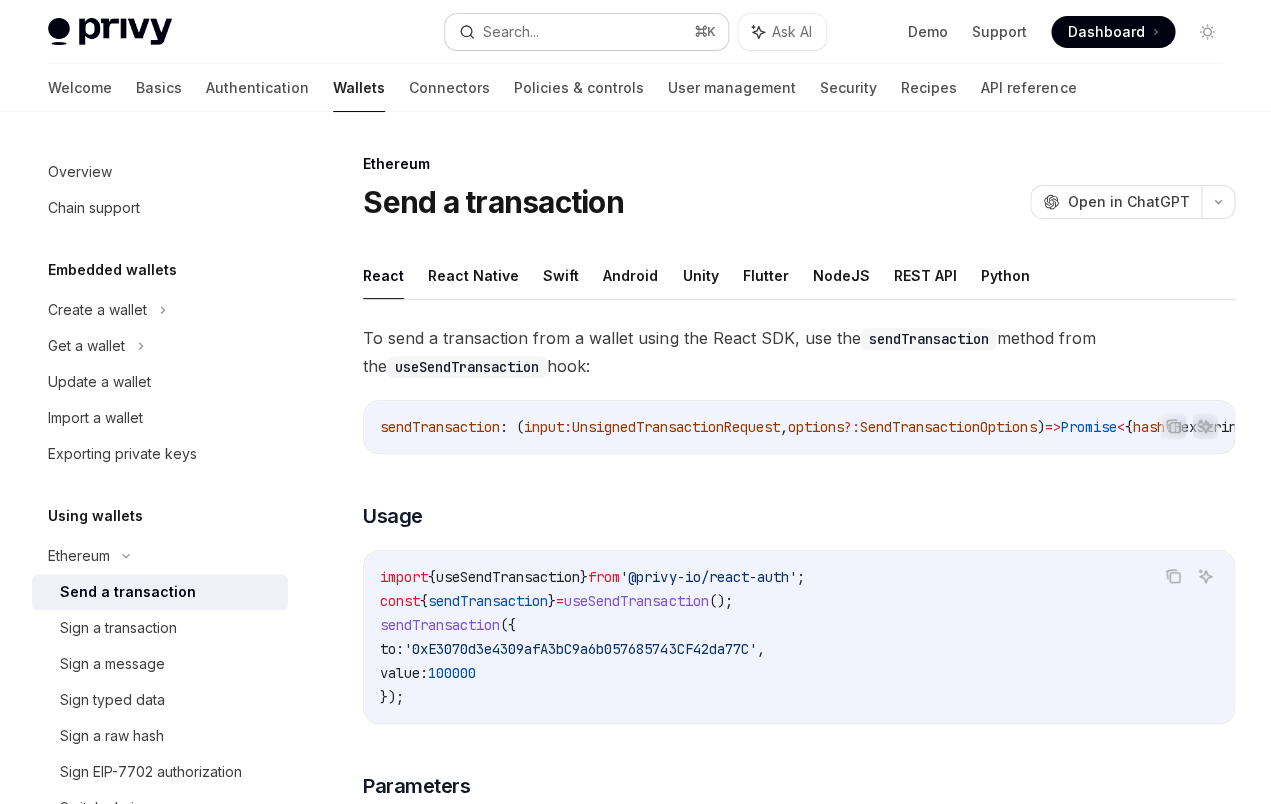 click on "Search... ⌘ K" at bounding box center [586, 32] 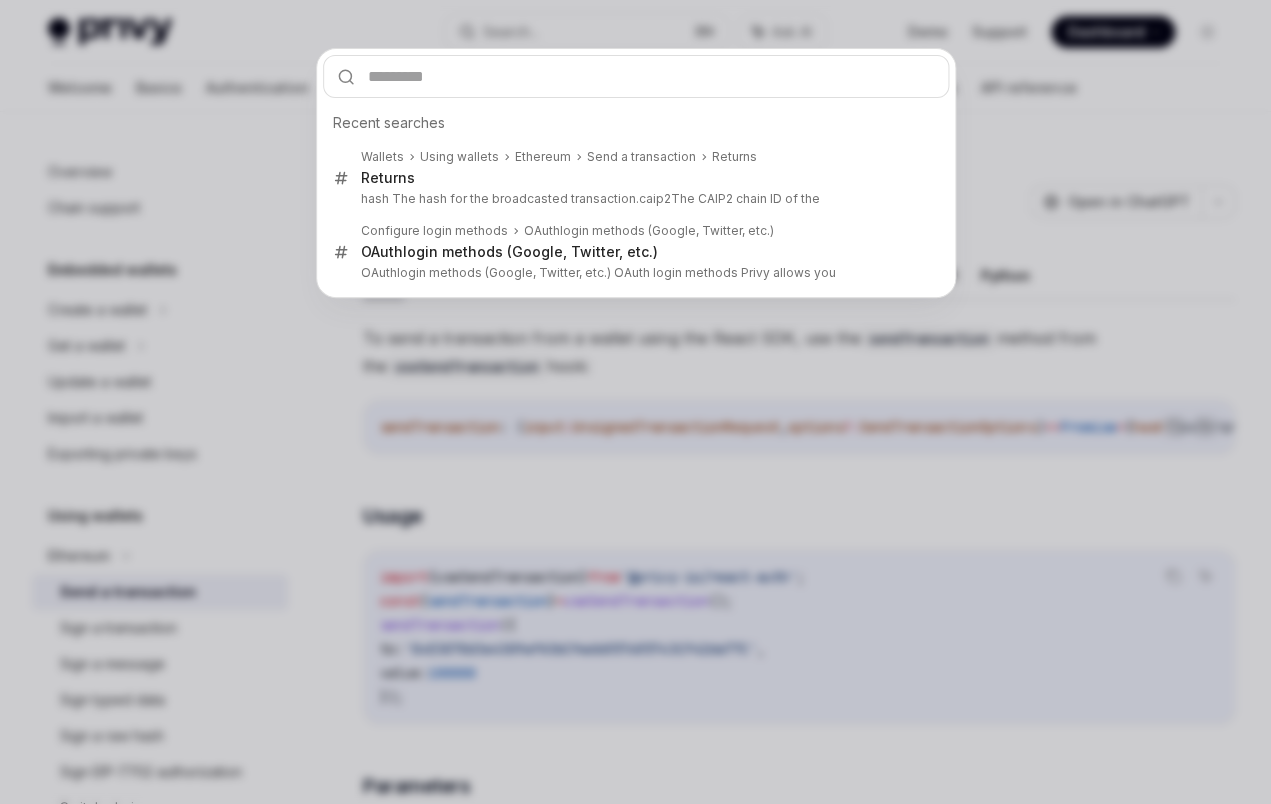 click on "Recent searches Wallets Using wallets Ethereum Send a transaction Returns Returns
hash The hash for the broadcasted transaction.  caip2  The CAIP2 chain ID of the  Configure login methods OAuth  login methods (Google, Twitter, etc.) OAuth  login methods (Google, Twitter, etc.) OAuth  login methods (Google, Twitter, etc.)
OAuth login methods Privy allows you" at bounding box center (635, 402) 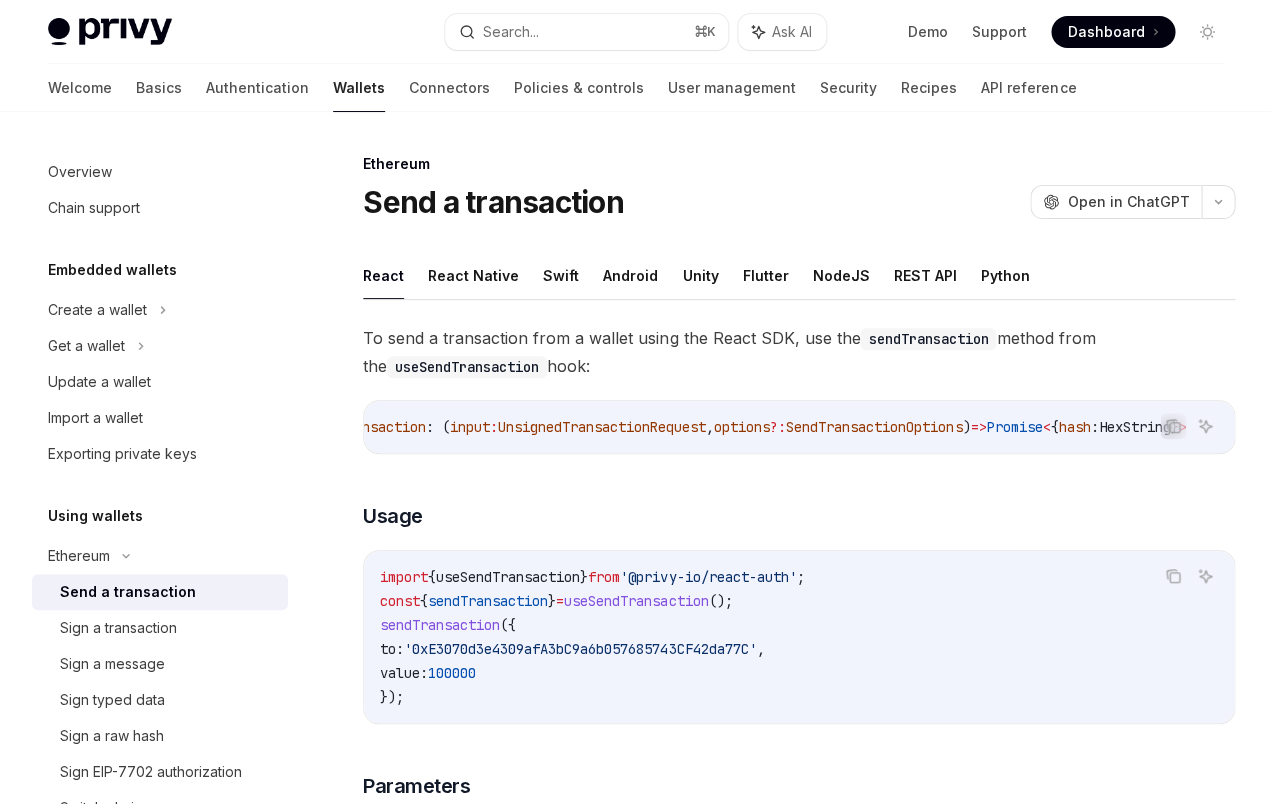 scroll, scrollTop: 0, scrollLeft: 186, axis: horizontal 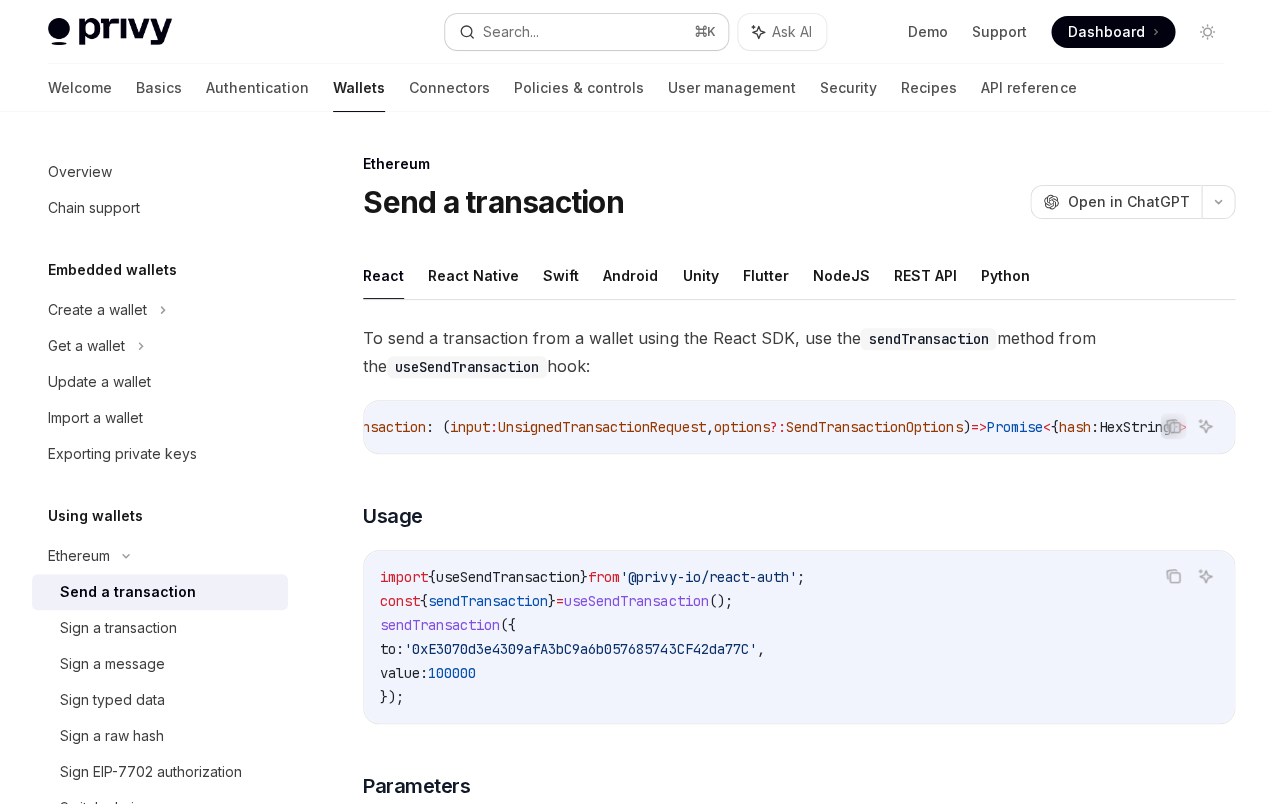click on "Search... ⌘ K" at bounding box center (586, 32) 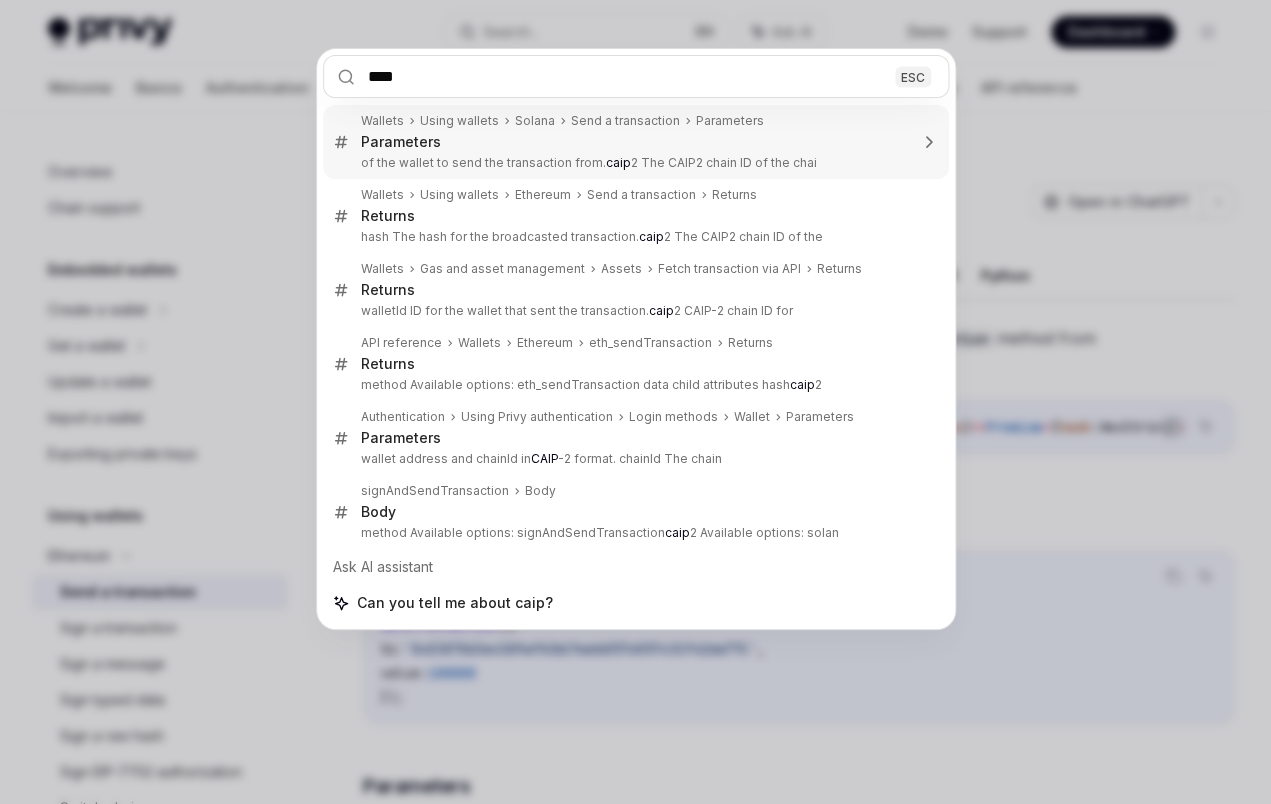 type on "*****" 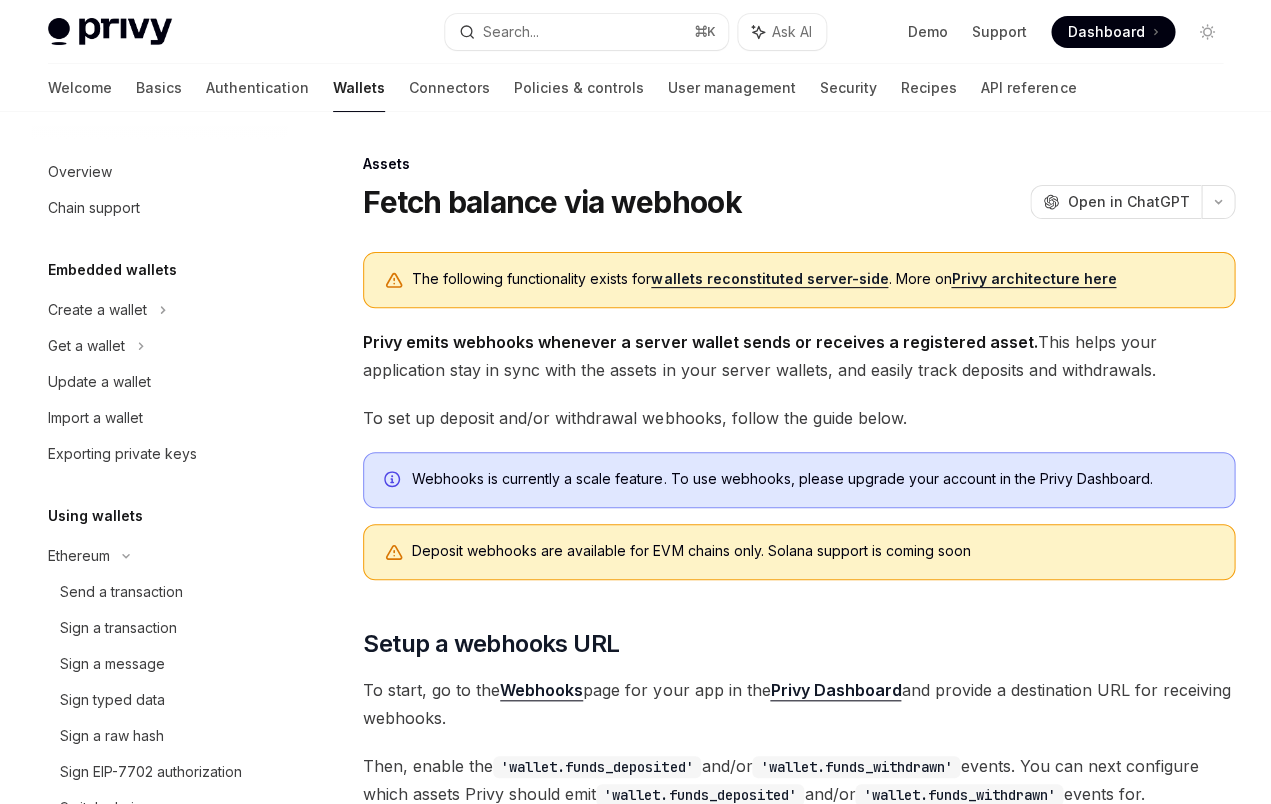 type on "*" 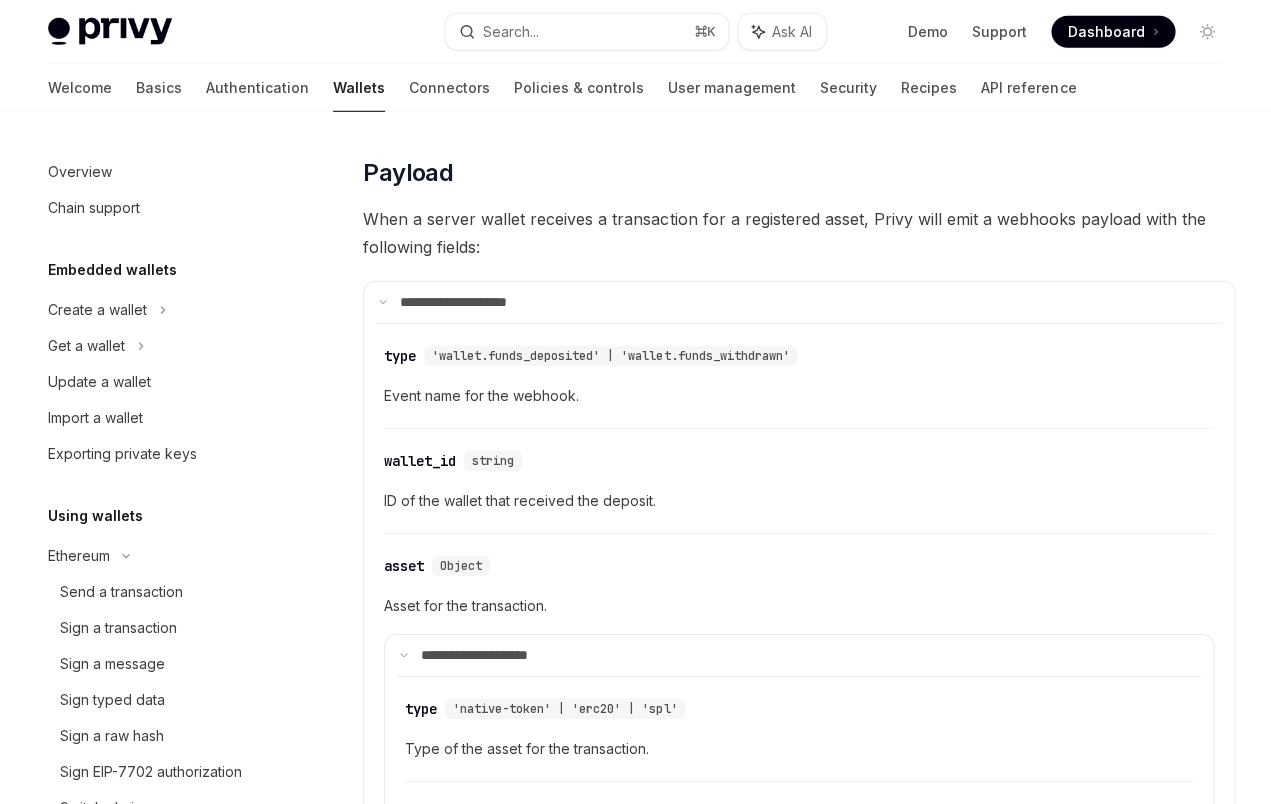 scroll, scrollTop: 1288, scrollLeft: 0, axis: vertical 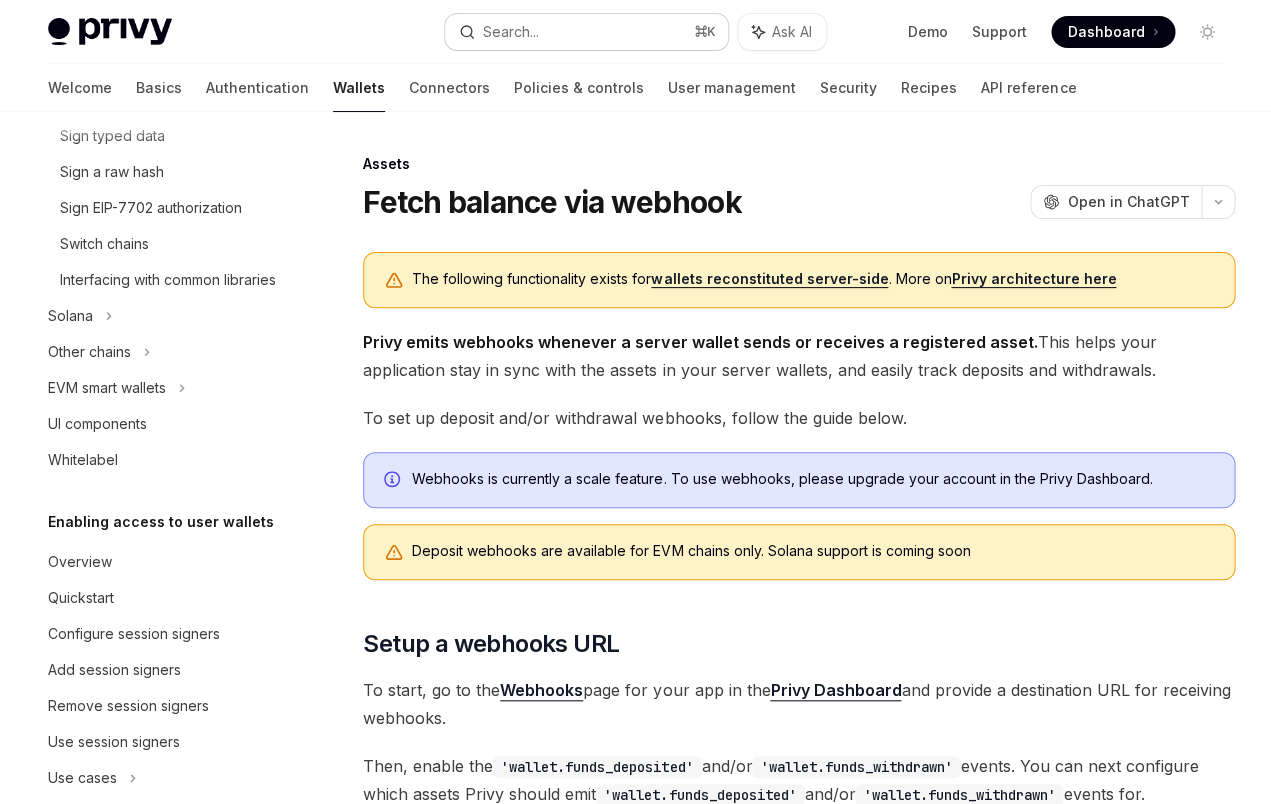 click on "Search... ⌘ K" at bounding box center [586, 32] 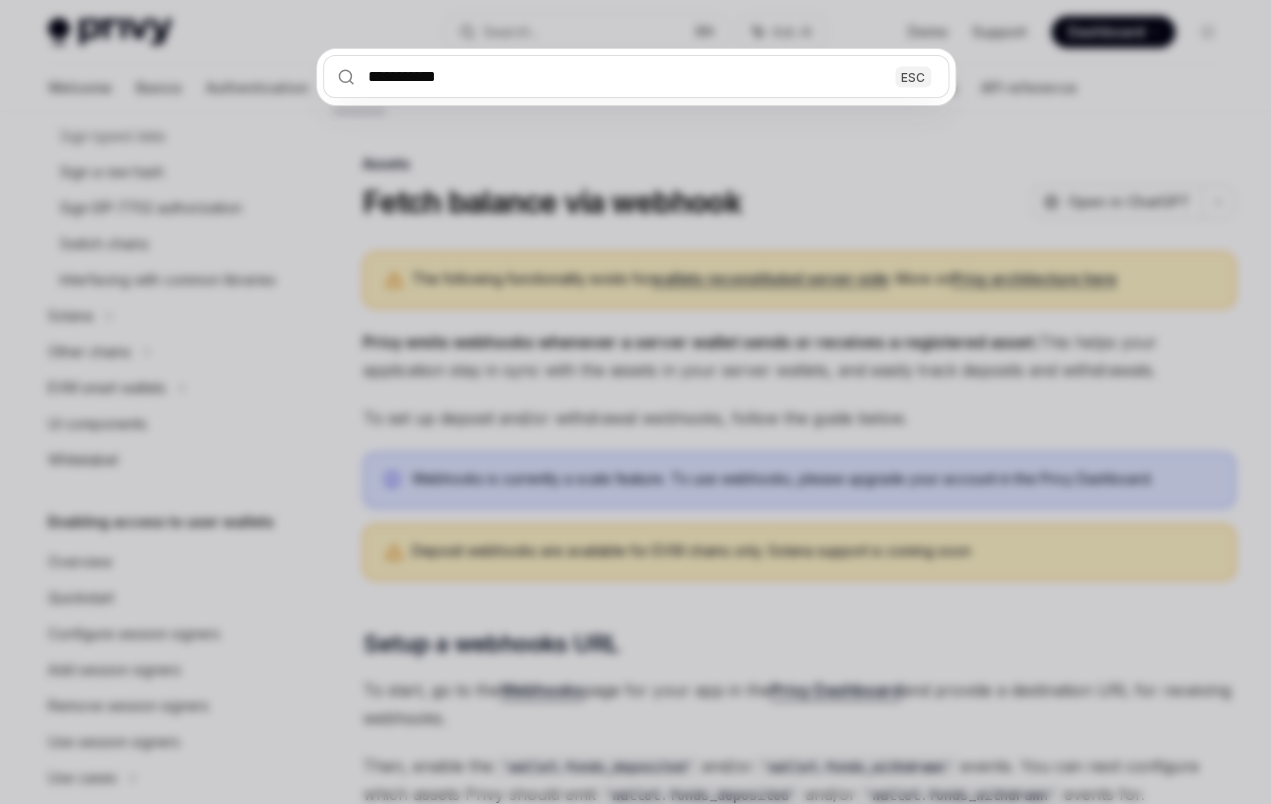 click on "**********" at bounding box center (636, 76) 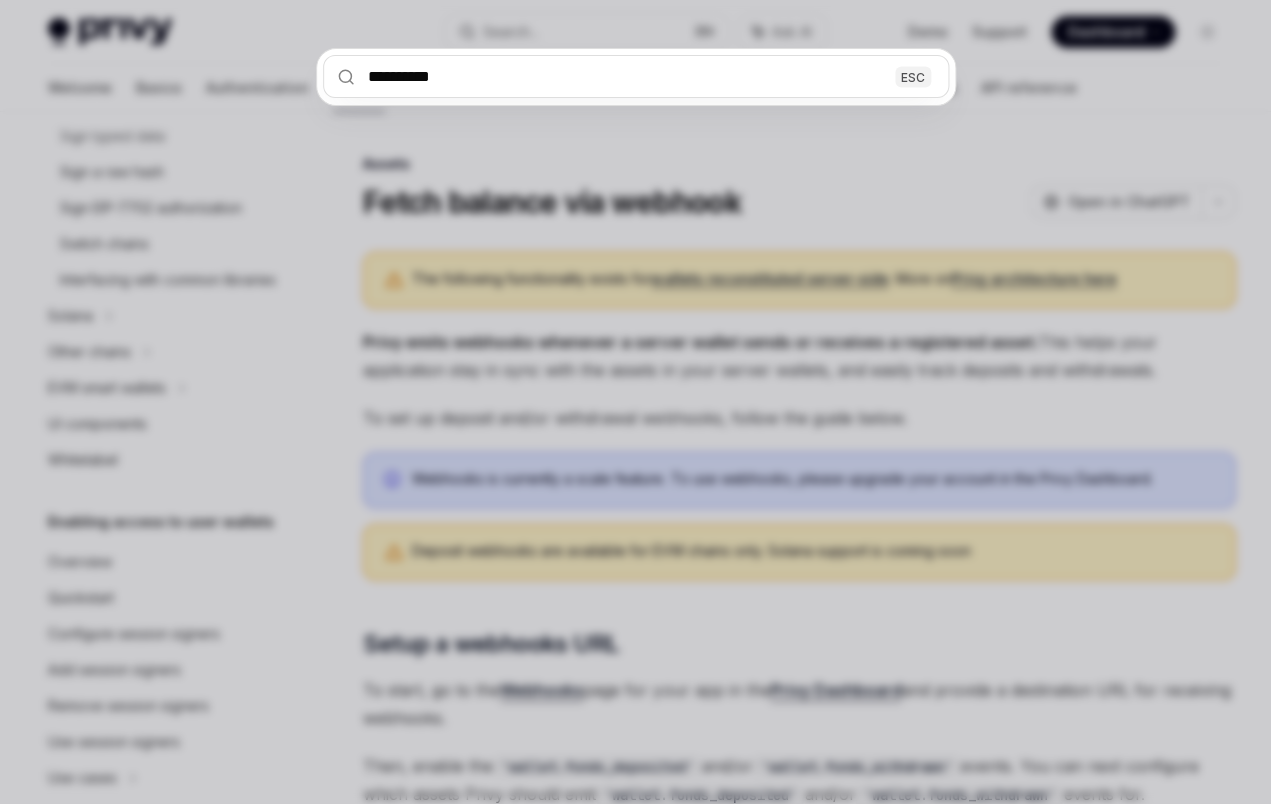 type on "**********" 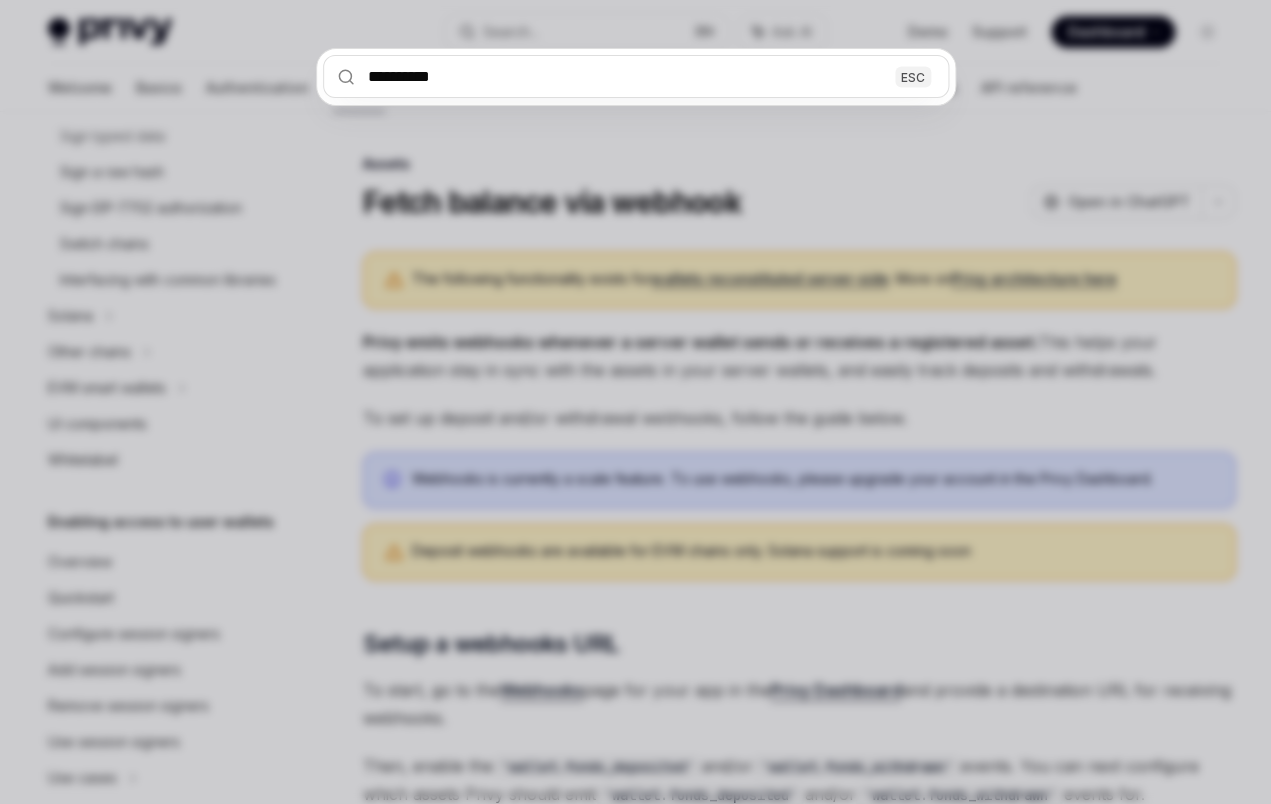 click on "ESC" at bounding box center (913, 76) 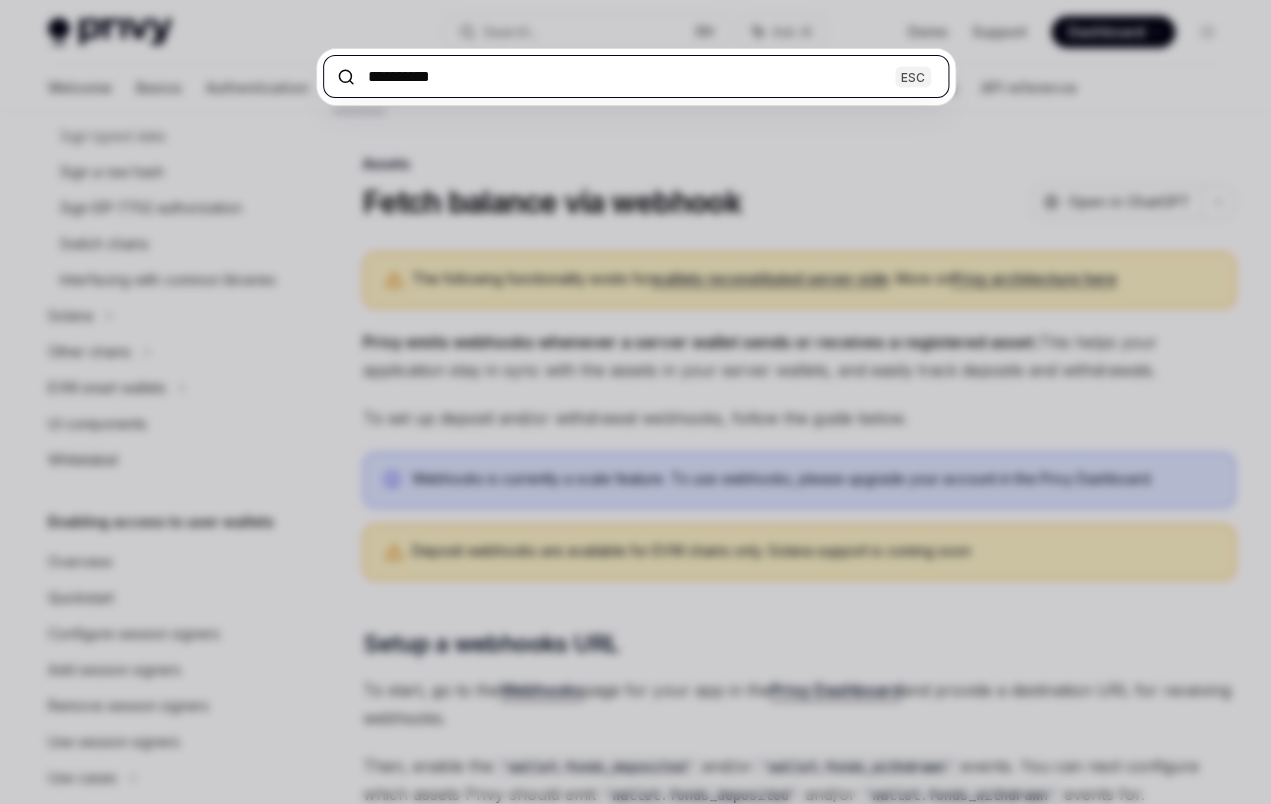 click on "**********" at bounding box center (636, 76) 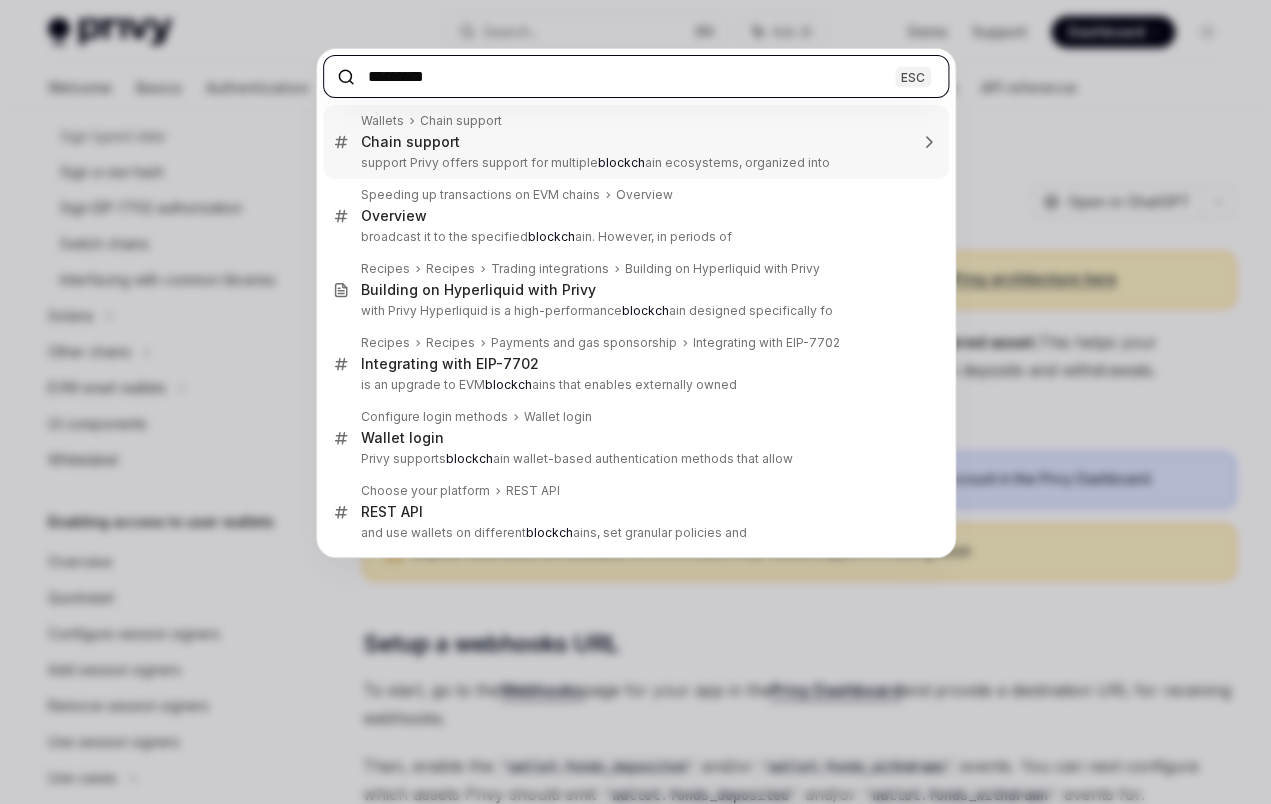 type on "**********" 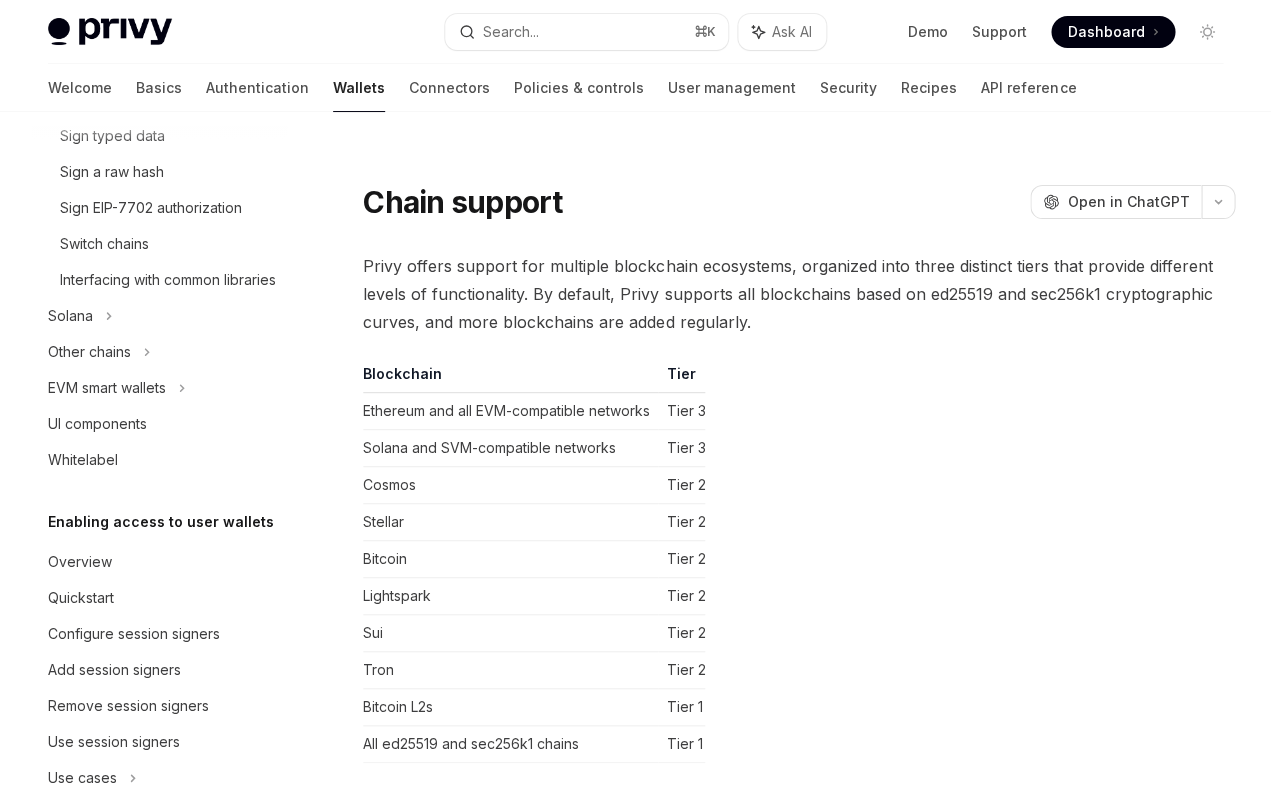 scroll, scrollTop: 112, scrollLeft: 0, axis: vertical 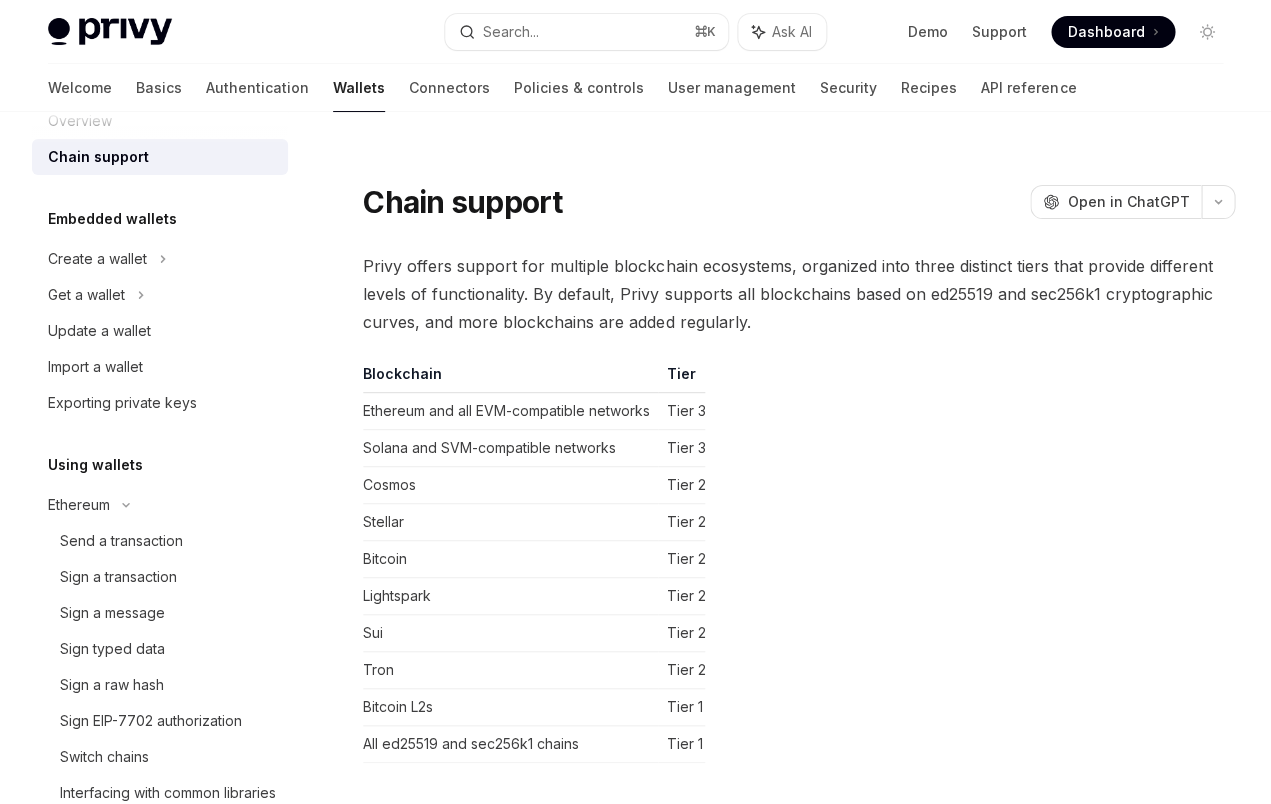 click on "Ethereum and all EVM-compatible networks" at bounding box center [510, 411] 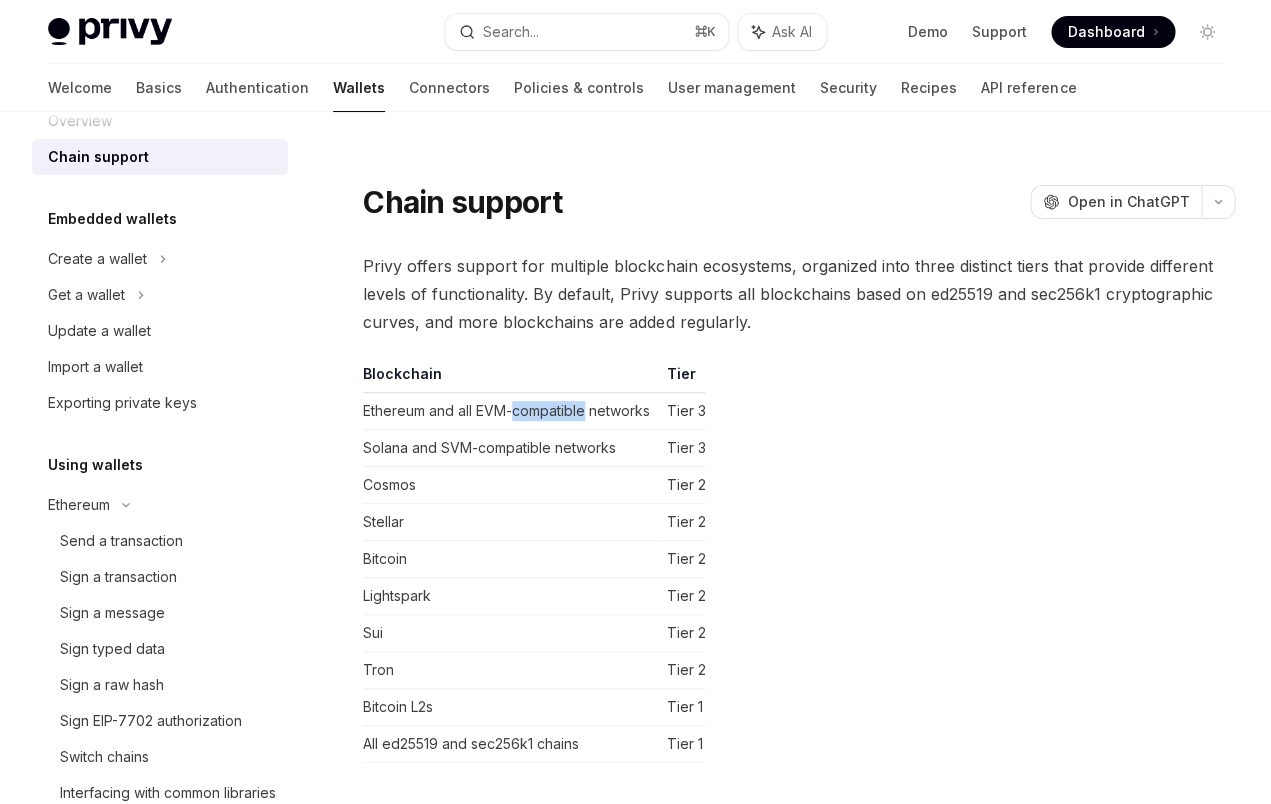 click on "Ethereum and all EVM-compatible networks" at bounding box center (510, 411) 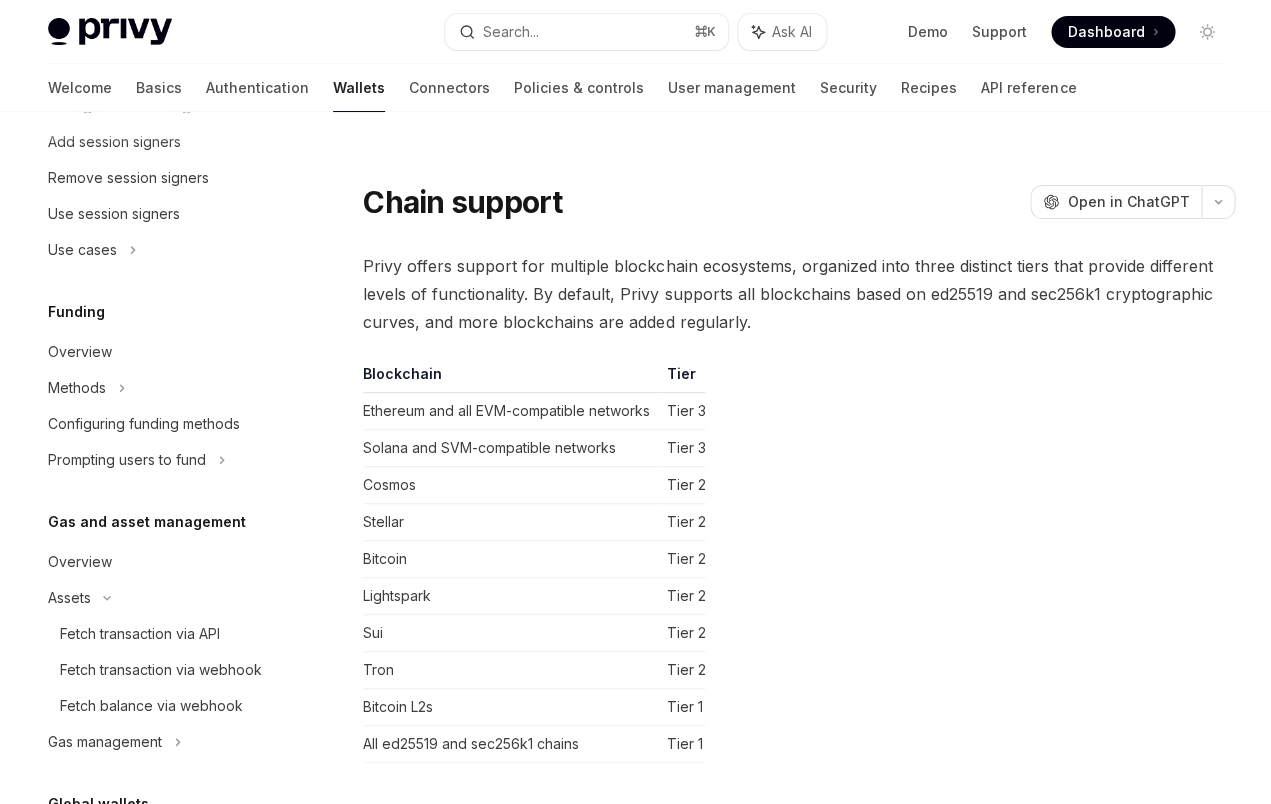 scroll, scrollTop: 1094, scrollLeft: 0, axis: vertical 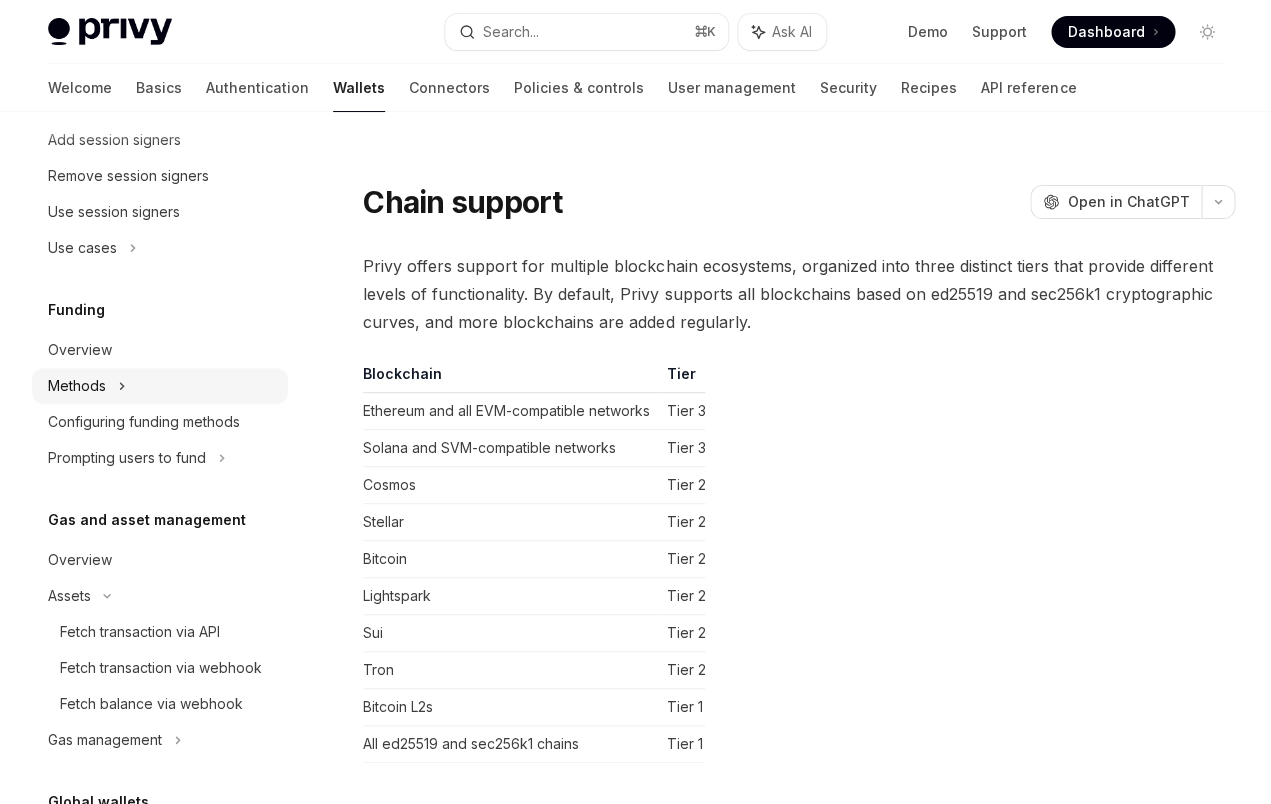 click on "Methods" at bounding box center [160, -748] 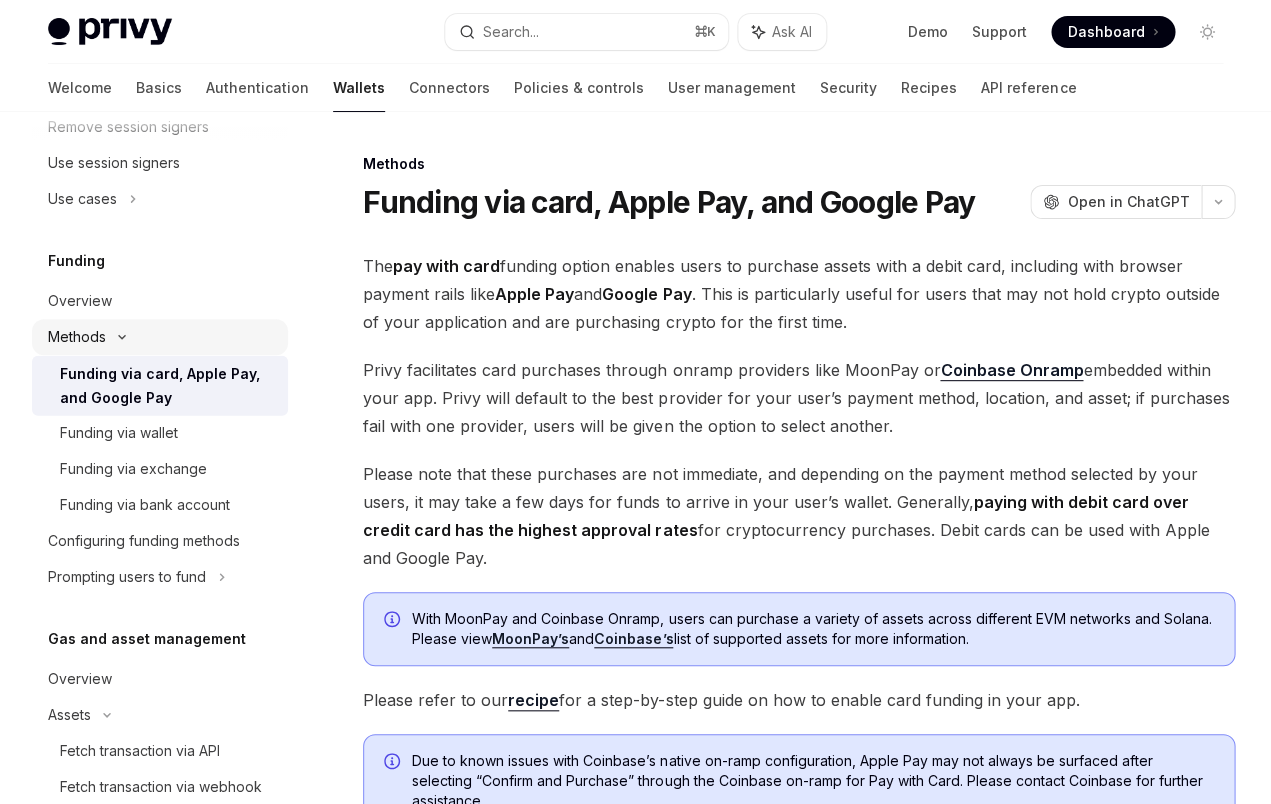 scroll, scrollTop: 1147, scrollLeft: 0, axis: vertical 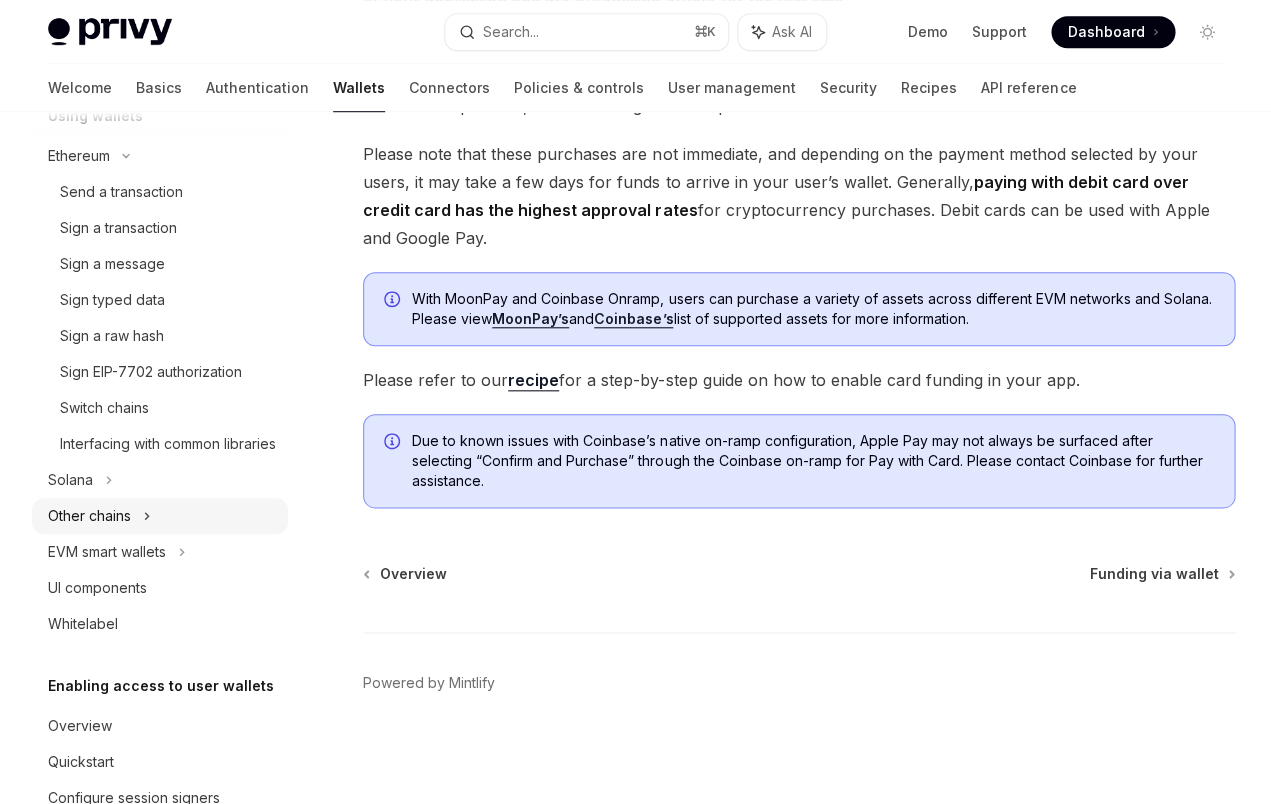 click on "Other chains" at bounding box center (160, 516) 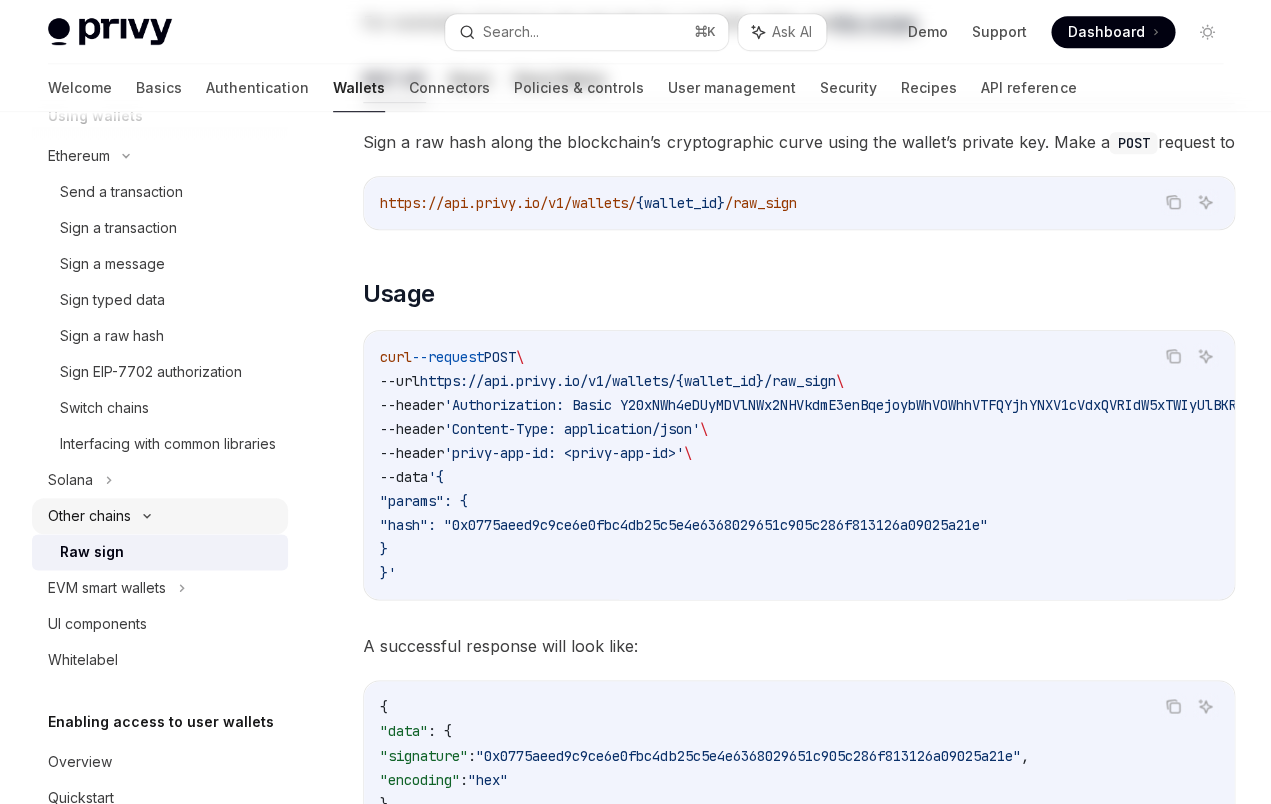 scroll, scrollTop: 0, scrollLeft: 0, axis: both 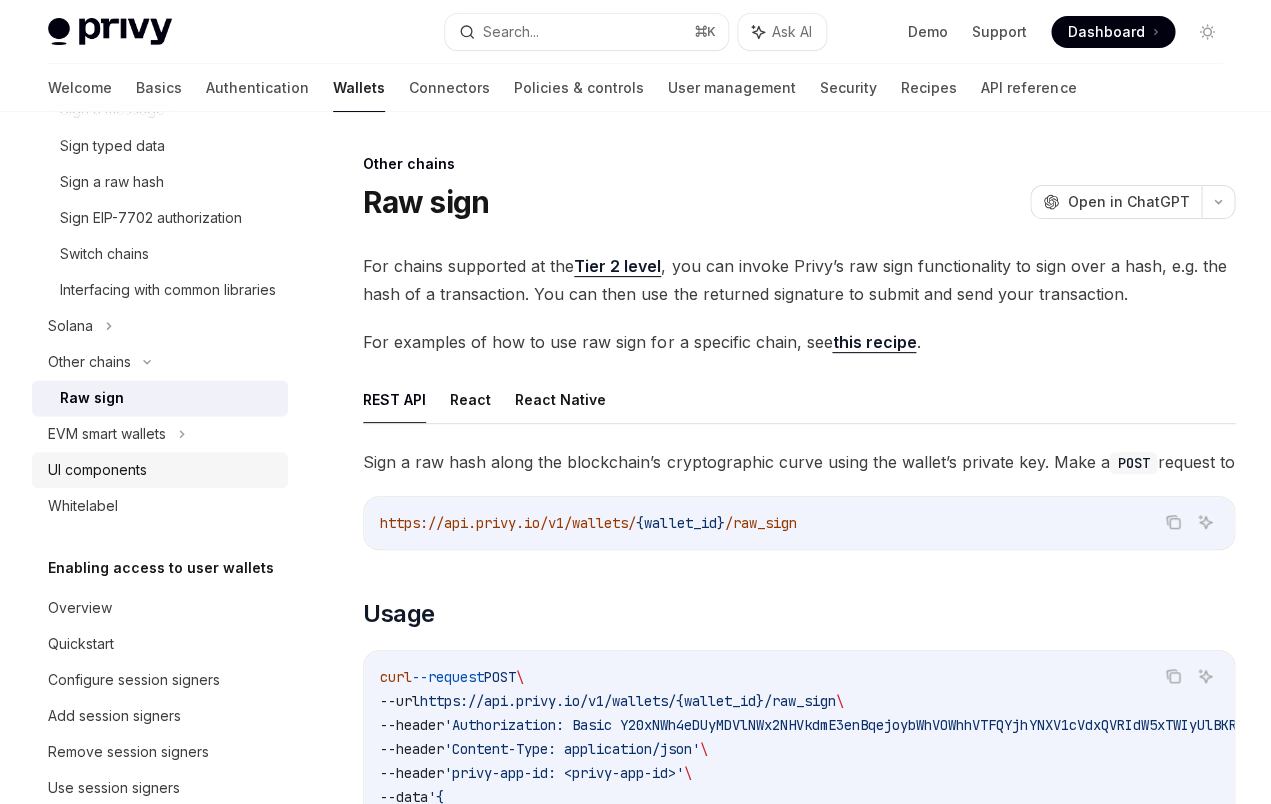 click on "UI components" at bounding box center (160, 470) 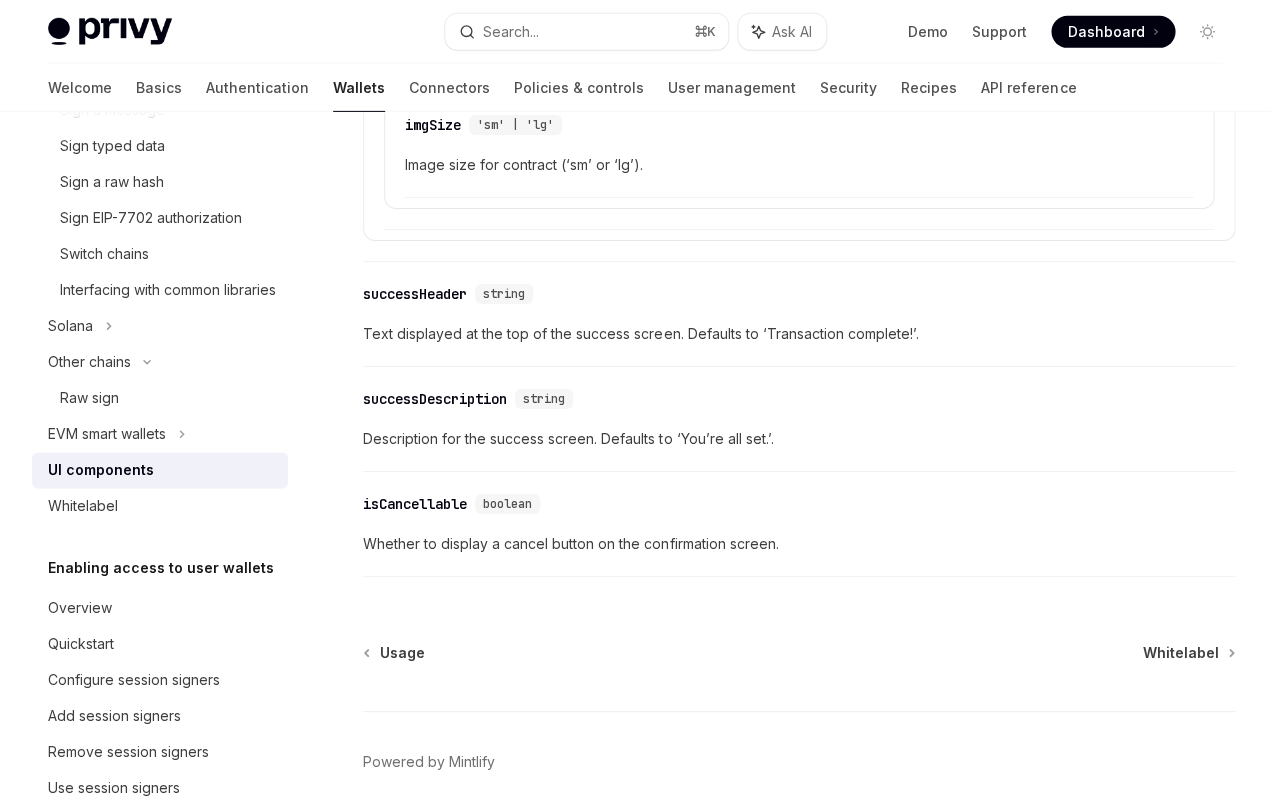 scroll, scrollTop: 3944, scrollLeft: 0, axis: vertical 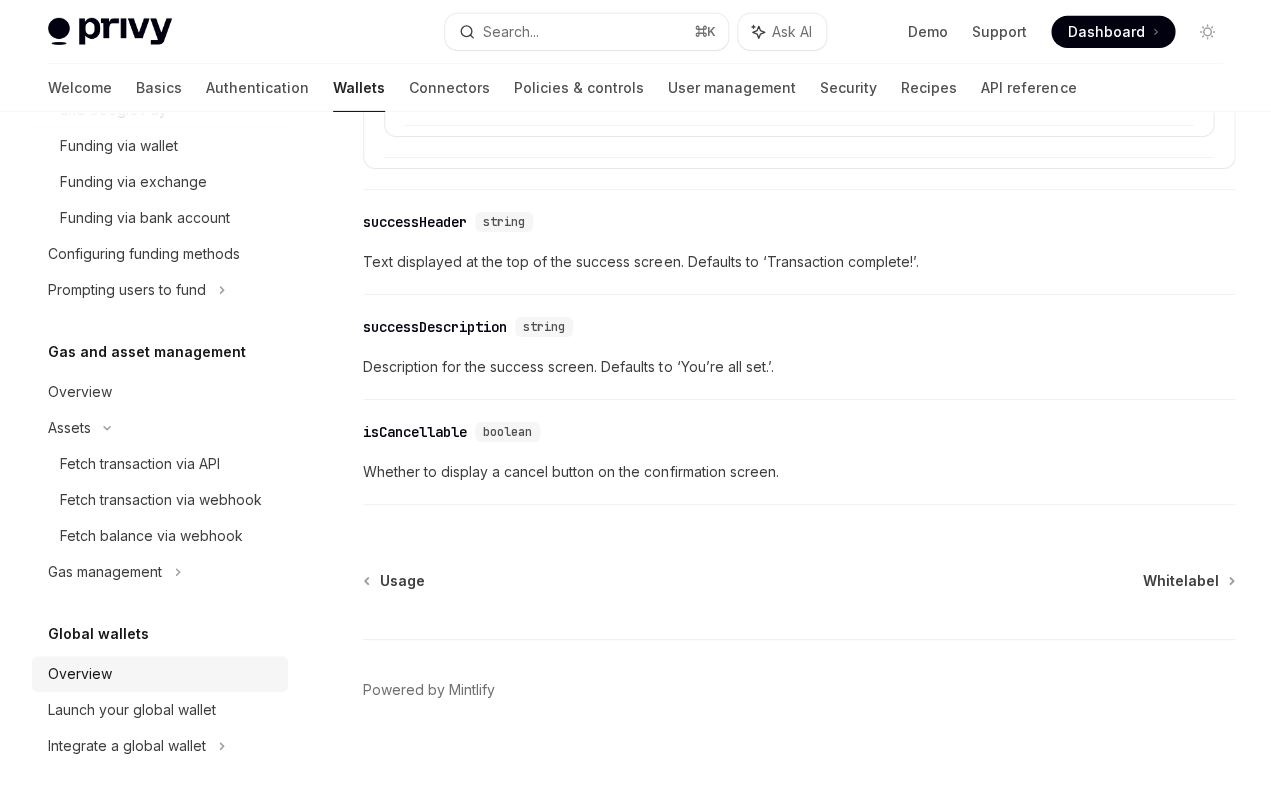 click on "Overview" at bounding box center [162, 674] 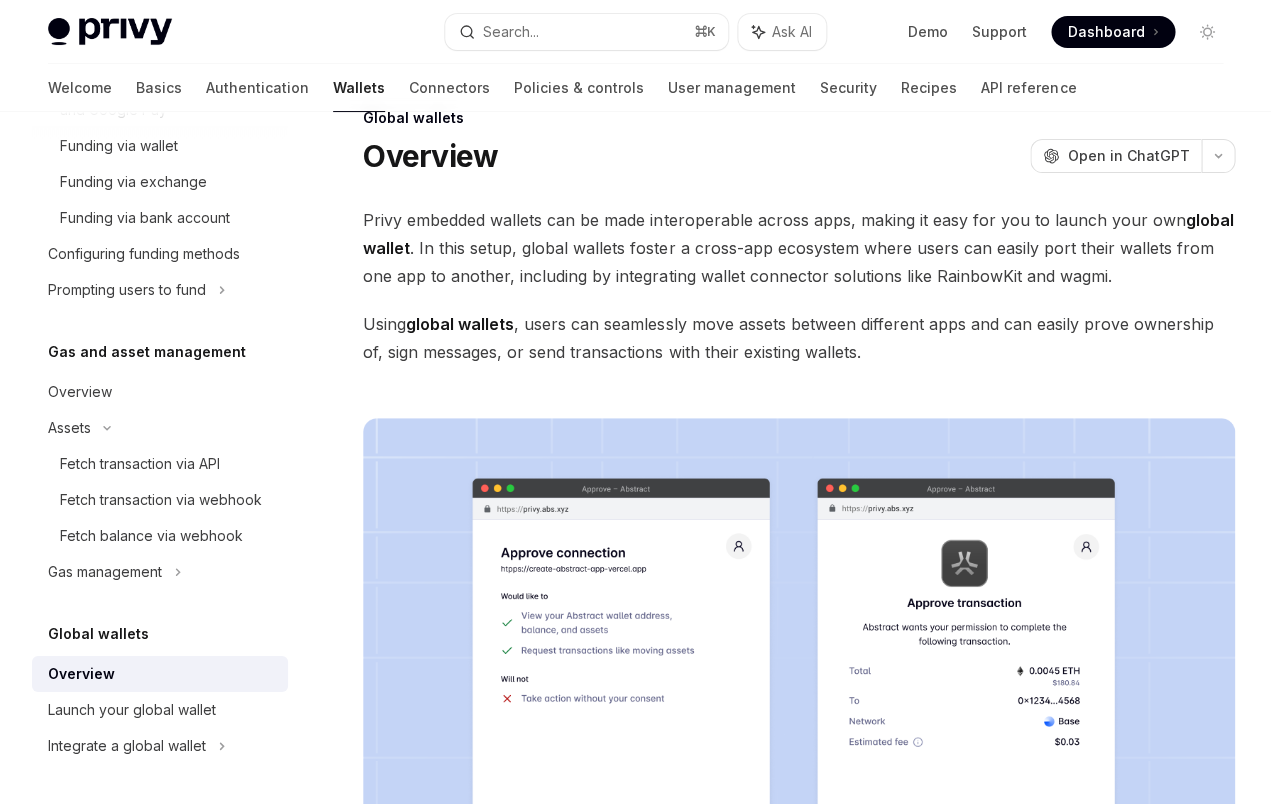 scroll, scrollTop: 0, scrollLeft: 0, axis: both 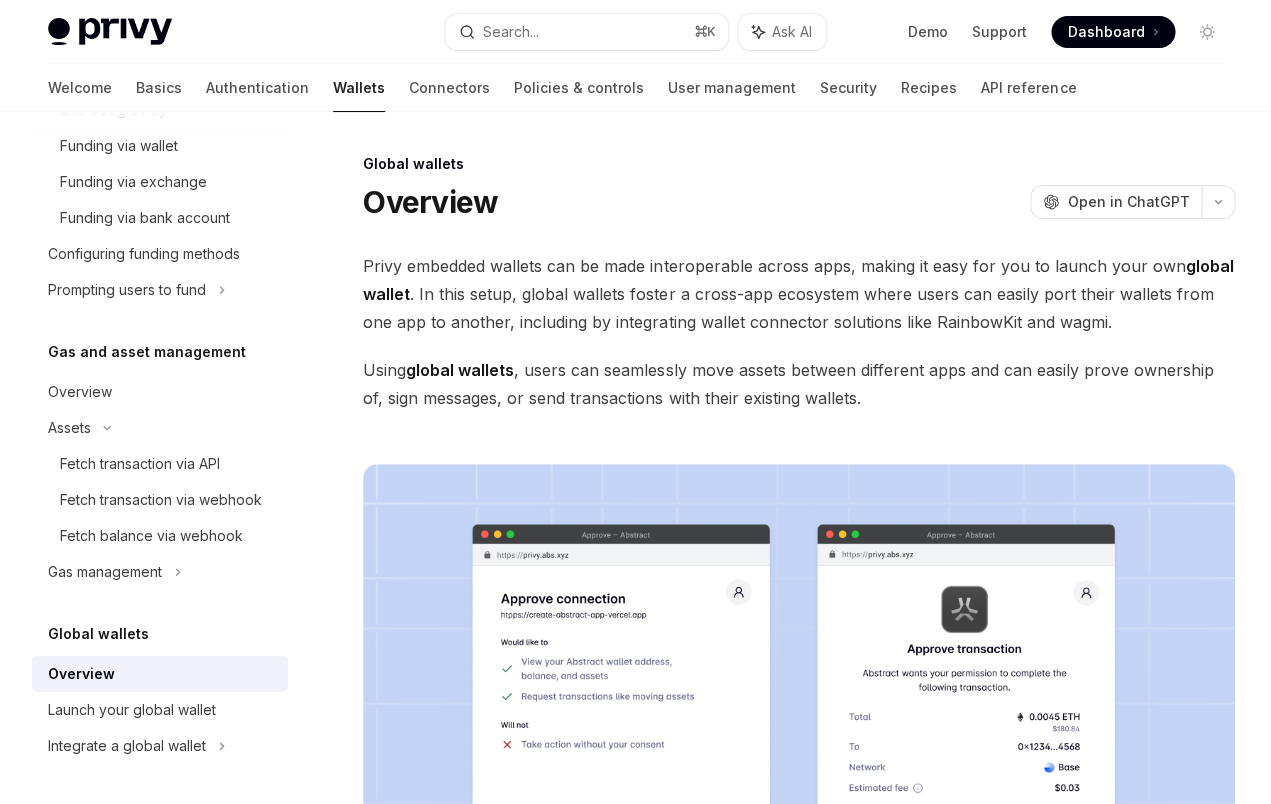 click on "Privy embedded wallets can be made interoperable across apps, making it easy for you to launch your own  global wallet . In this setup, global wallets foster a cross-app ecosystem where users can easily port their wallets from one app to another, including by integrating wallet connector solutions like RainbowKit and wagmi." at bounding box center (799, 294) 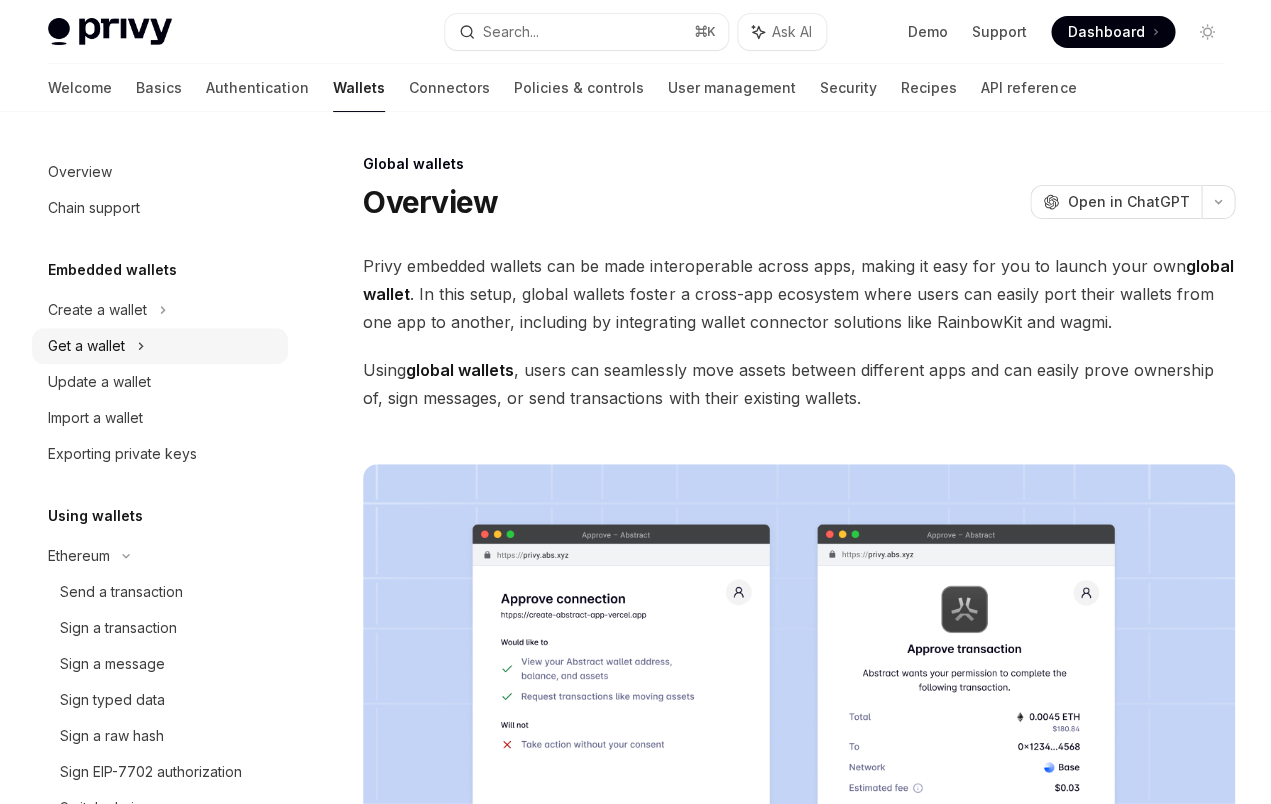 scroll, scrollTop: 0, scrollLeft: 0, axis: both 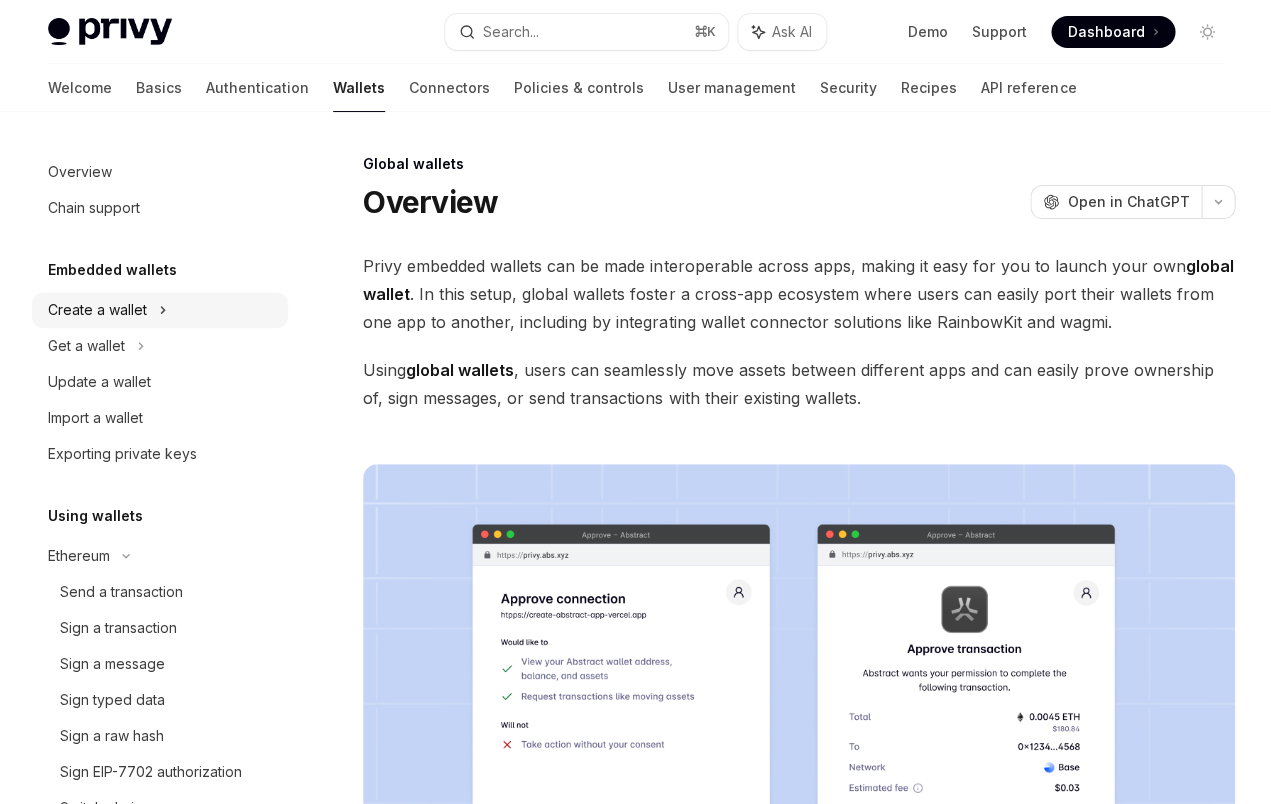 click on "Create a wallet" at bounding box center [97, 310] 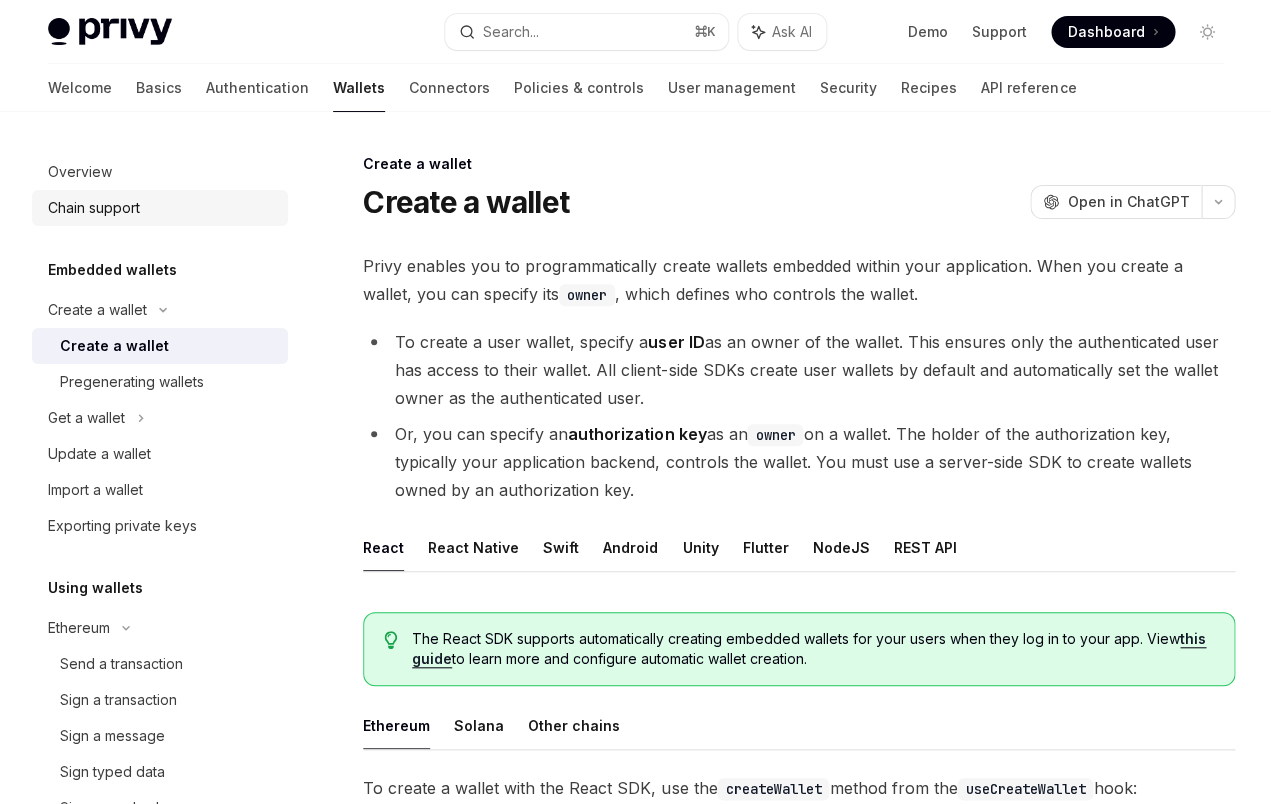 click on "Chain support" at bounding box center [162, 208] 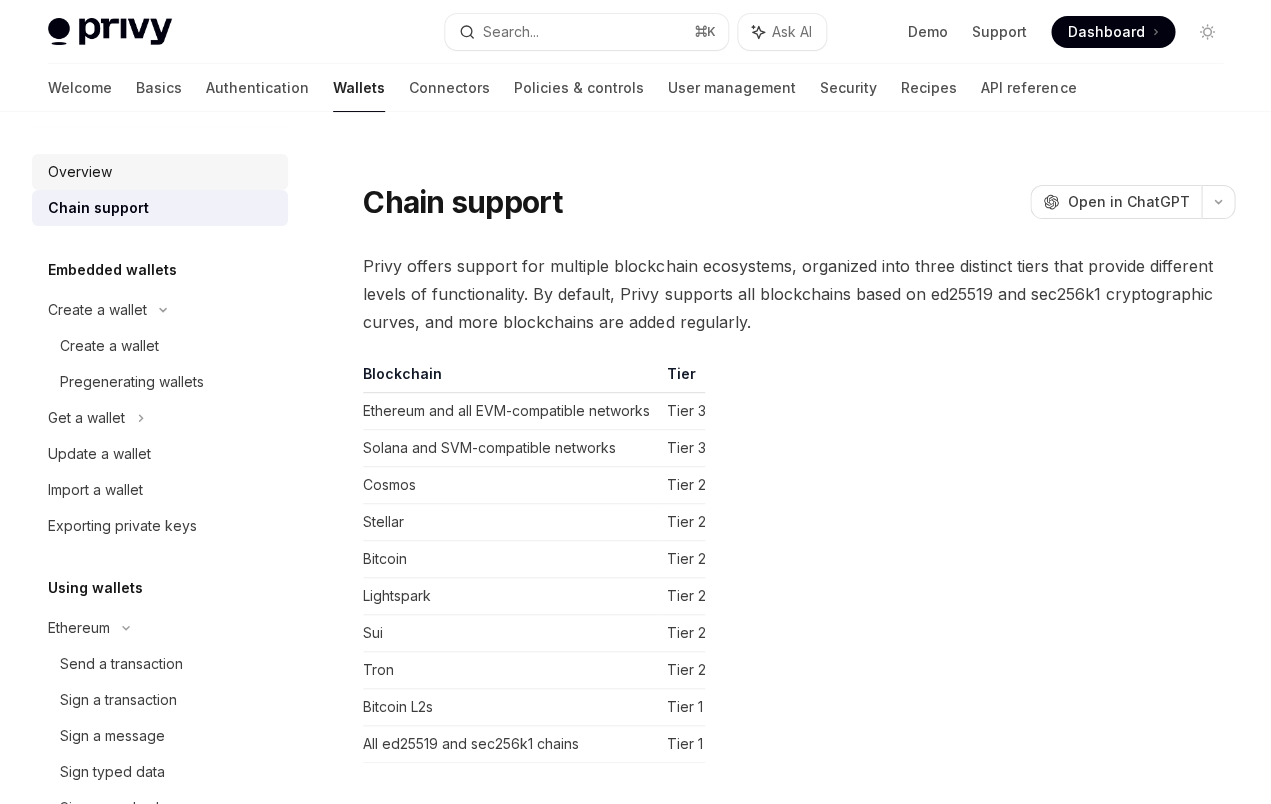 click on "Overview" at bounding box center [162, 172] 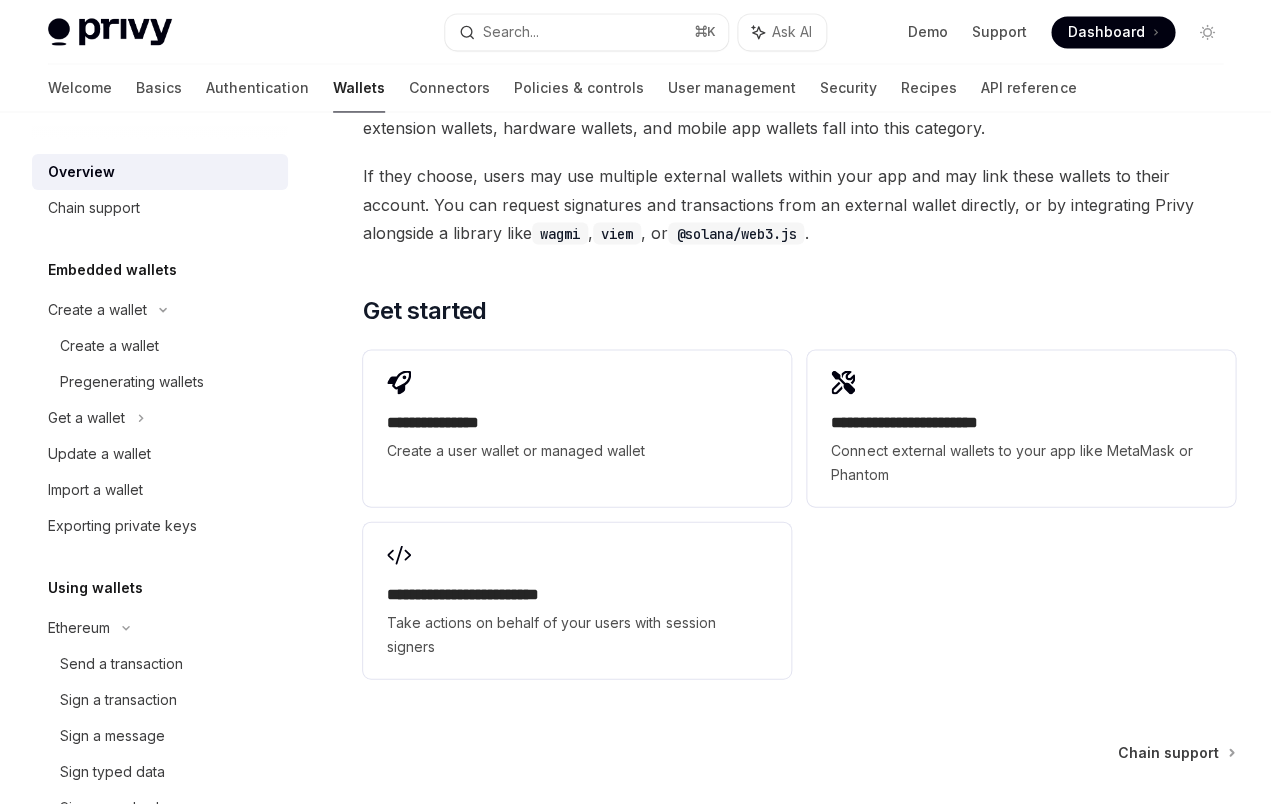 scroll, scrollTop: 2980, scrollLeft: 0, axis: vertical 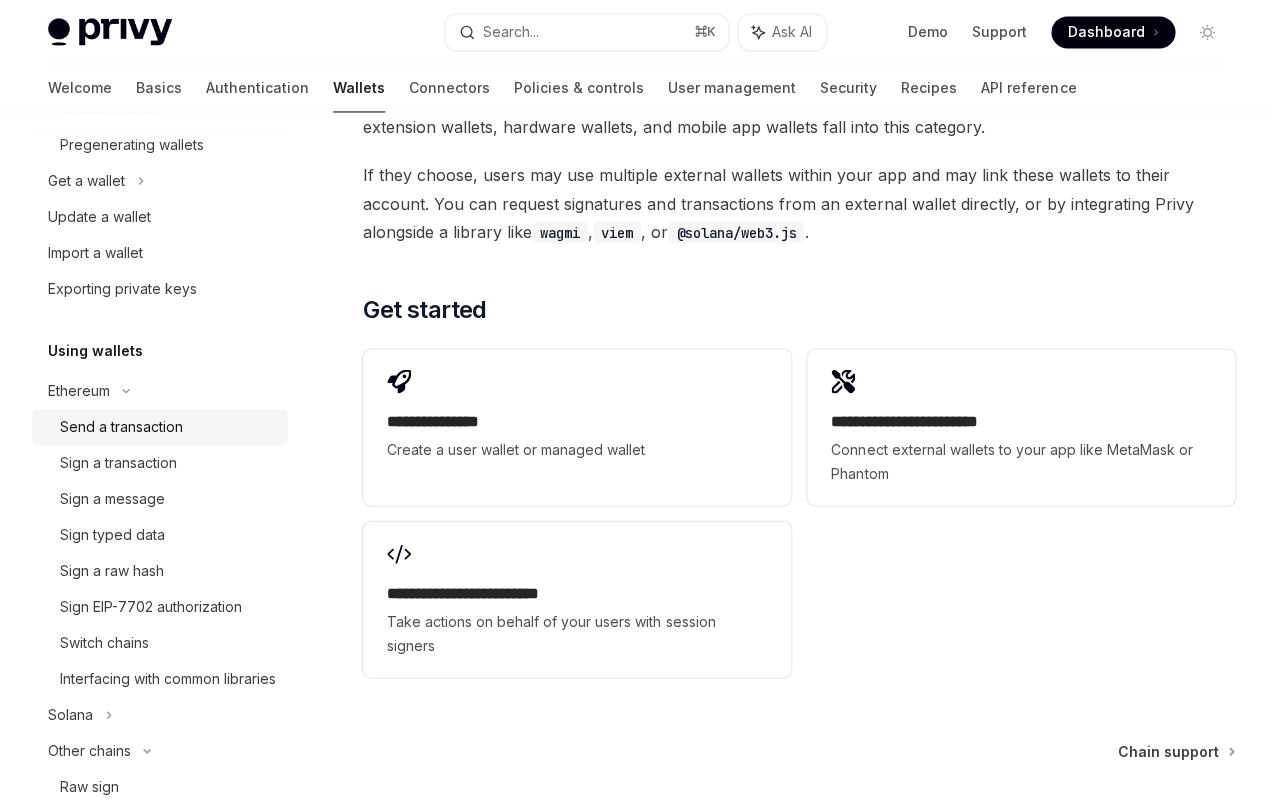 click on "Send a transaction" at bounding box center (168, 427) 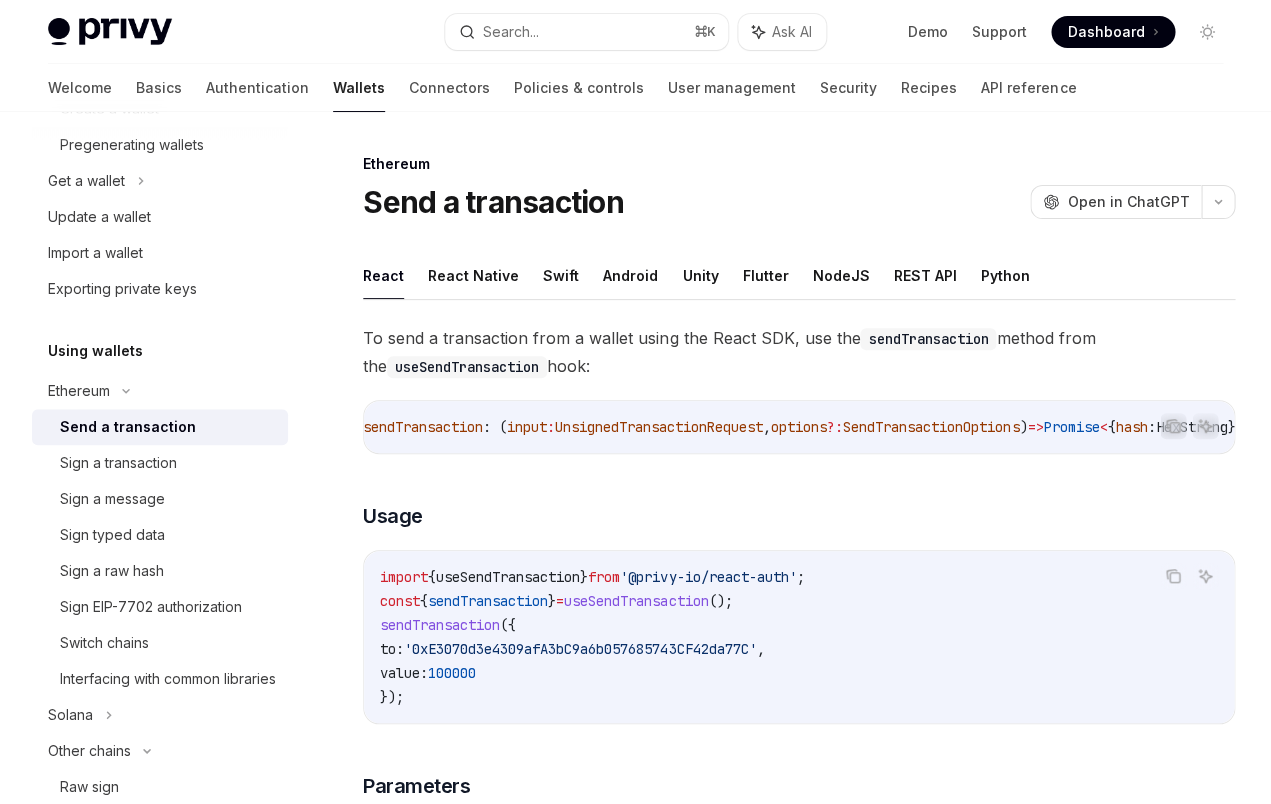 scroll, scrollTop: 0, scrollLeft: 11, axis: horizontal 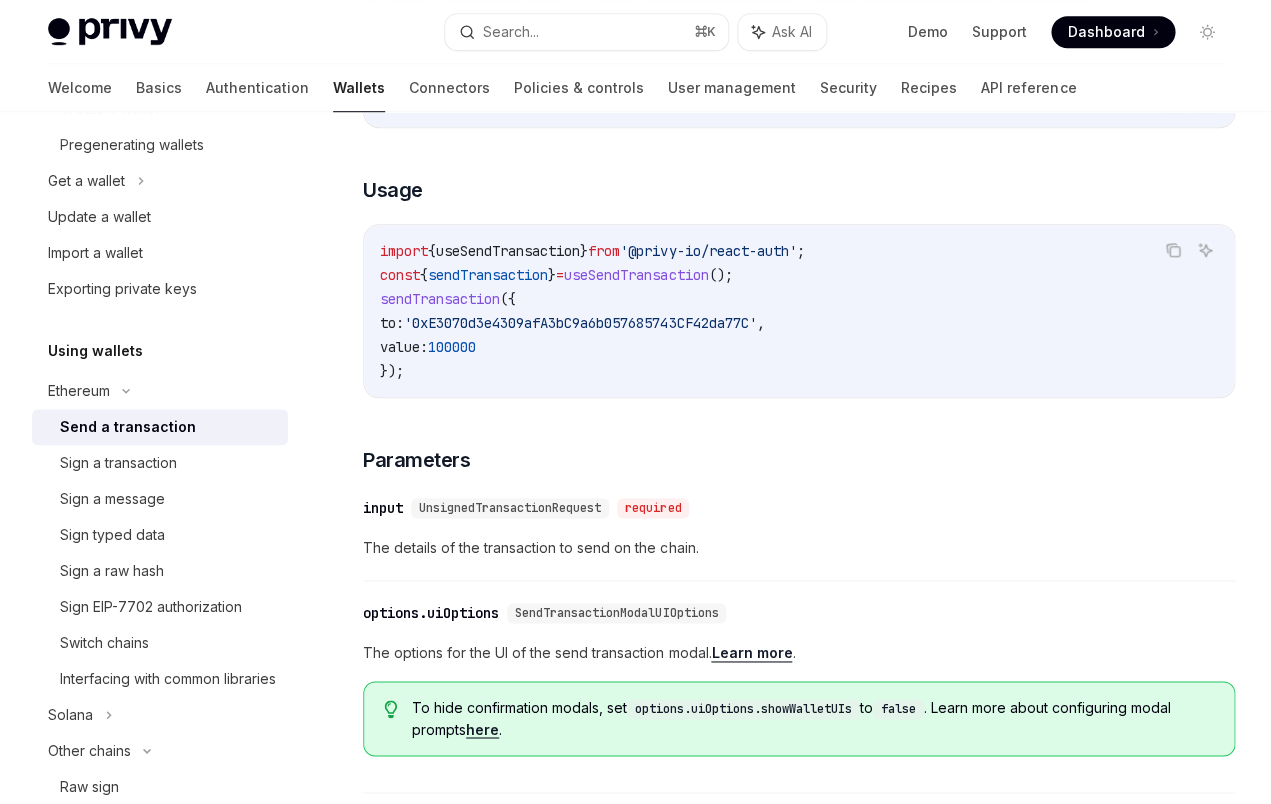 click on "The details of the transaction to send on the chain." at bounding box center [799, 548] 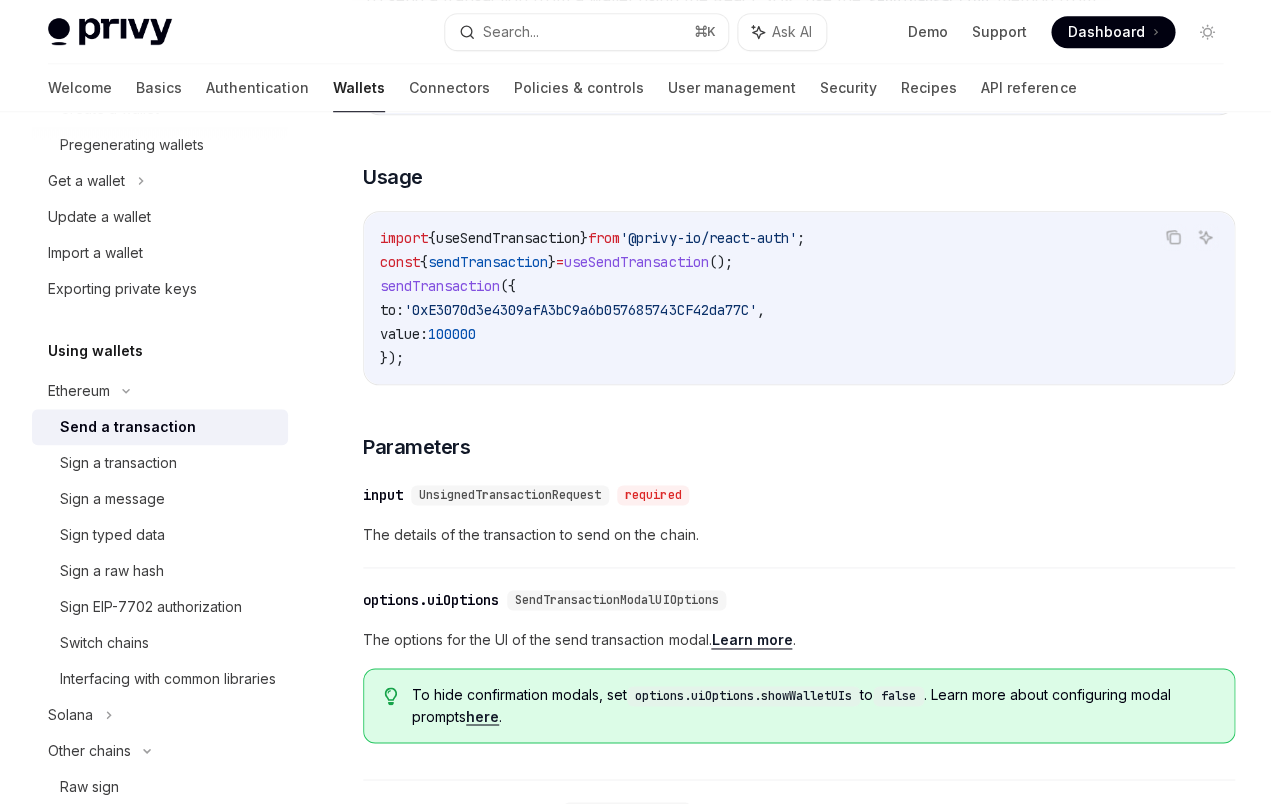scroll, scrollTop: 343, scrollLeft: 0, axis: vertical 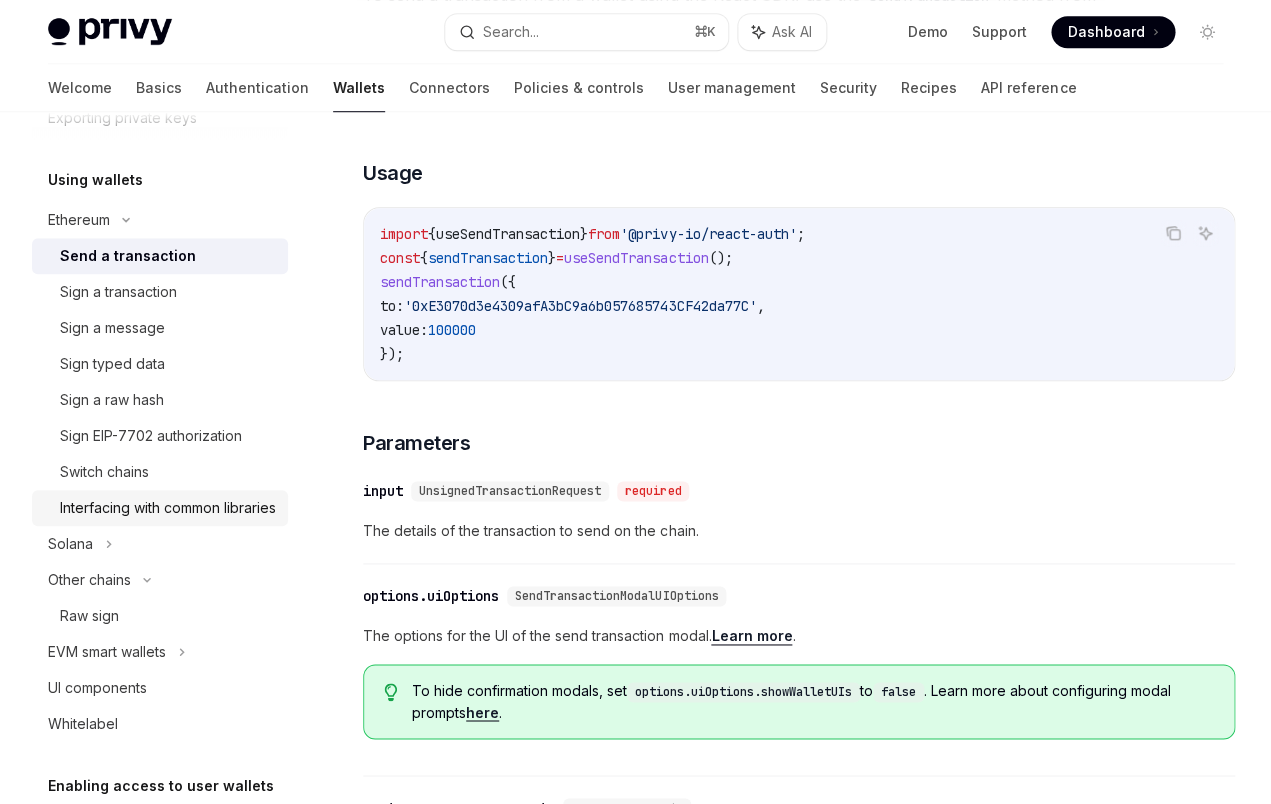 click on "Interfacing with common libraries" at bounding box center (168, 508) 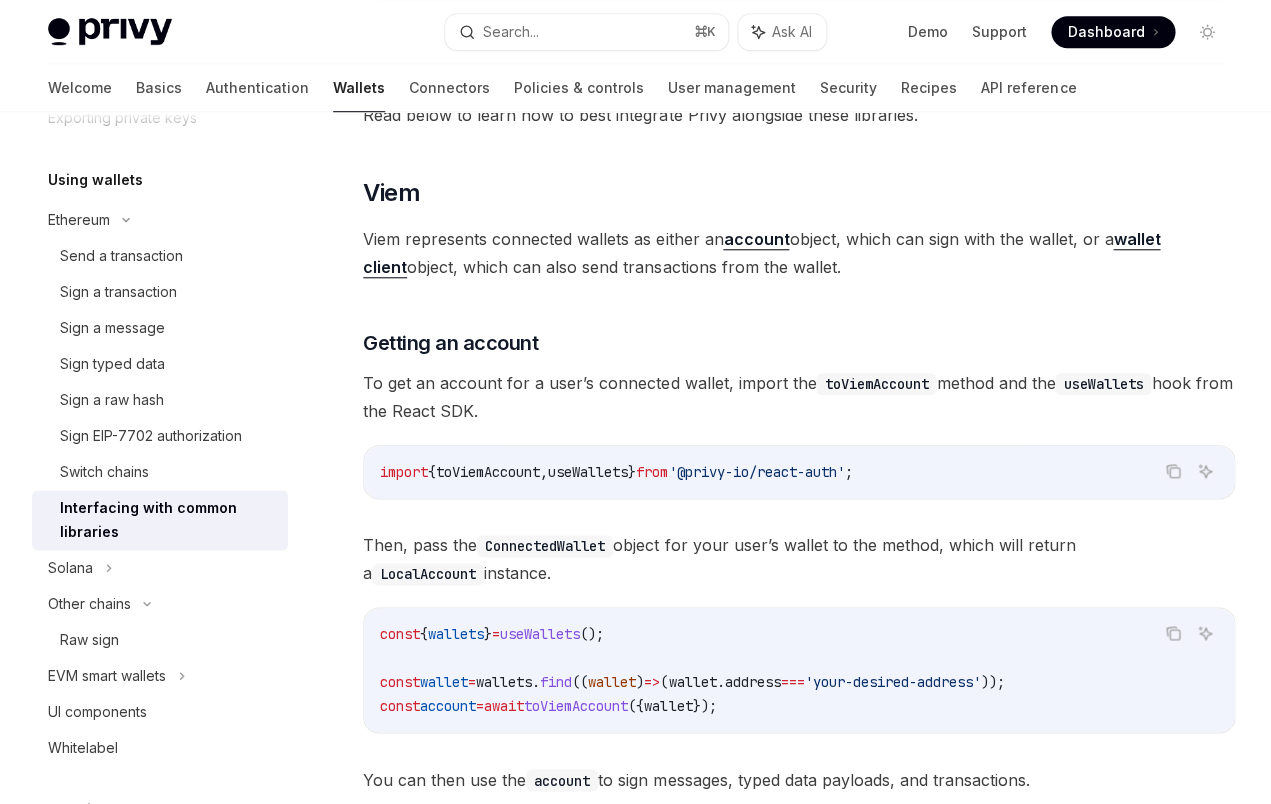 scroll, scrollTop: 336, scrollLeft: 0, axis: vertical 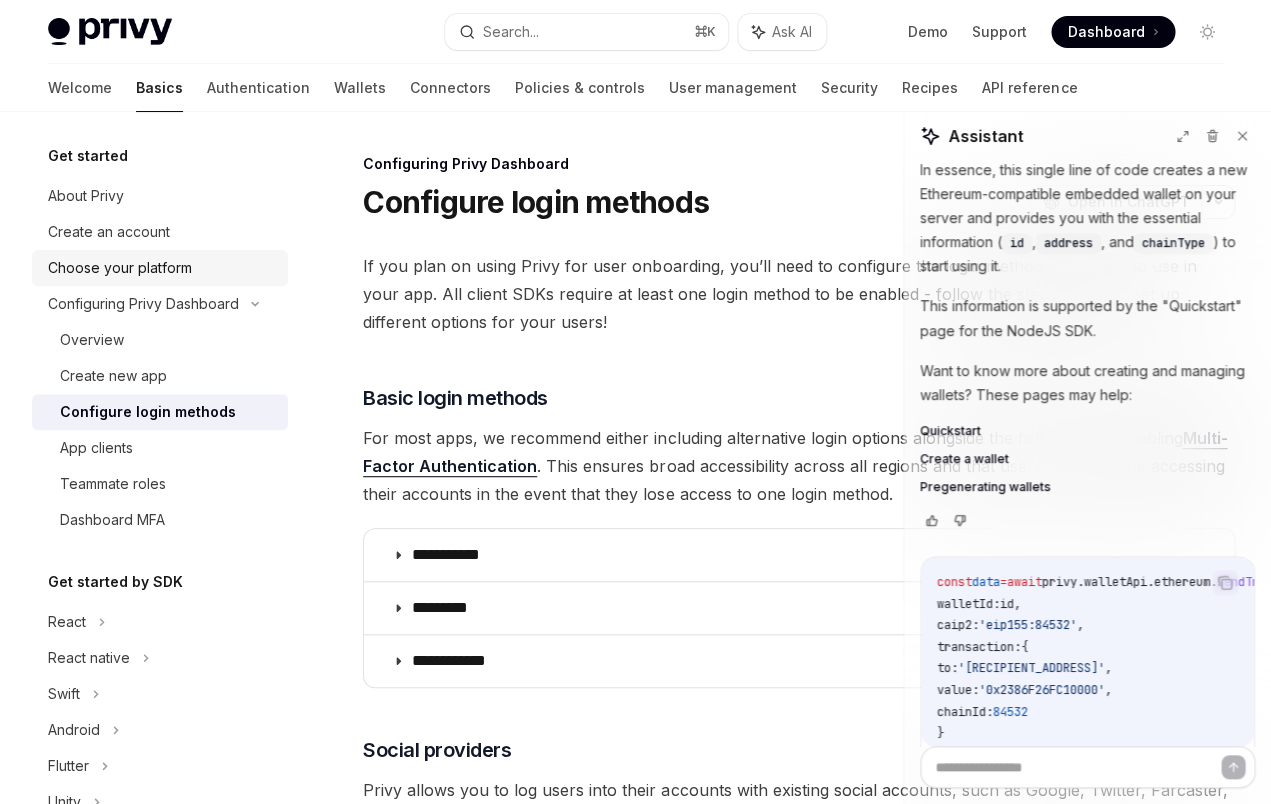 click on "Choose your platform" at bounding box center (162, 268) 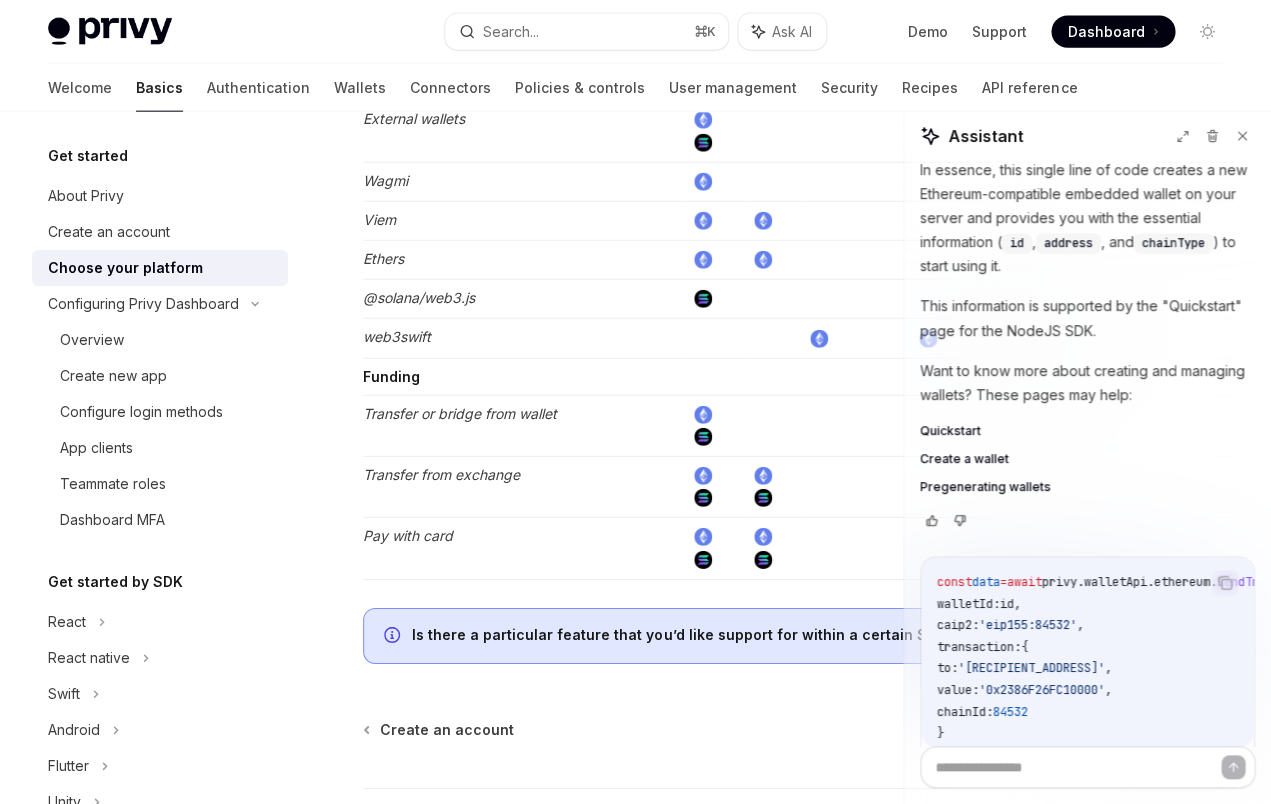 scroll, scrollTop: 3540, scrollLeft: 0, axis: vertical 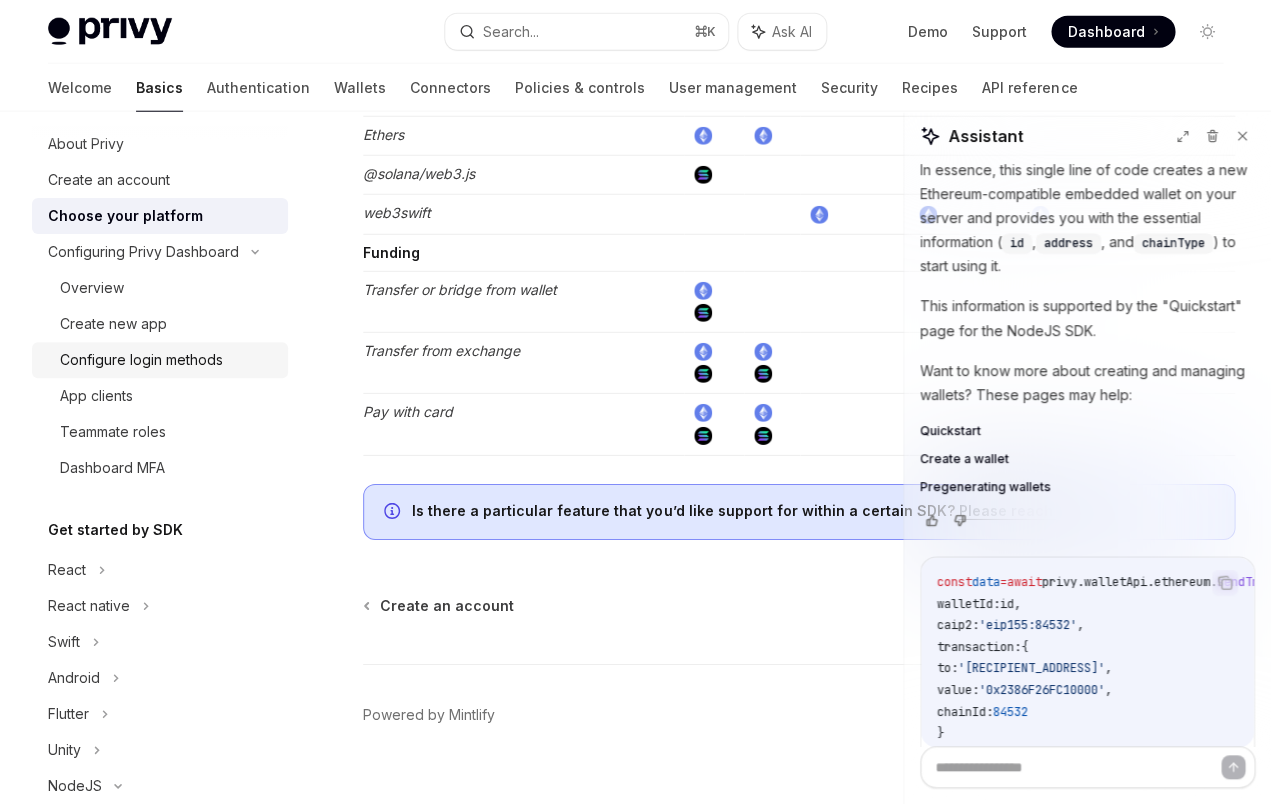 click on "Configure login methods" at bounding box center [168, 360] 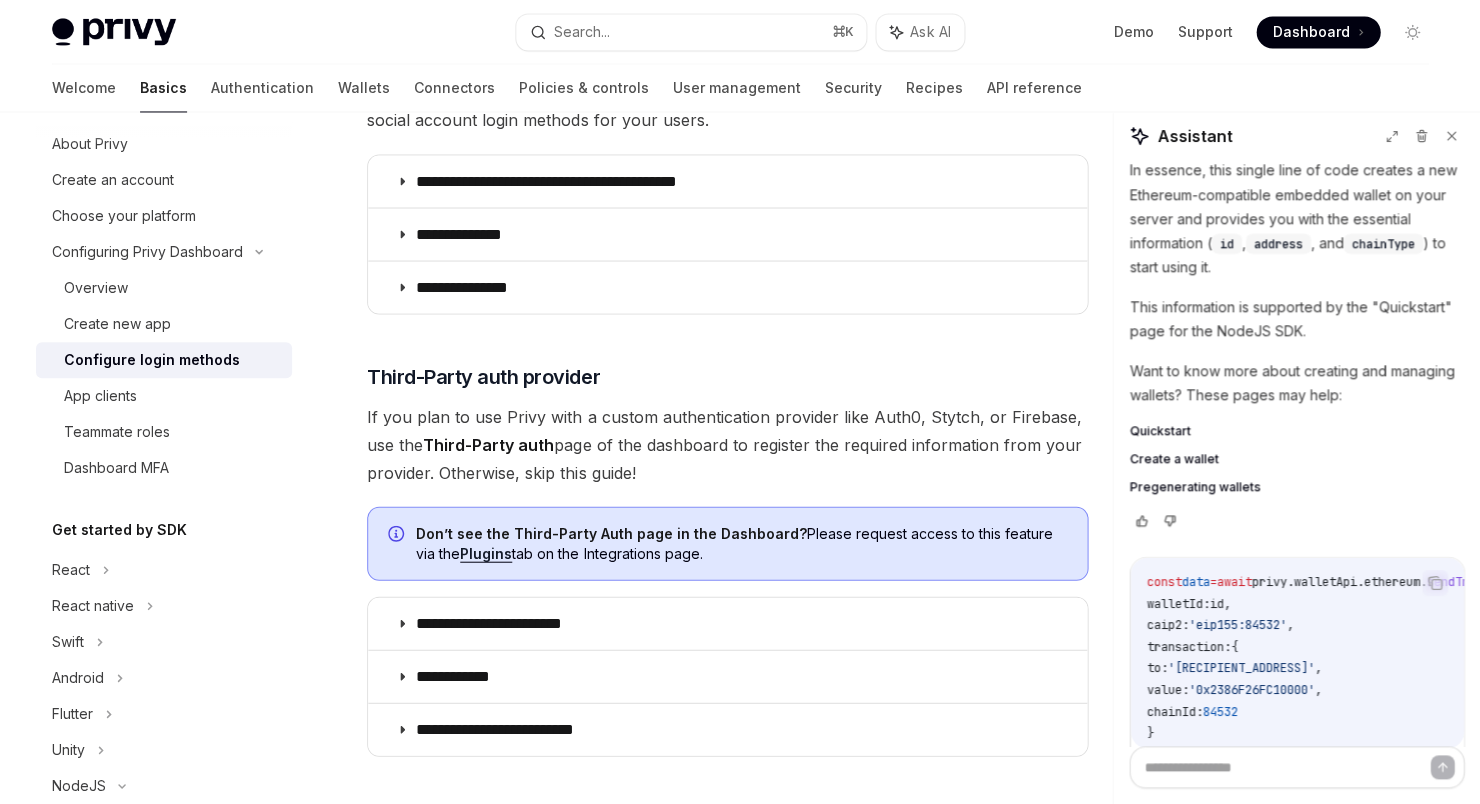 scroll, scrollTop: 760, scrollLeft: 0, axis: vertical 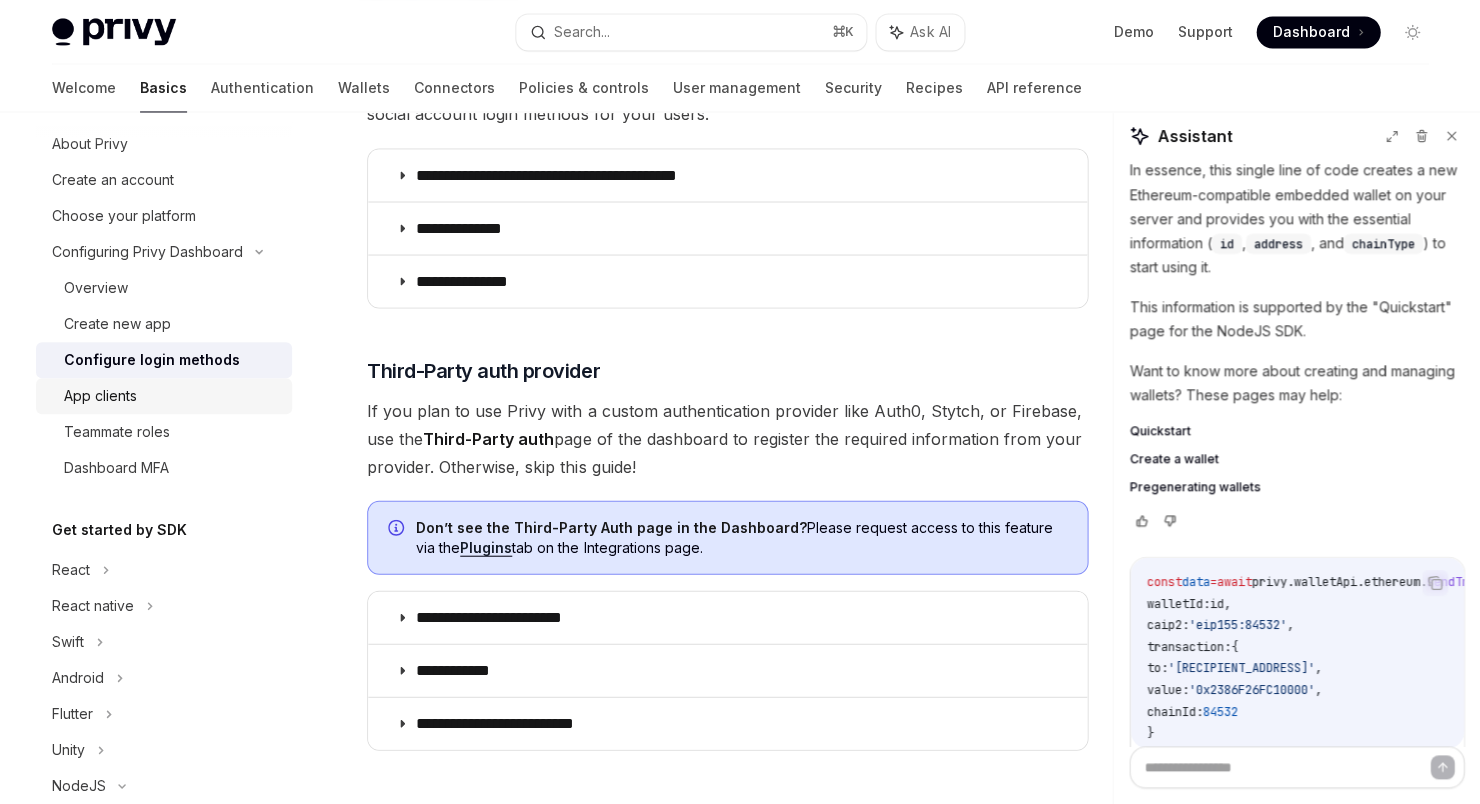 click on "App clients" at bounding box center (172, 396) 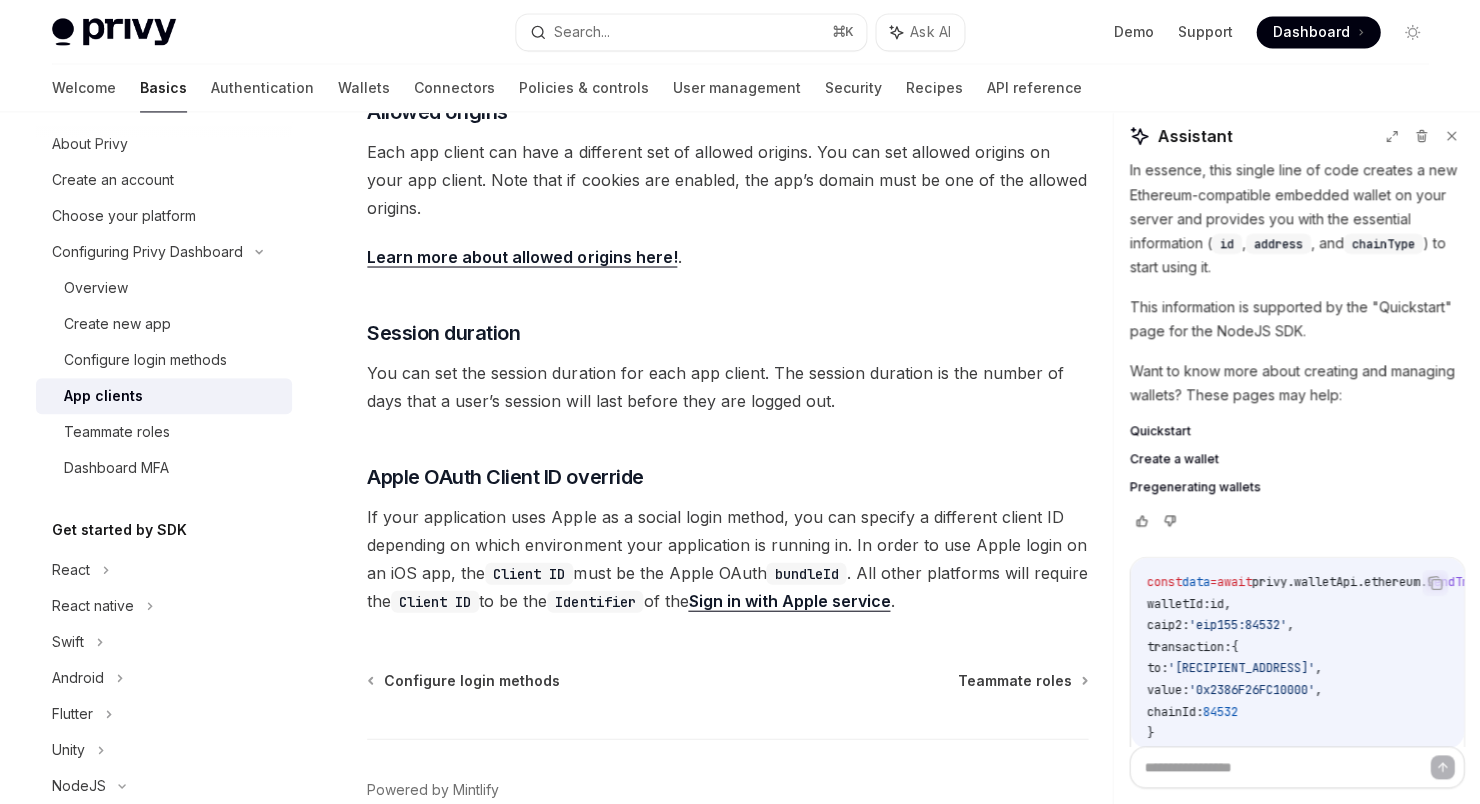 scroll, scrollTop: 688, scrollLeft: 0, axis: vertical 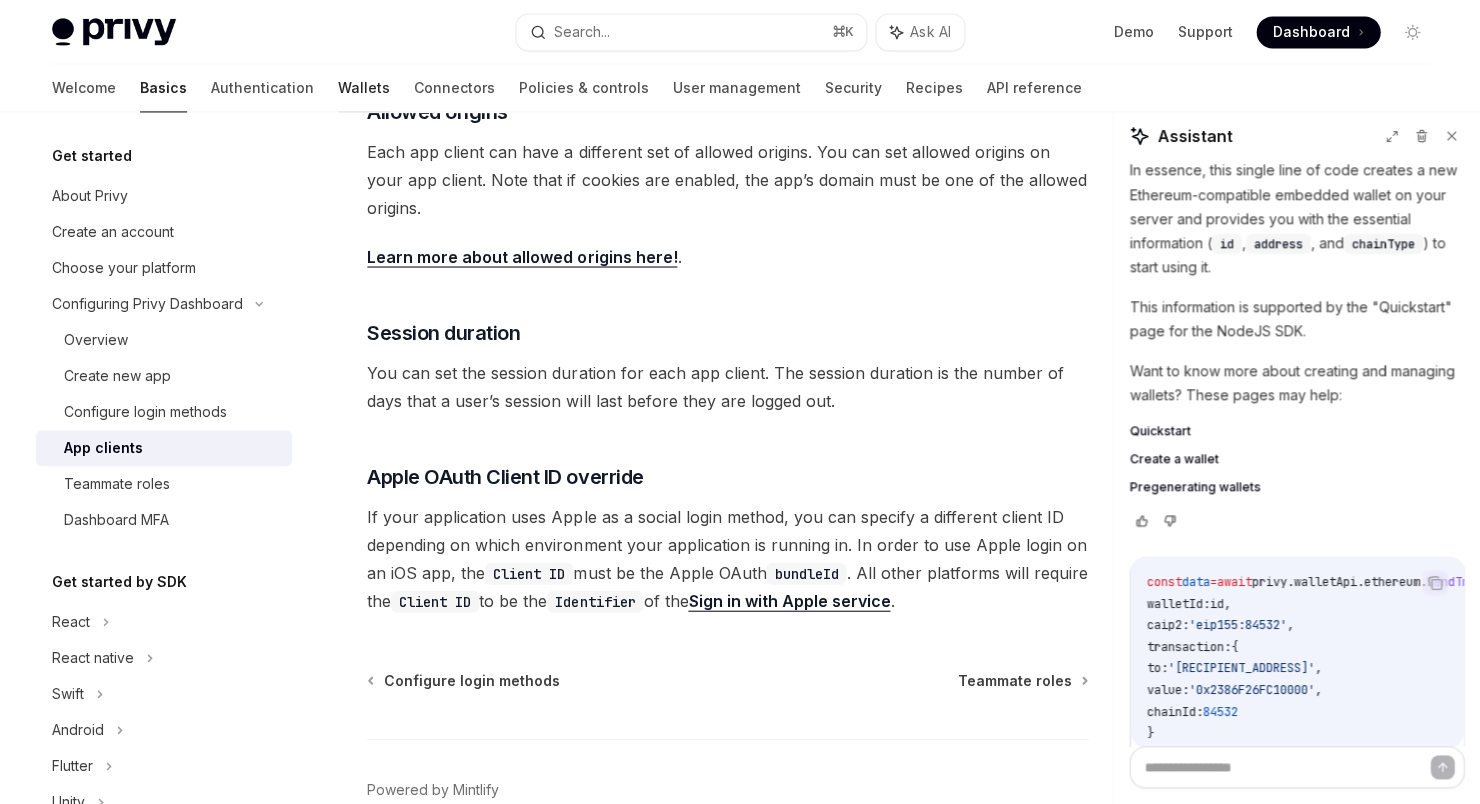 click on "Wallets" at bounding box center (364, 88) 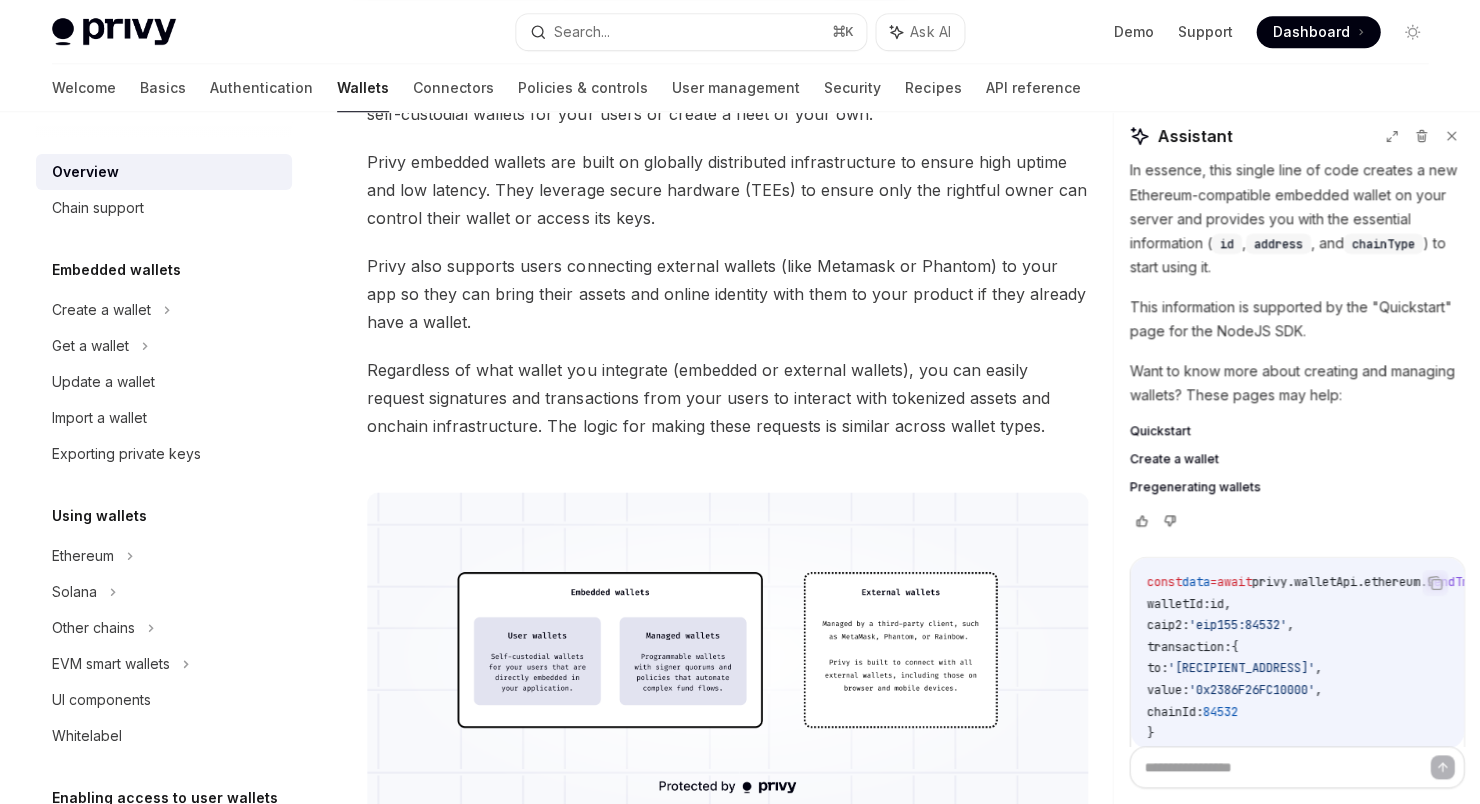scroll, scrollTop: 0, scrollLeft: 0, axis: both 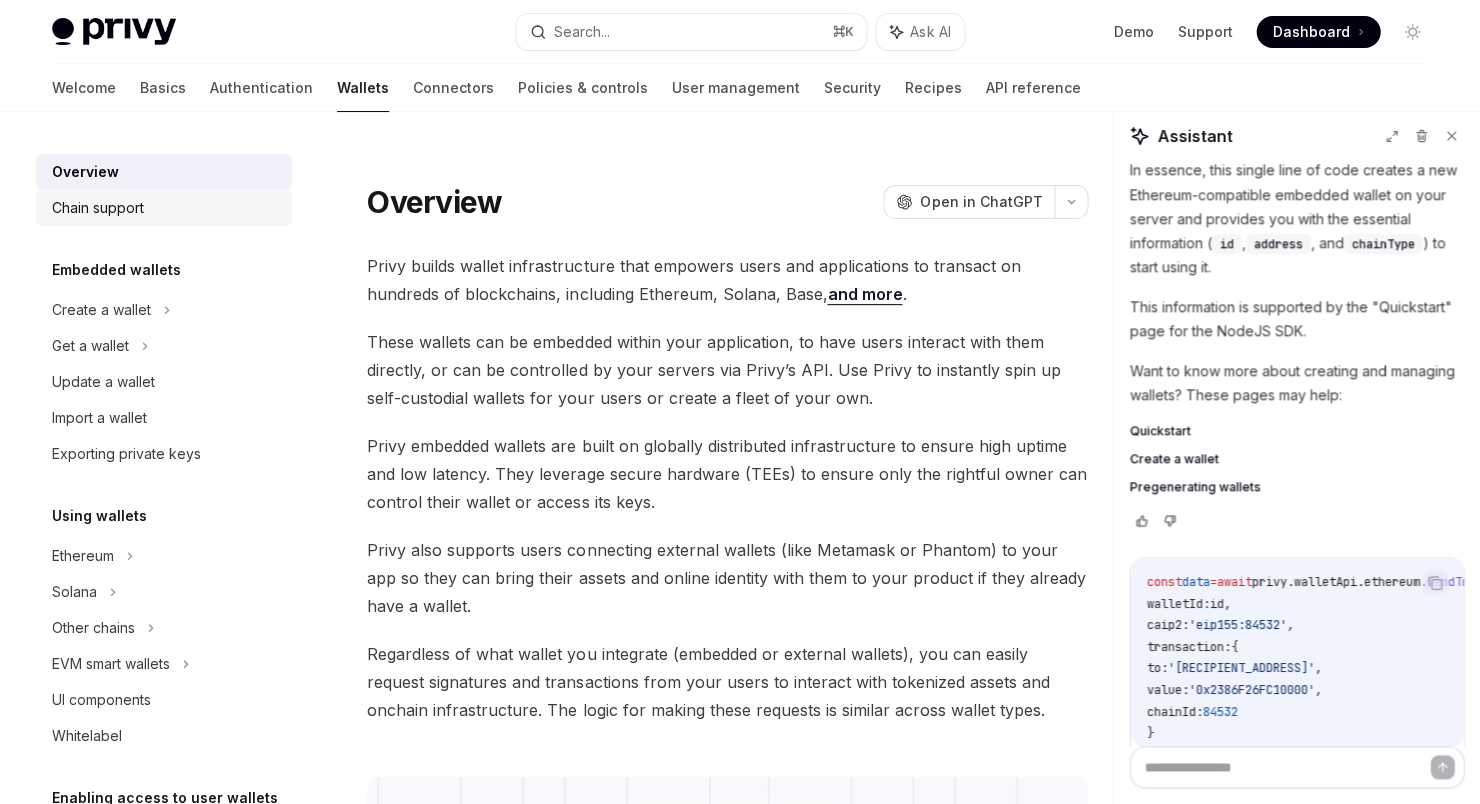 click on "Chain support" at bounding box center [166, 208] 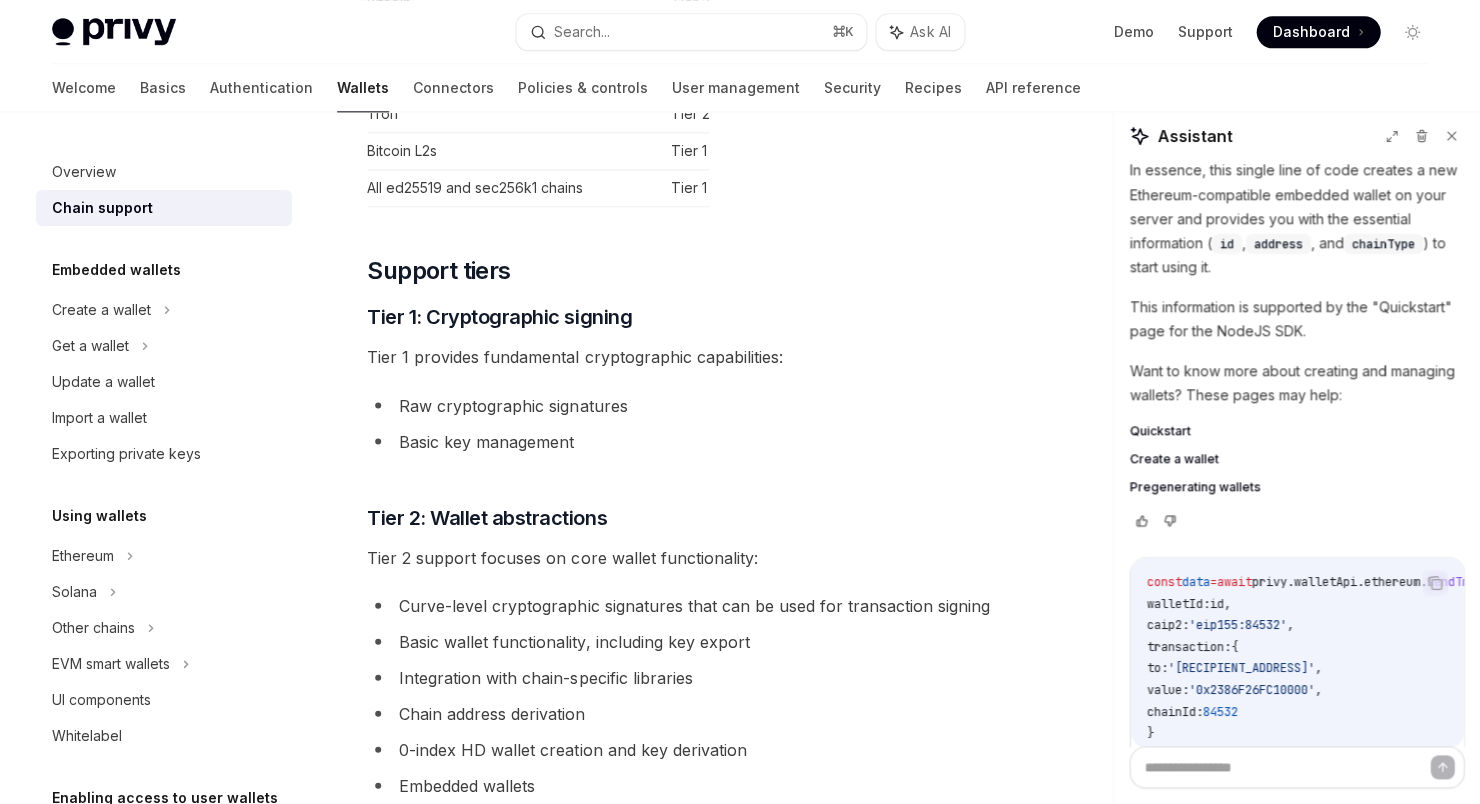 scroll, scrollTop: 564, scrollLeft: 0, axis: vertical 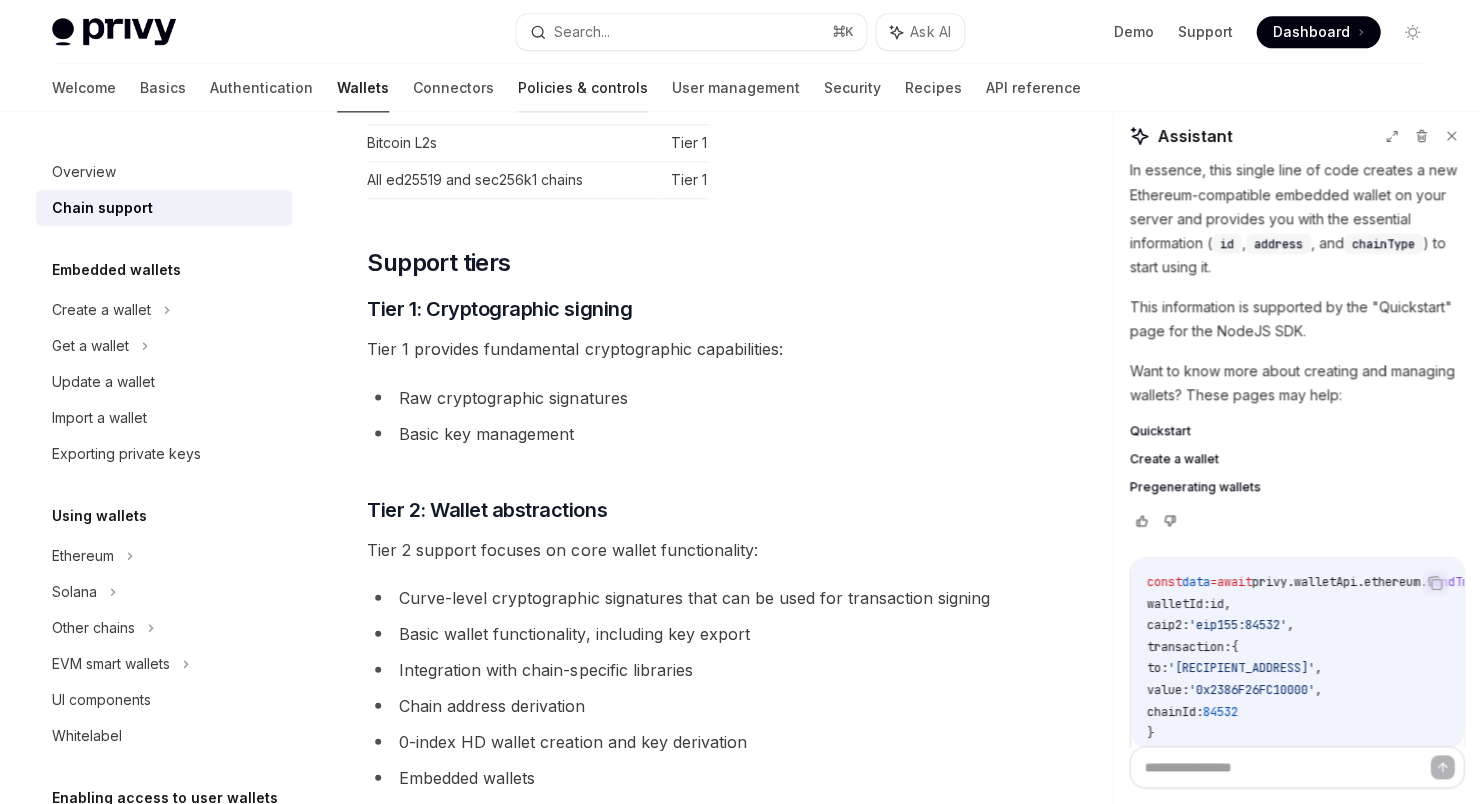 click on "Policies & controls" at bounding box center (583, 88) 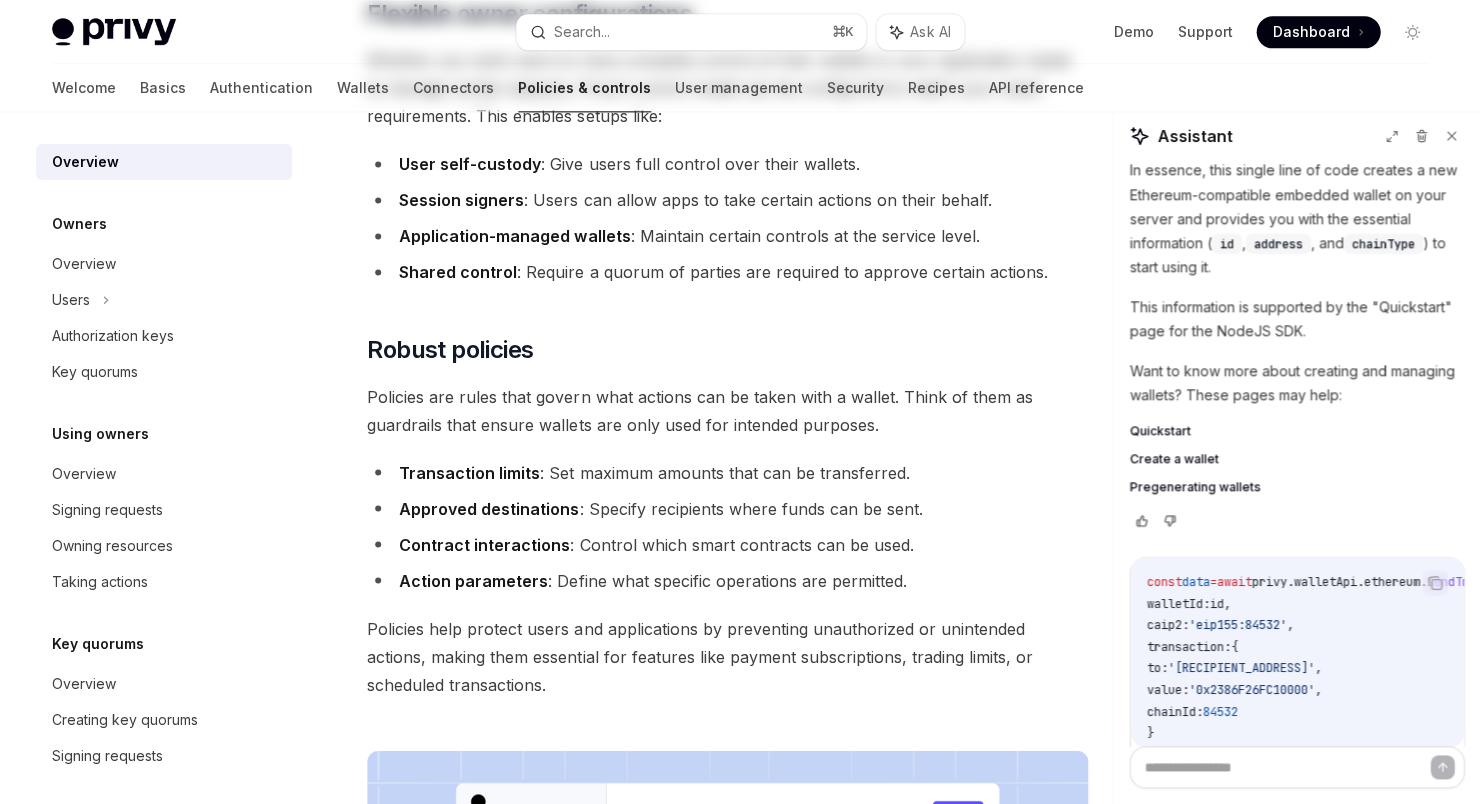 scroll, scrollTop: 0, scrollLeft: 0, axis: both 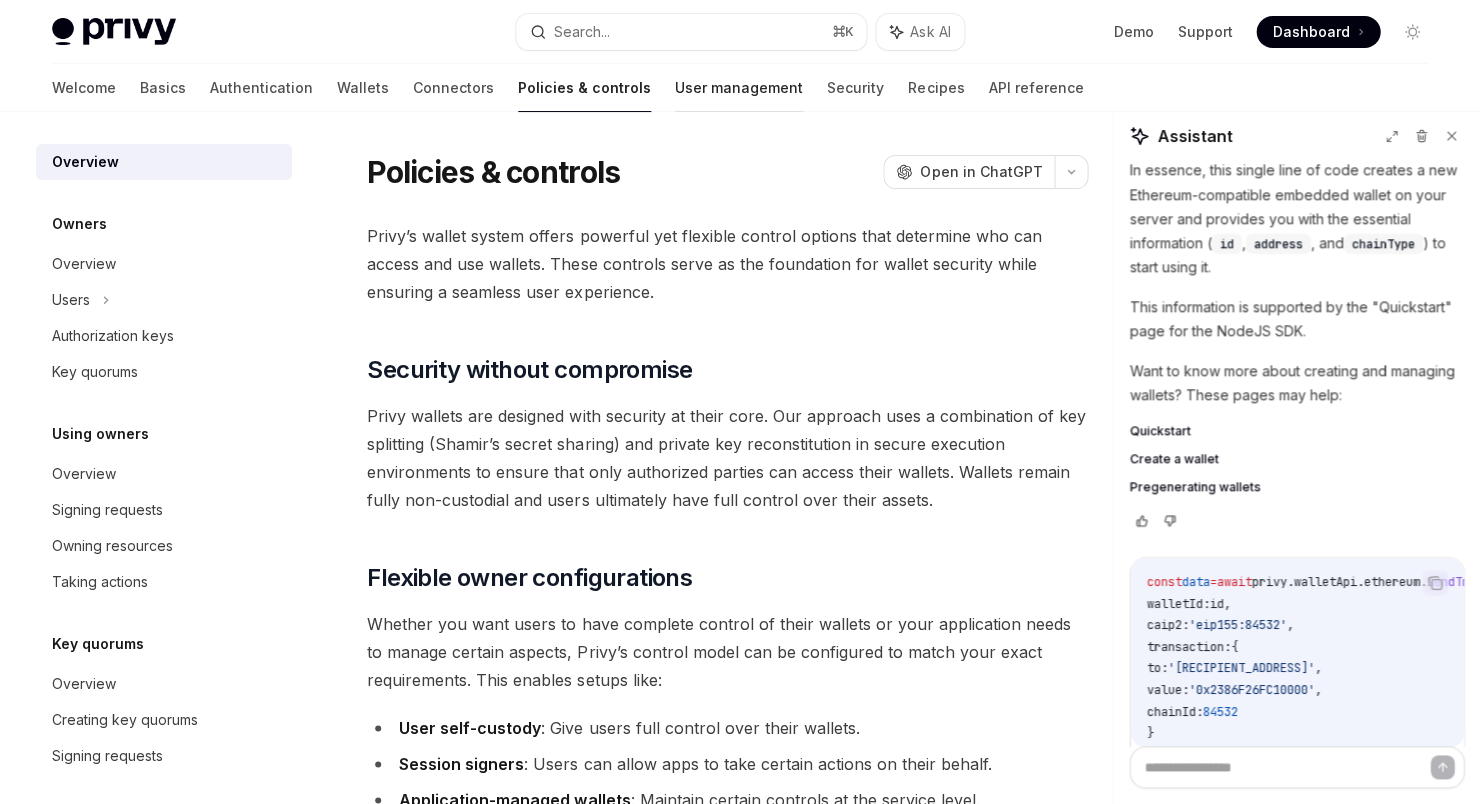 click on "User management" at bounding box center (739, 88) 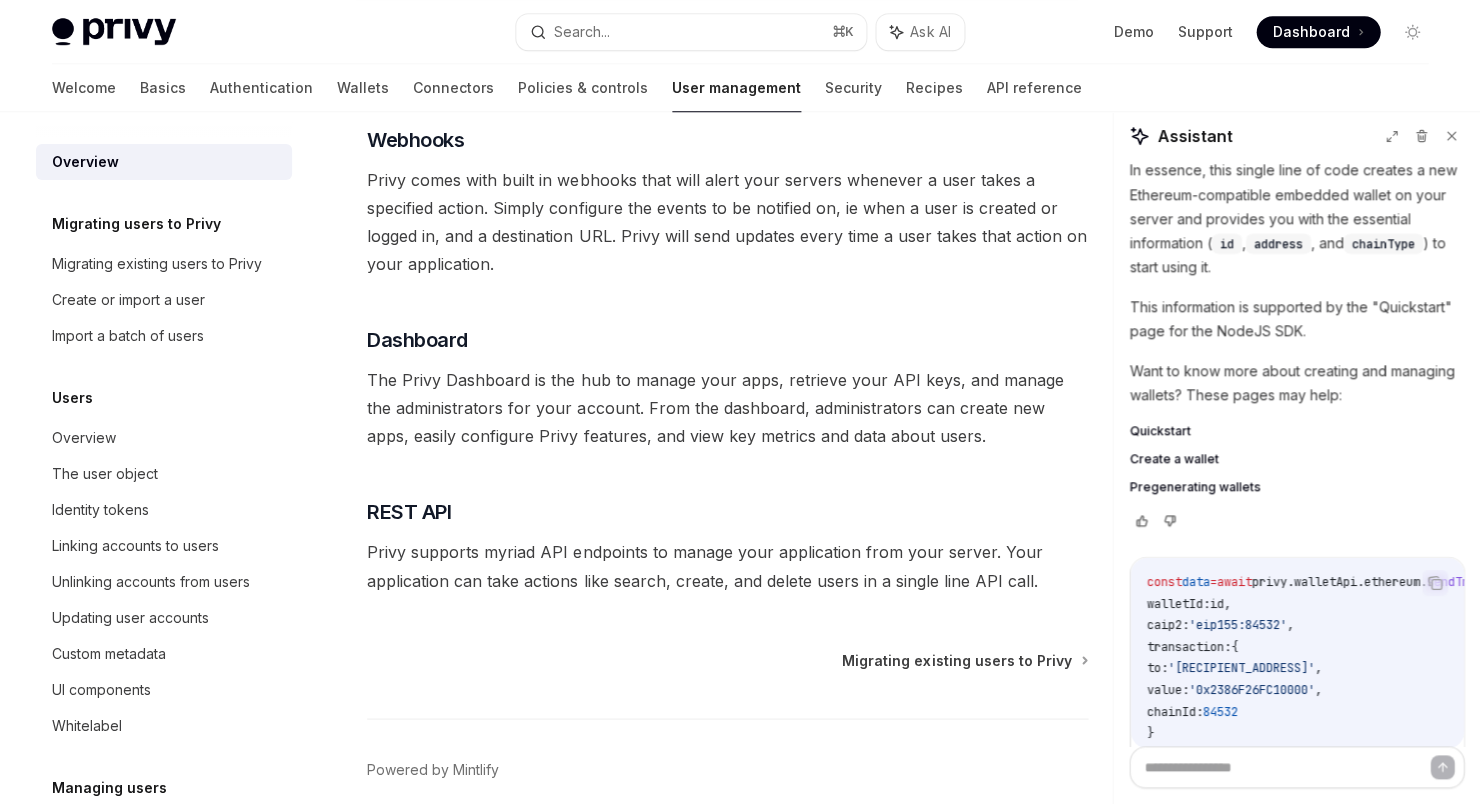scroll, scrollTop: 439, scrollLeft: 0, axis: vertical 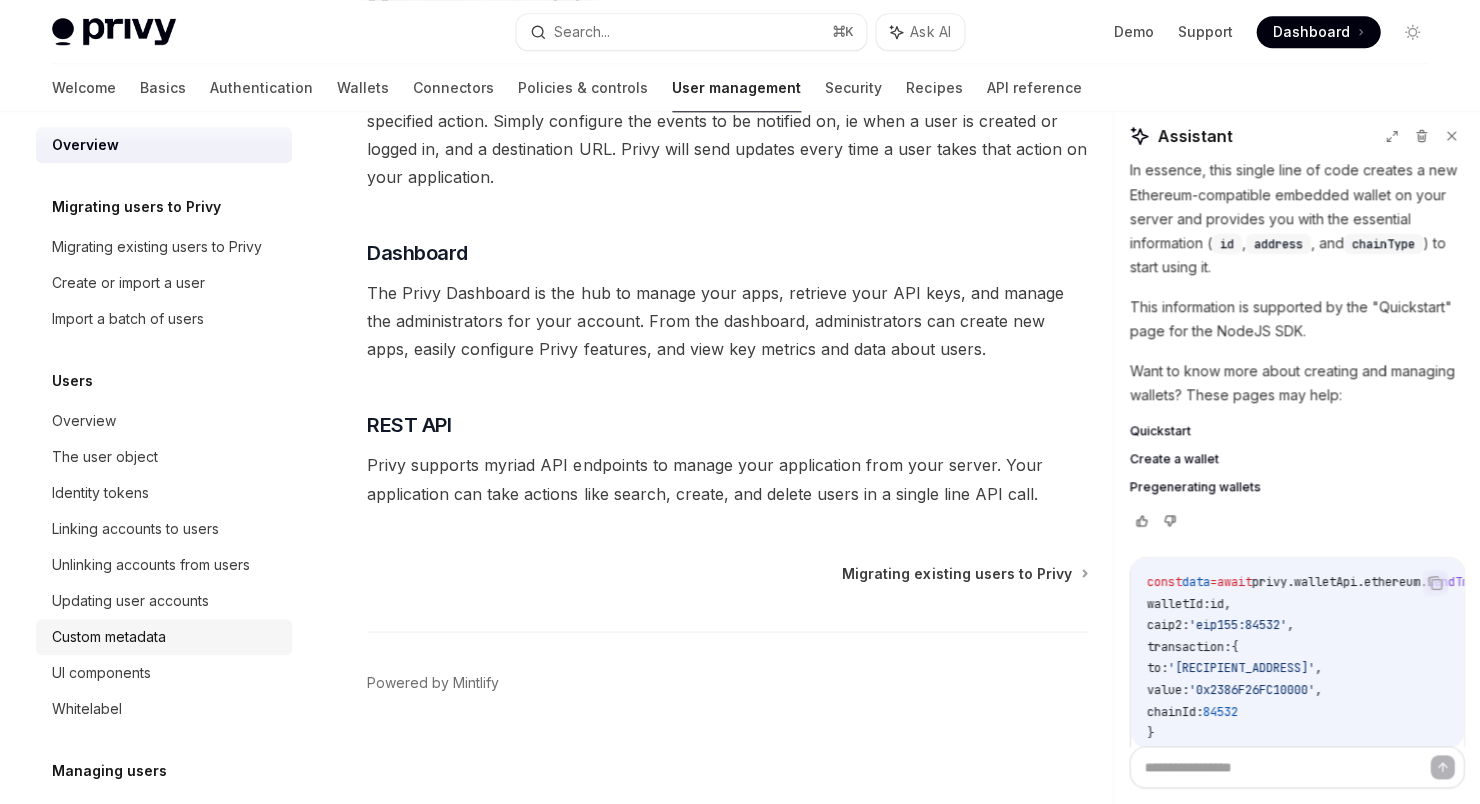 click on "Custom metadata" at bounding box center [164, 637] 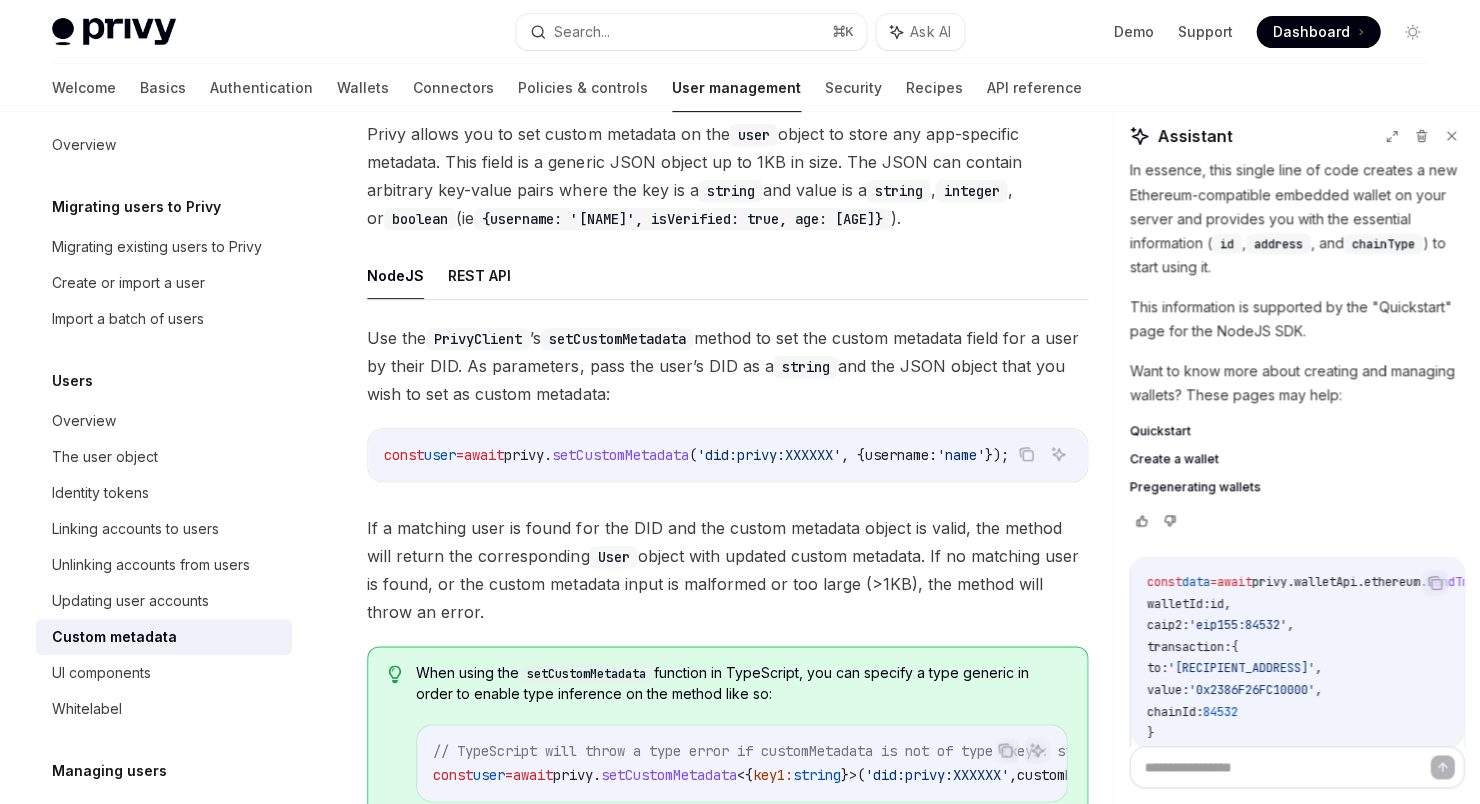 scroll, scrollTop: 0, scrollLeft: 0, axis: both 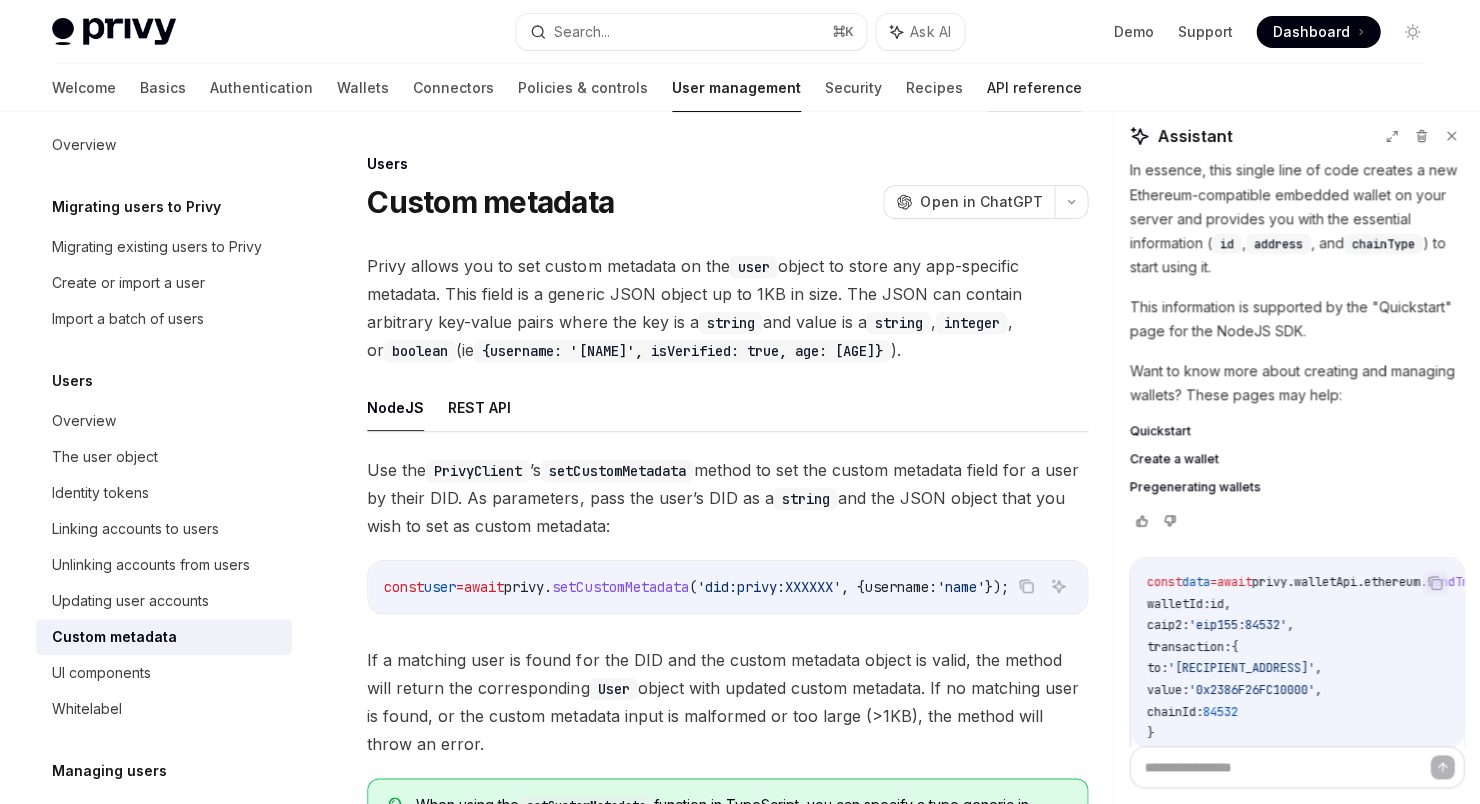 click on "API reference" at bounding box center [1033, 88] 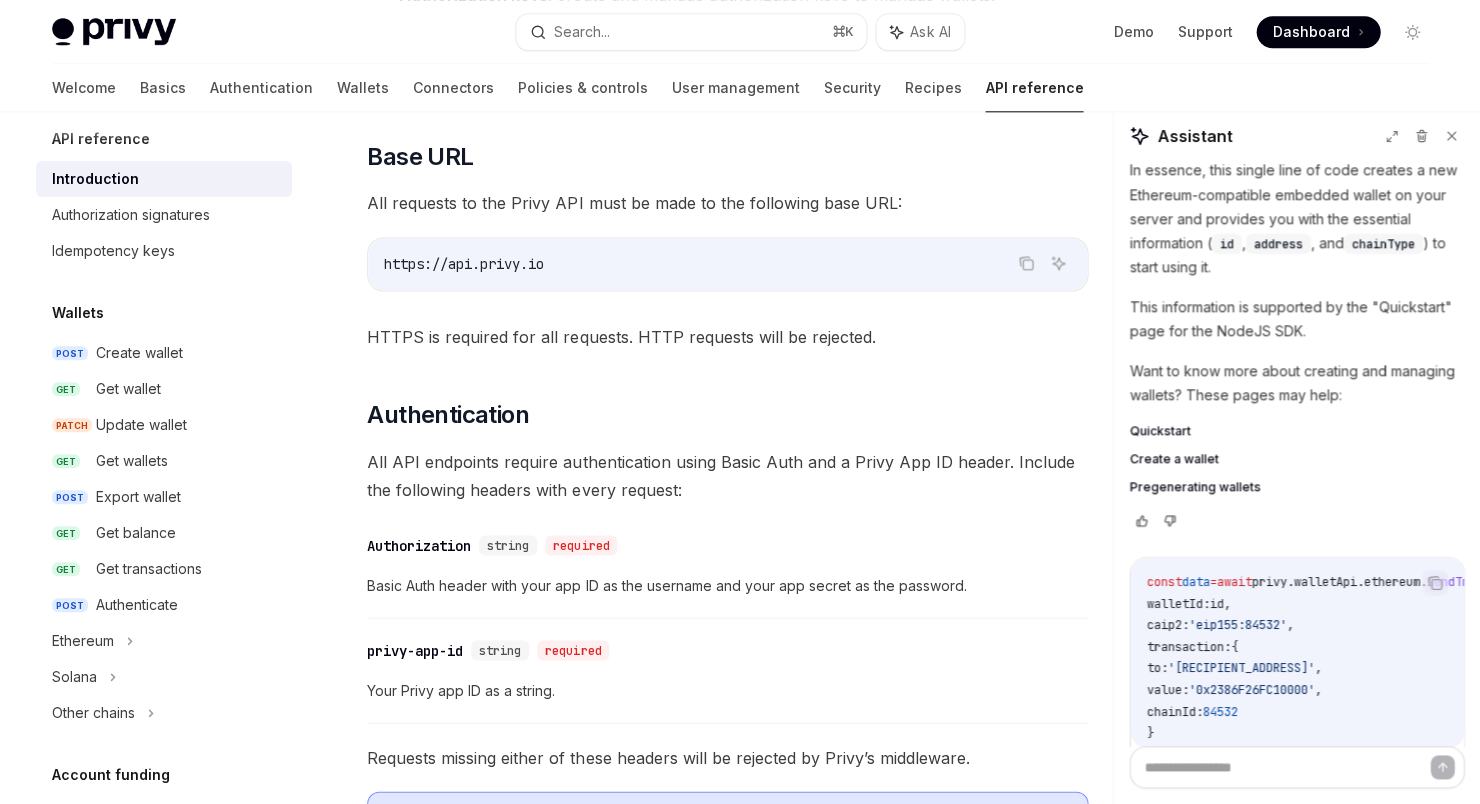 scroll, scrollTop: 0, scrollLeft: 0, axis: both 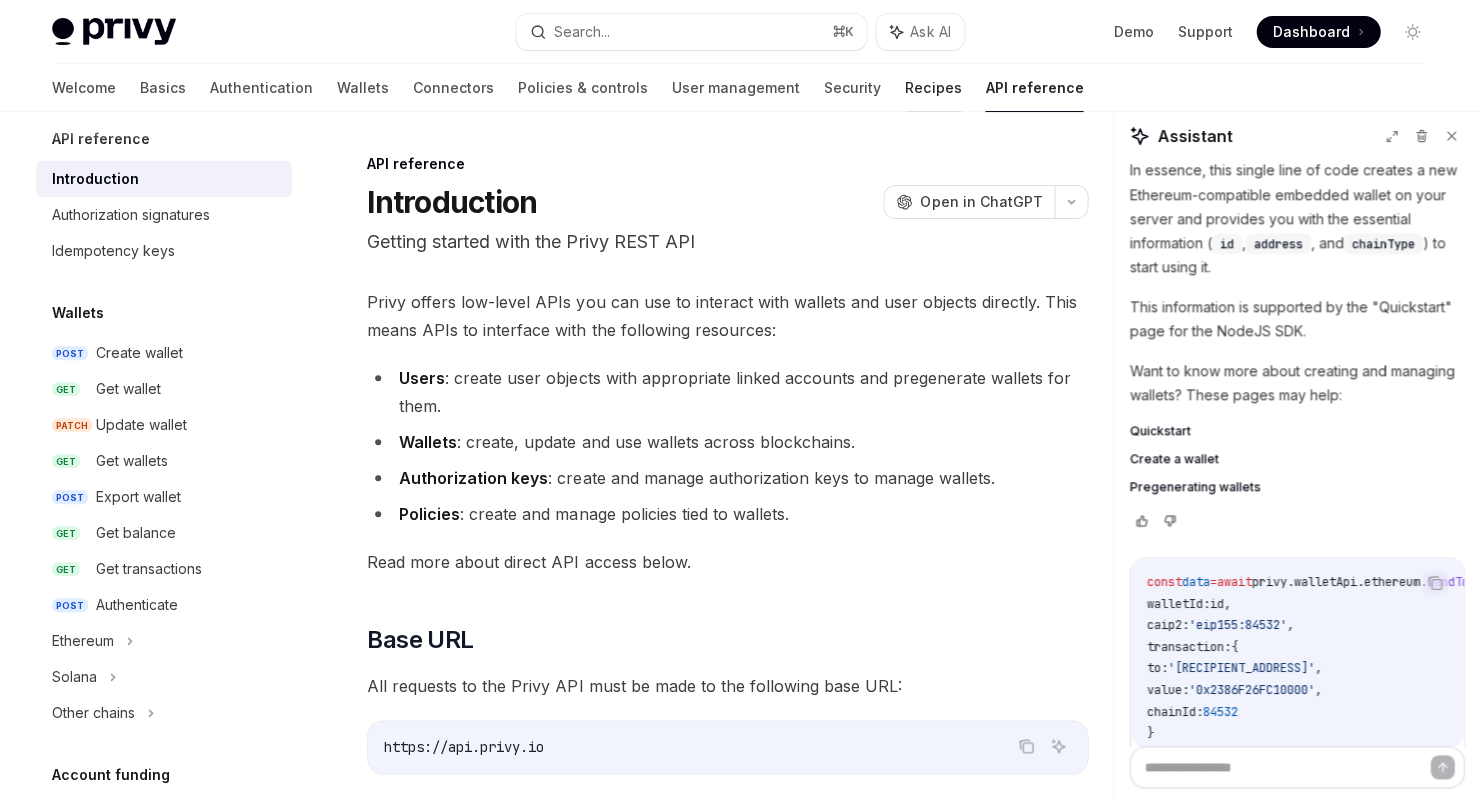 click on "Recipes" at bounding box center (933, 88) 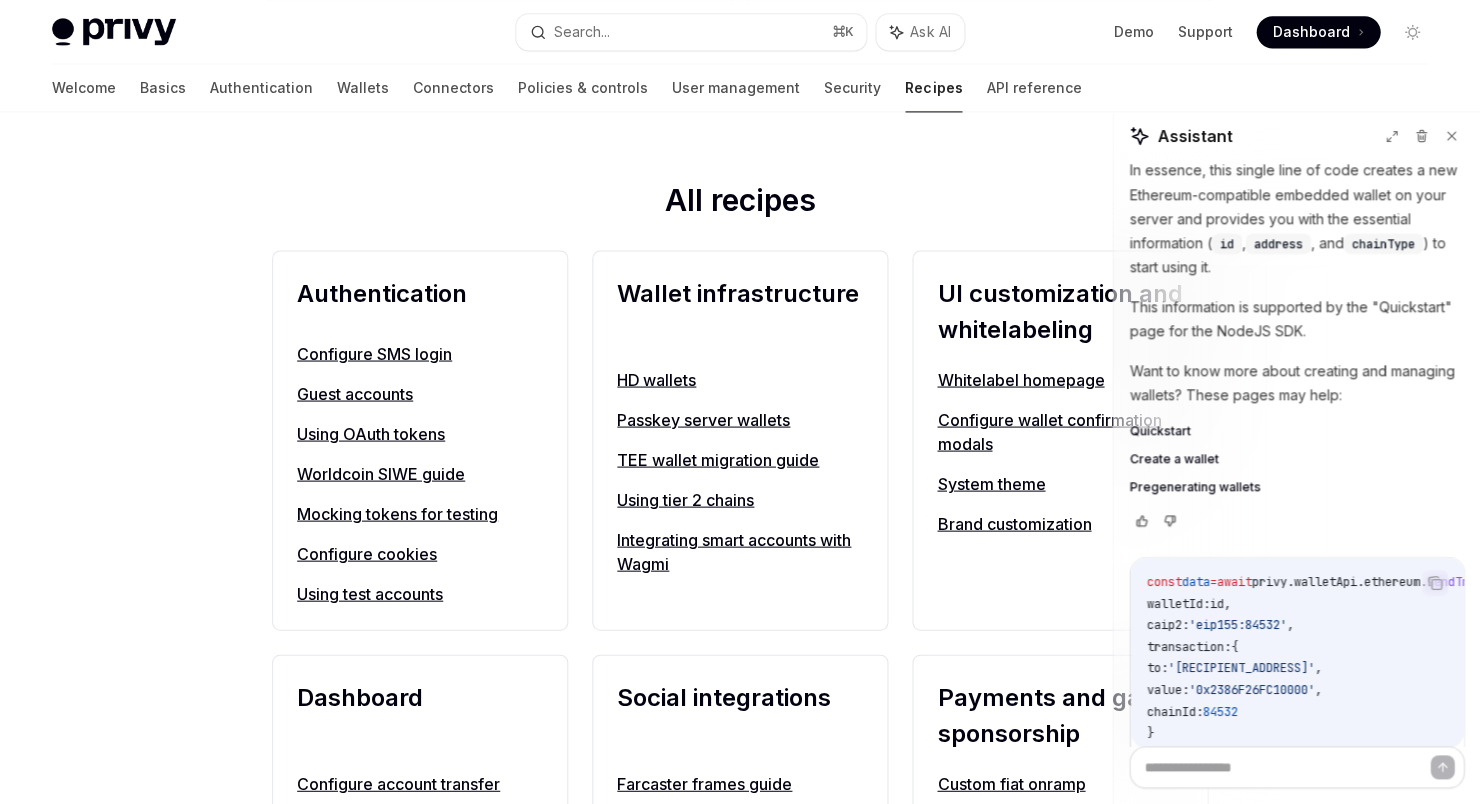 scroll, scrollTop: 652, scrollLeft: 0, axis: vertical 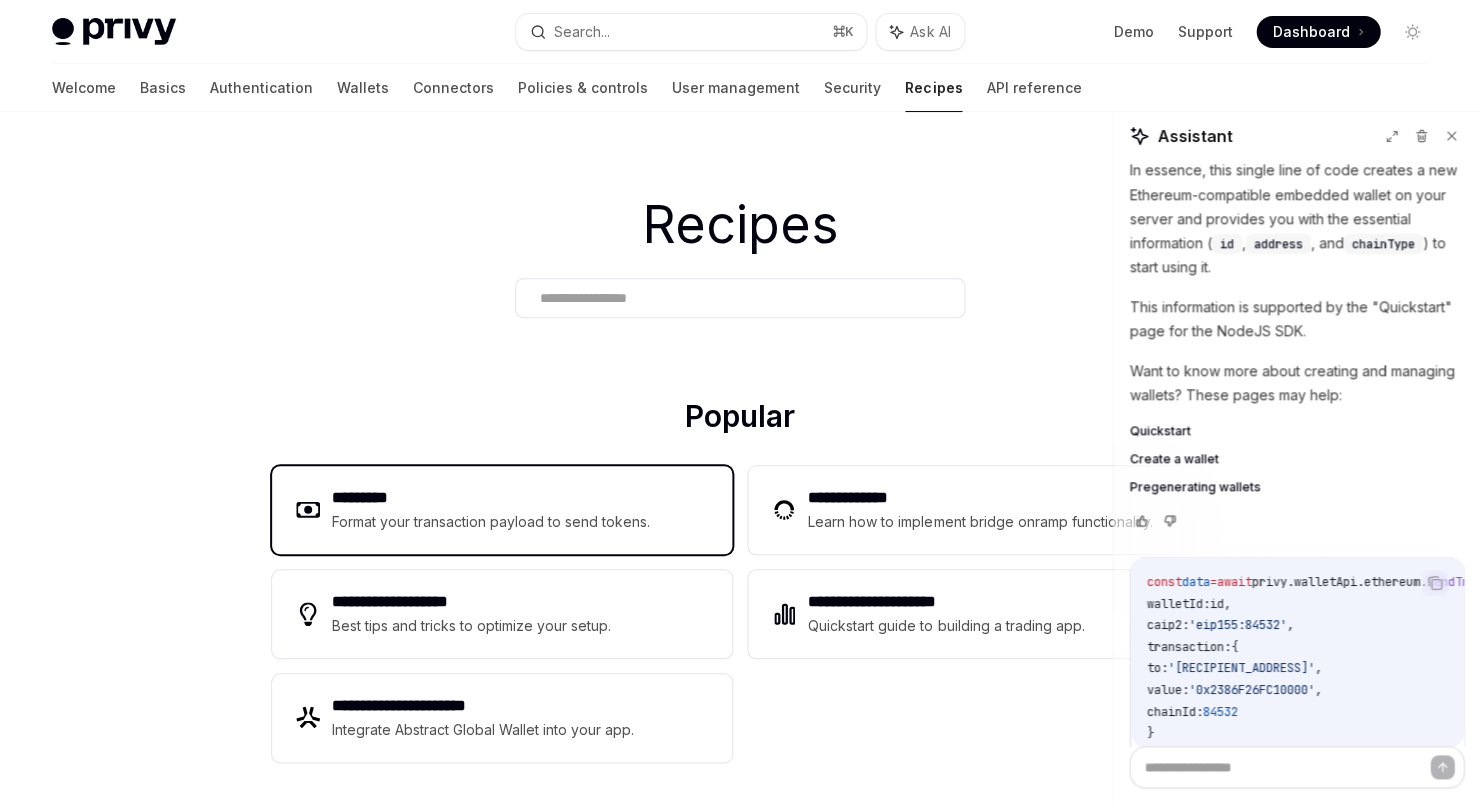 click on "********* Format your transaction payload to send tokens." at bounding box center [502, 510] 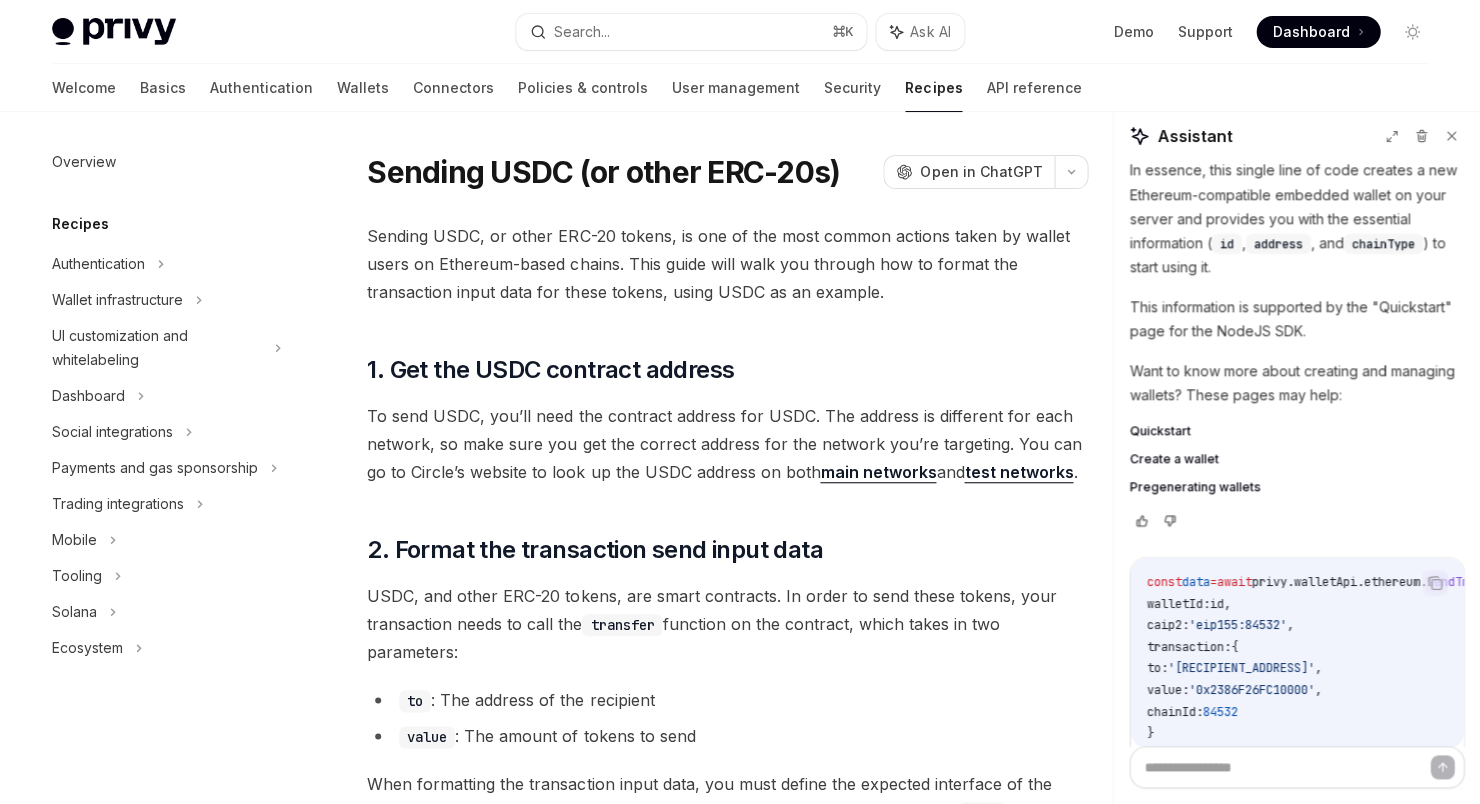scroll, scrollTop: 0, scrollLeft: 0, axis: both 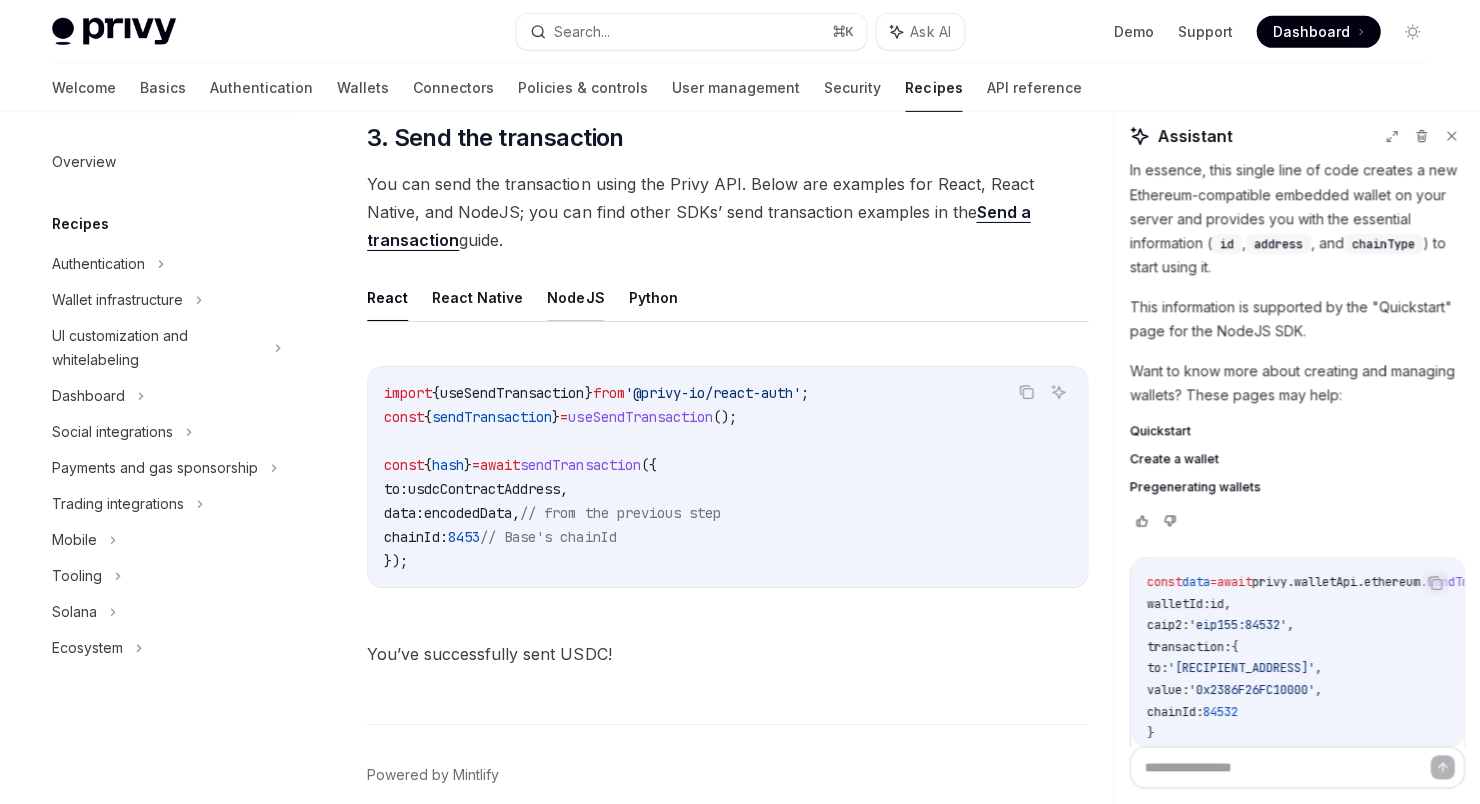 click on "NodeJS" at bounding box center [575, 297] 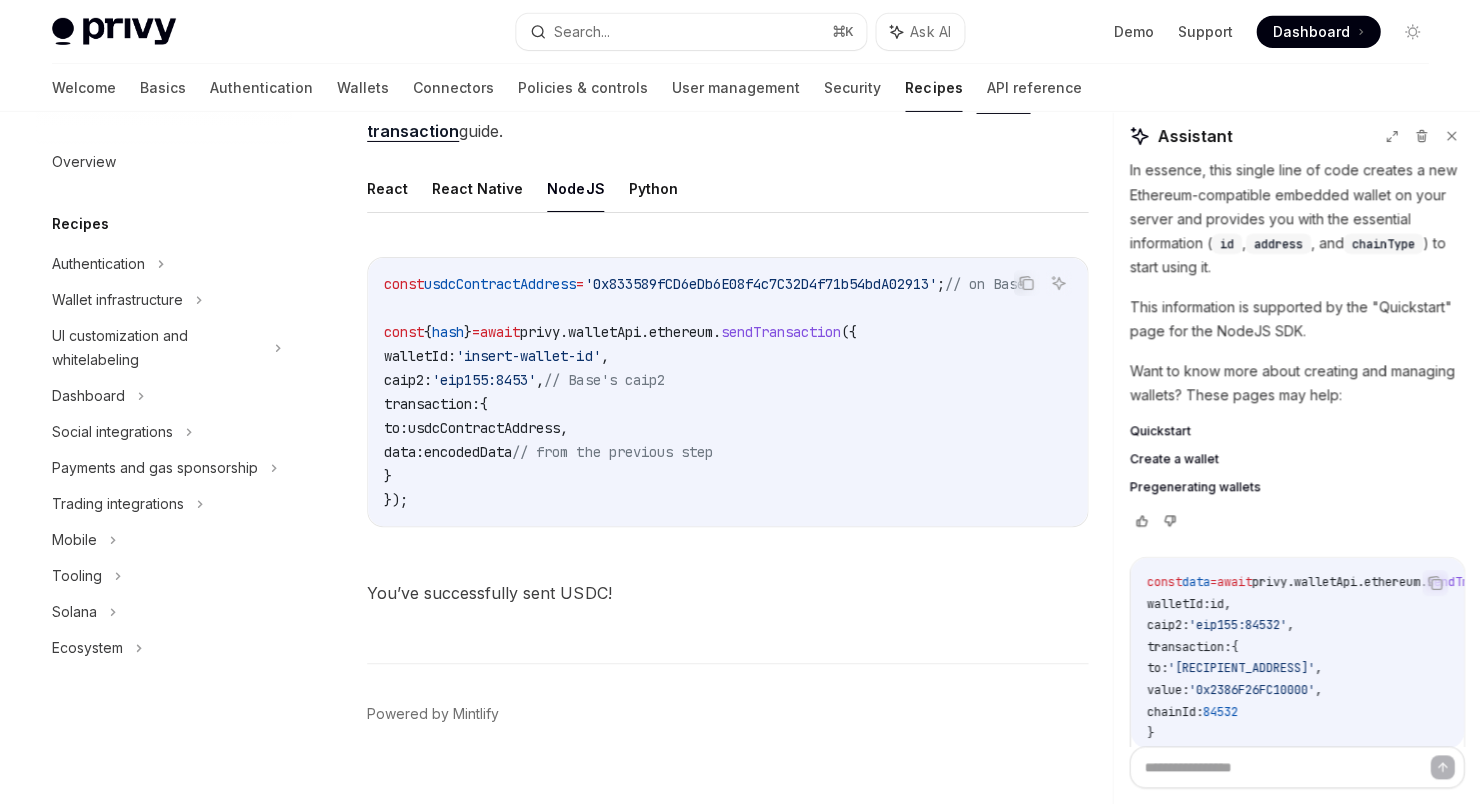 scroll, scrollTop: 1622, scrollLeft: 0, axis: vertical 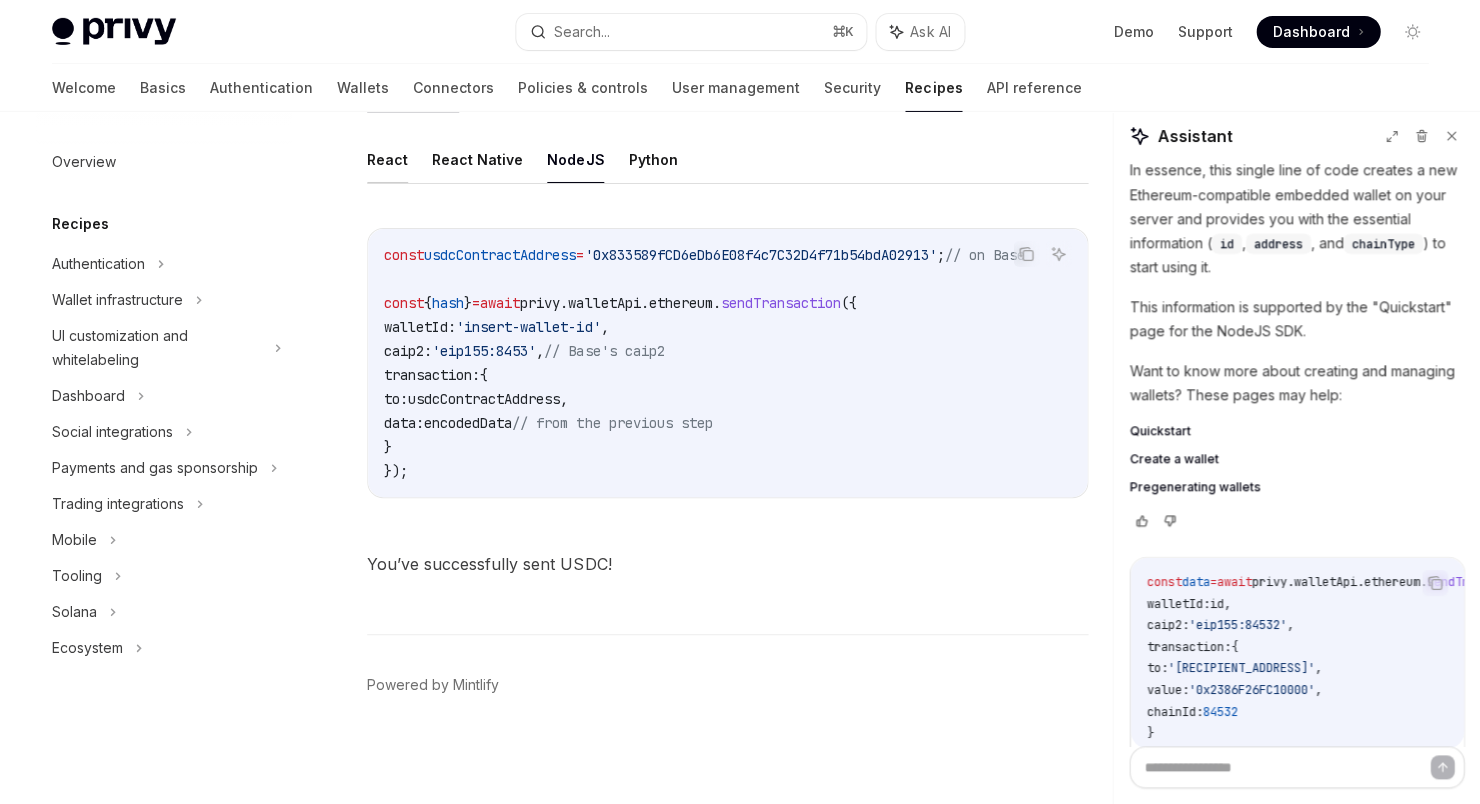 click on "React" at bounding box center [387, 159] 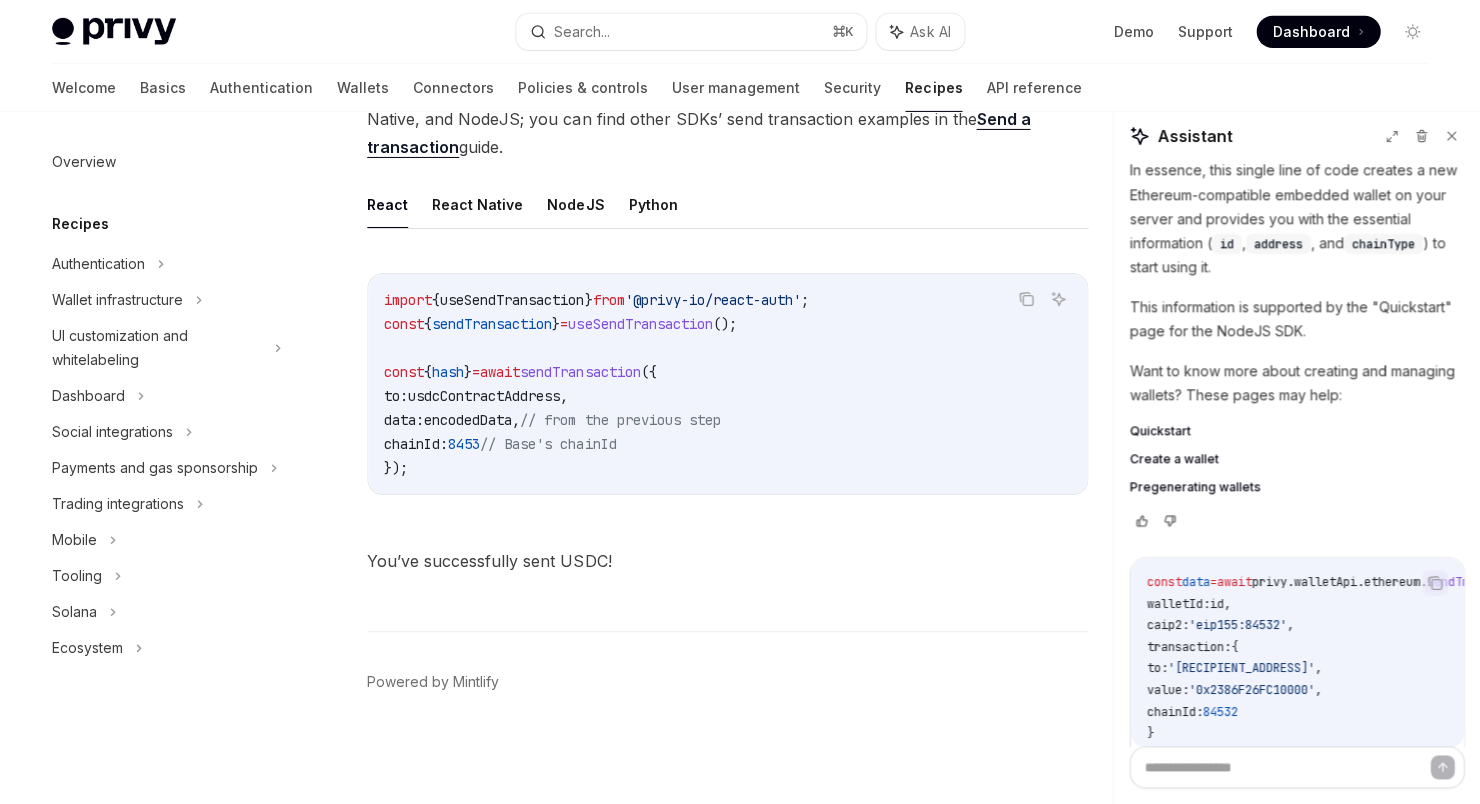 scroll, scrollTop: 1573, scrollLeft: 0, axis: vertical 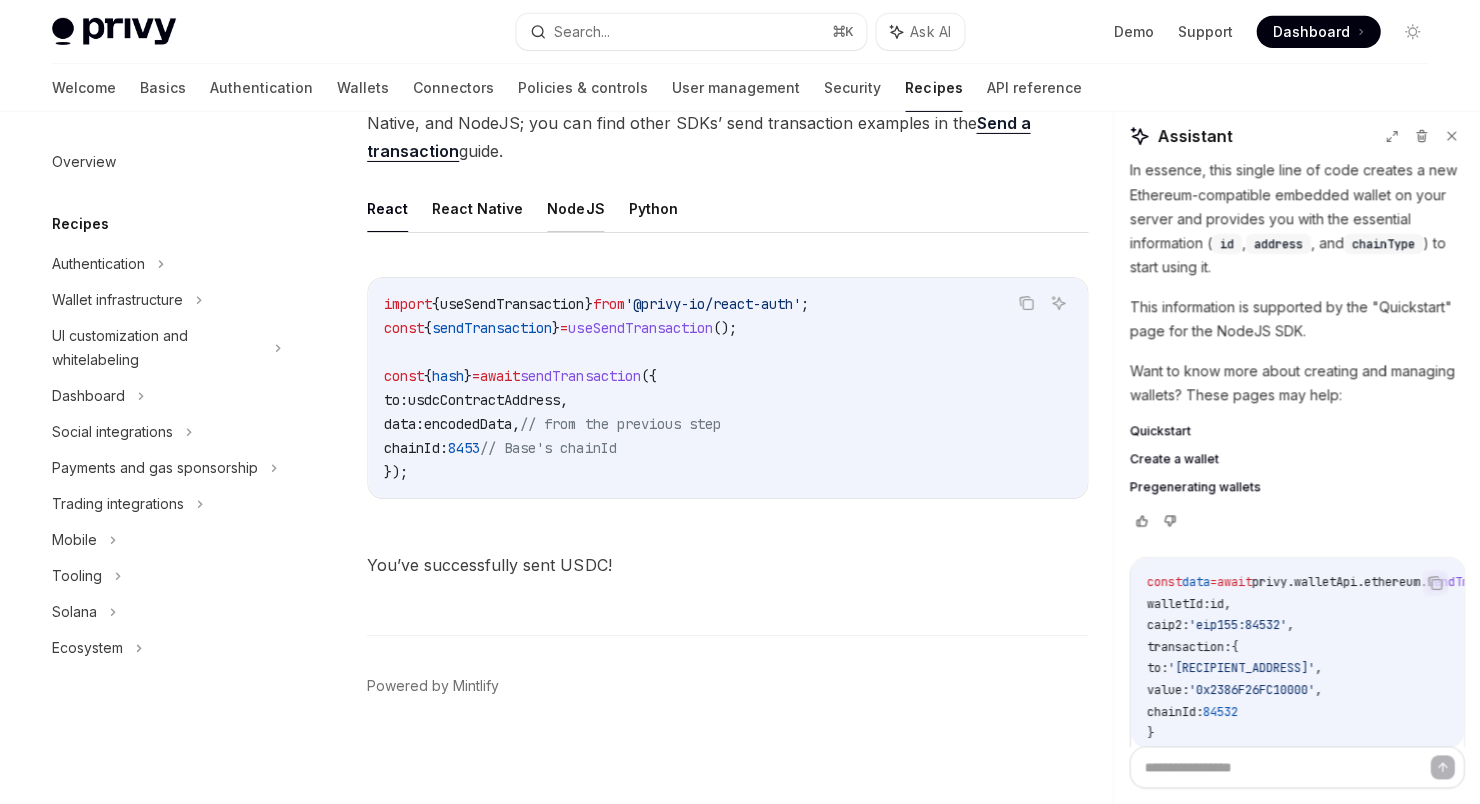 click on "NodeJS" at bounding box center (575, 208) 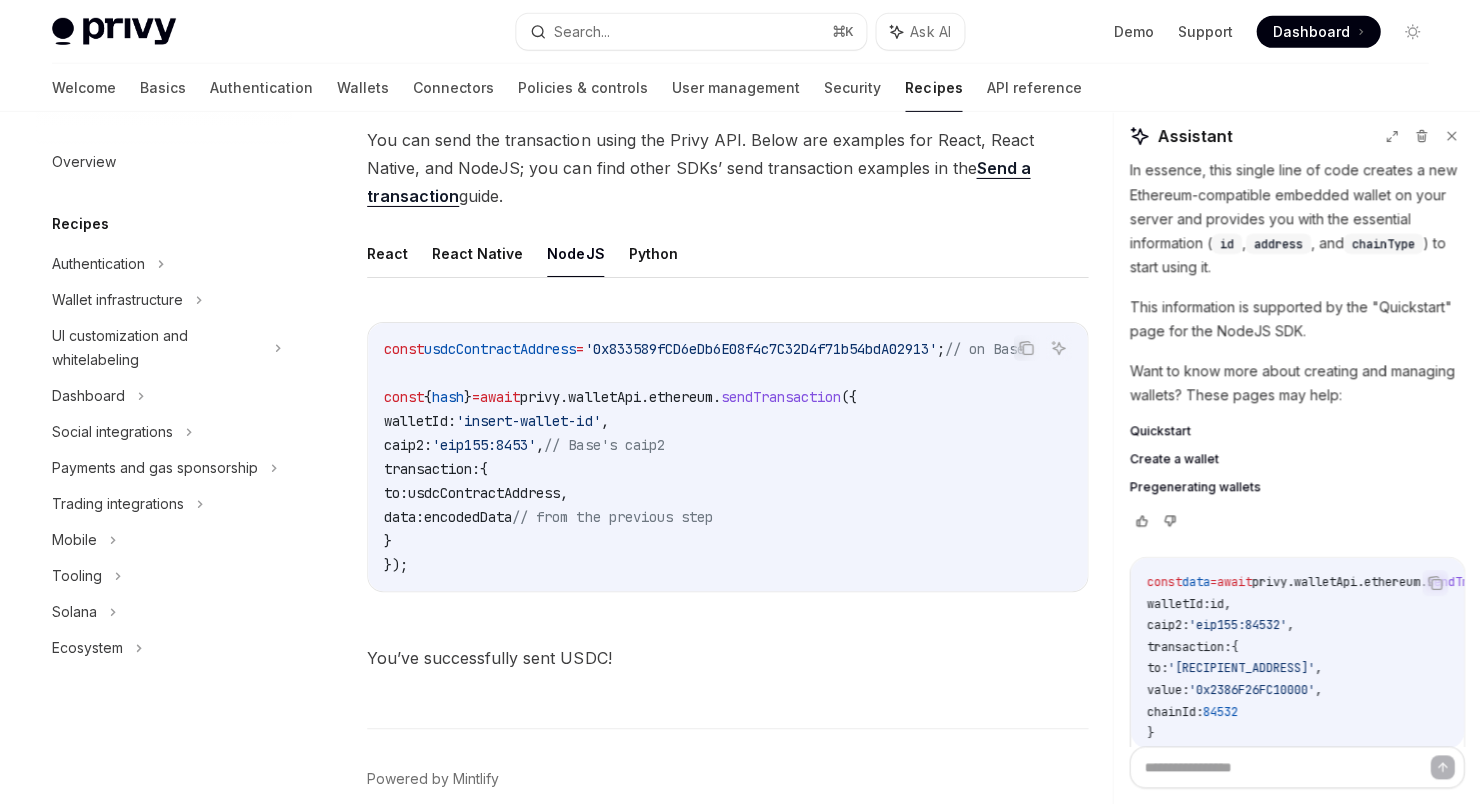 scroll, scrollTop: 1532, scrollLeft: 0, axis: vertical 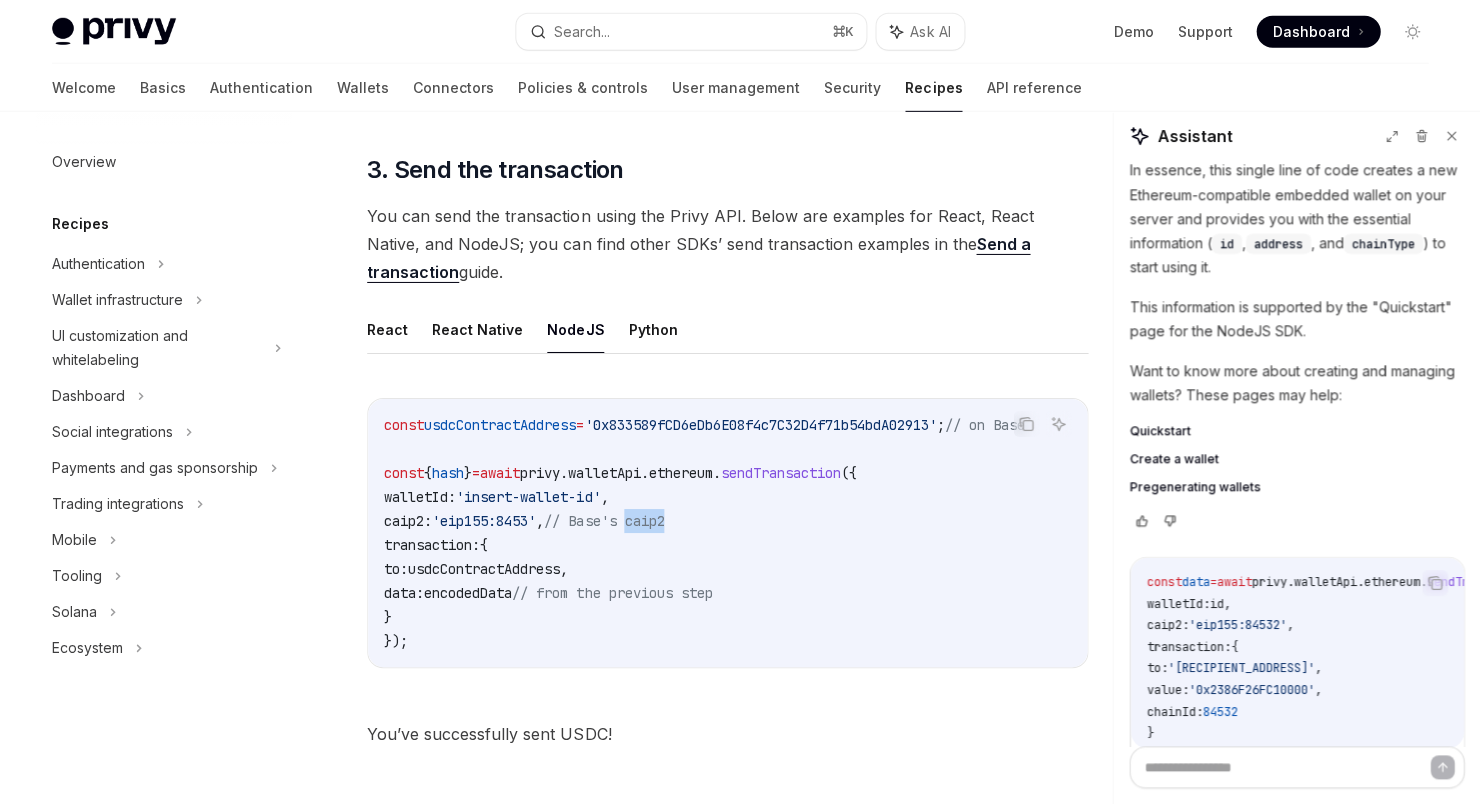 drag, startPoint x: 708, startPoint y: 517, endPoint x: 669, endPoint y: 517, distance: 39 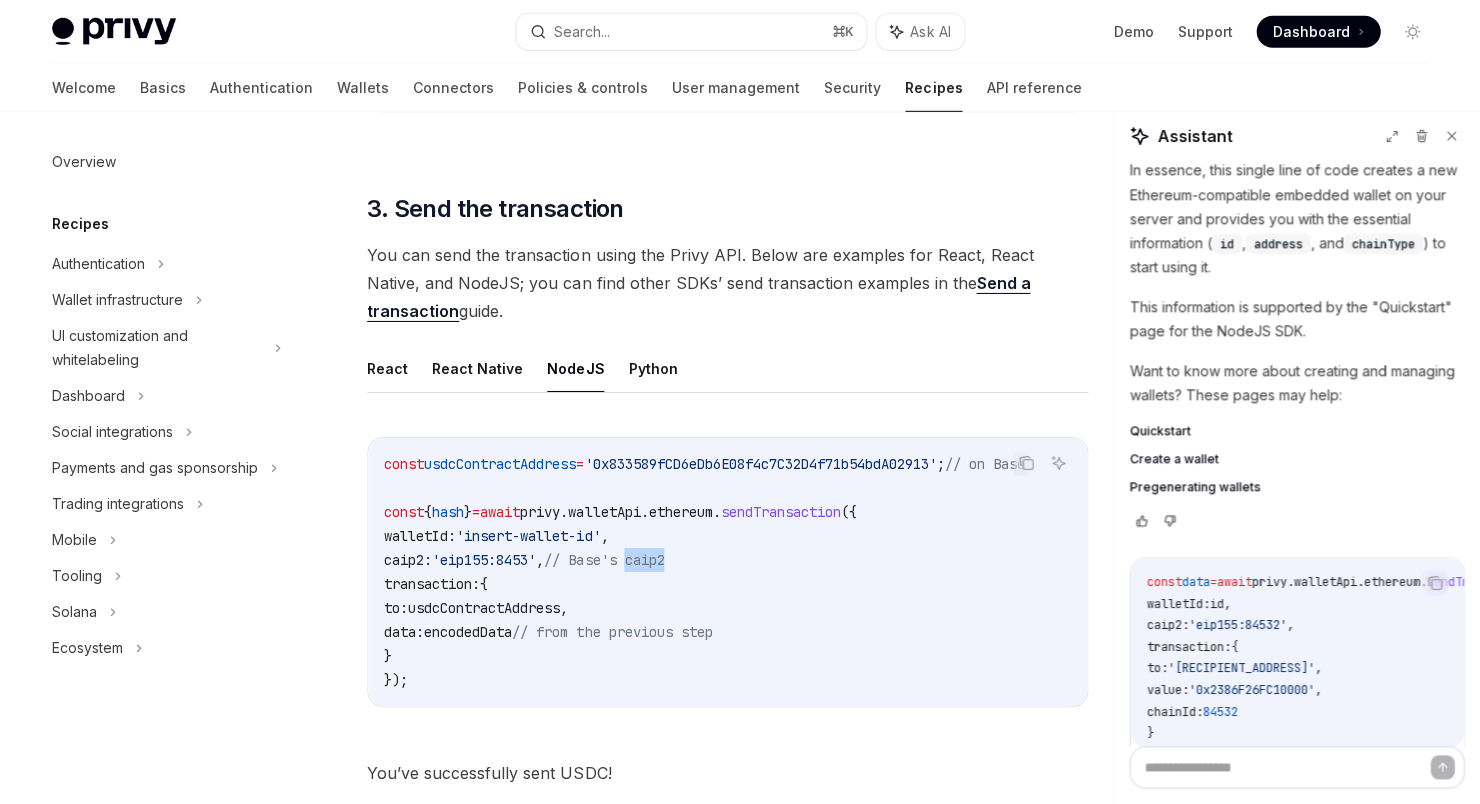 scroll, scrollTop: 1412, scrollLeft: 0, axis: vertical 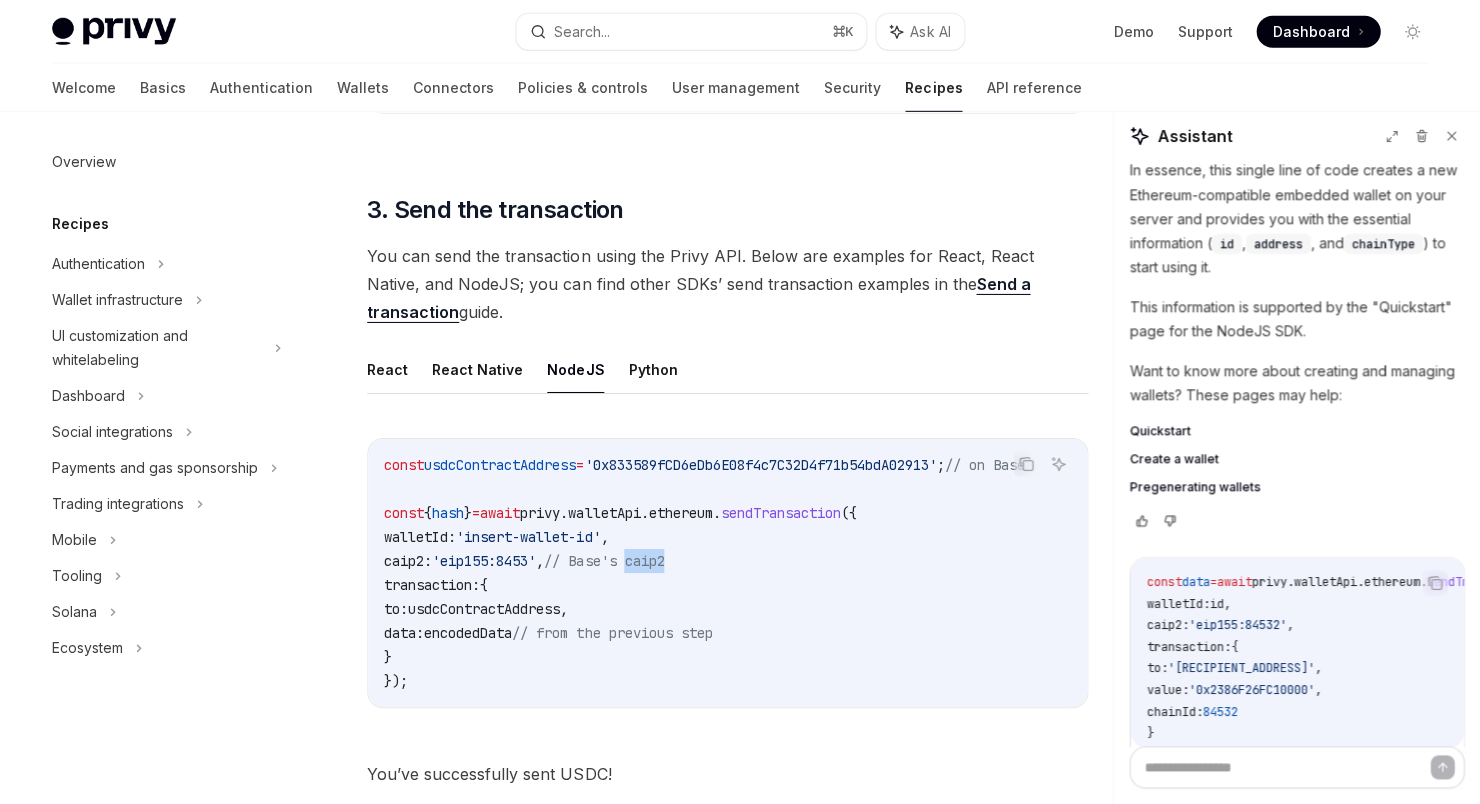 copy on "caip2" 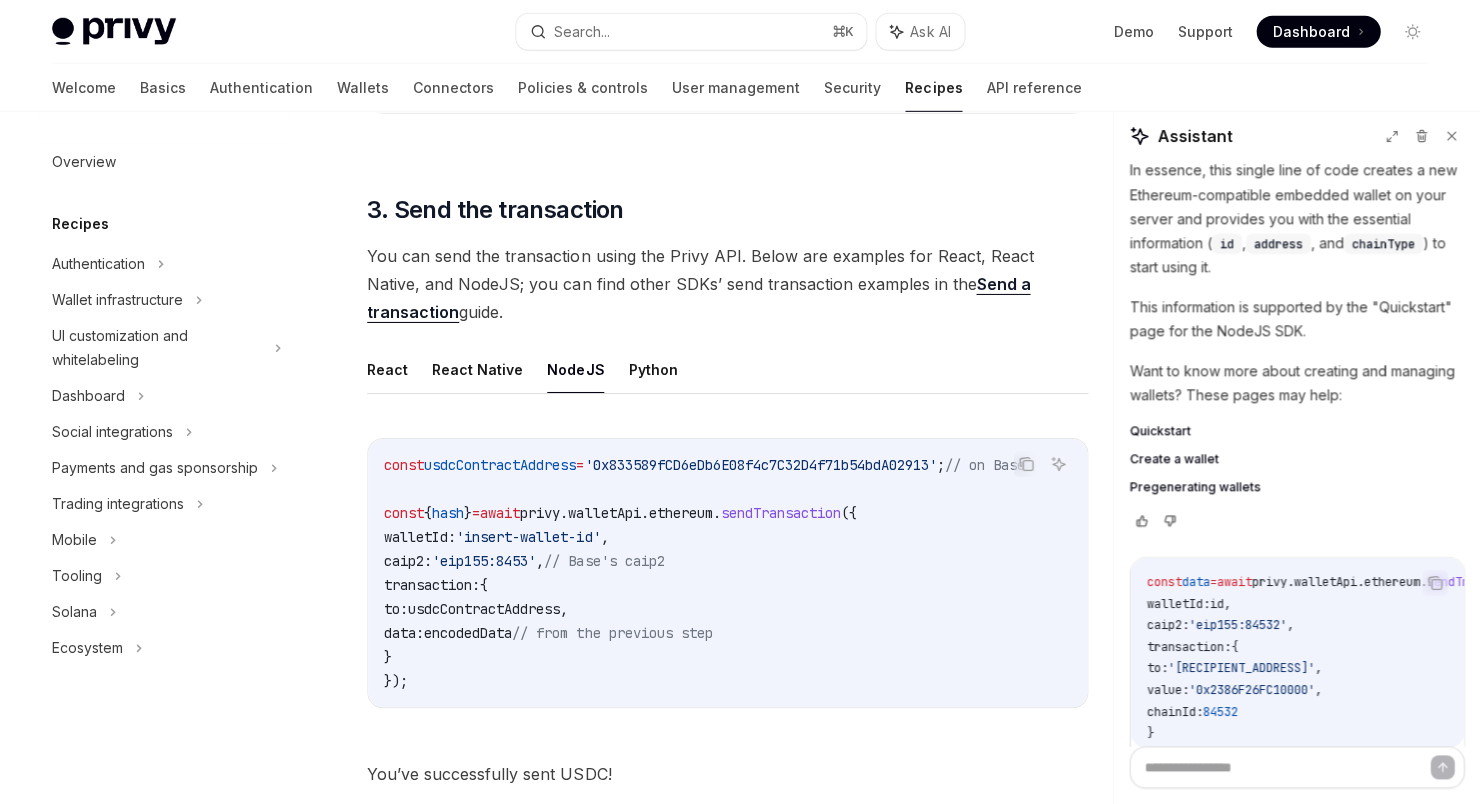 click on "const  usdcContractAddress  =  '0x833589fCD6eDb6E08f4c7C32D4f71b54bdA02913' ;  // on Base
const  { hash }  =  await  privy . walletApi . ethereum . sendTransaction ({
walletId:  'insert-wallet-id' ,
caip2:  'eip155:8453' ,  // Base's caip2
transaction:  {
to:  usdcContractAddress ,
data:  encodedData  // from the previous step
}
});" at bounding box center (728, 573) 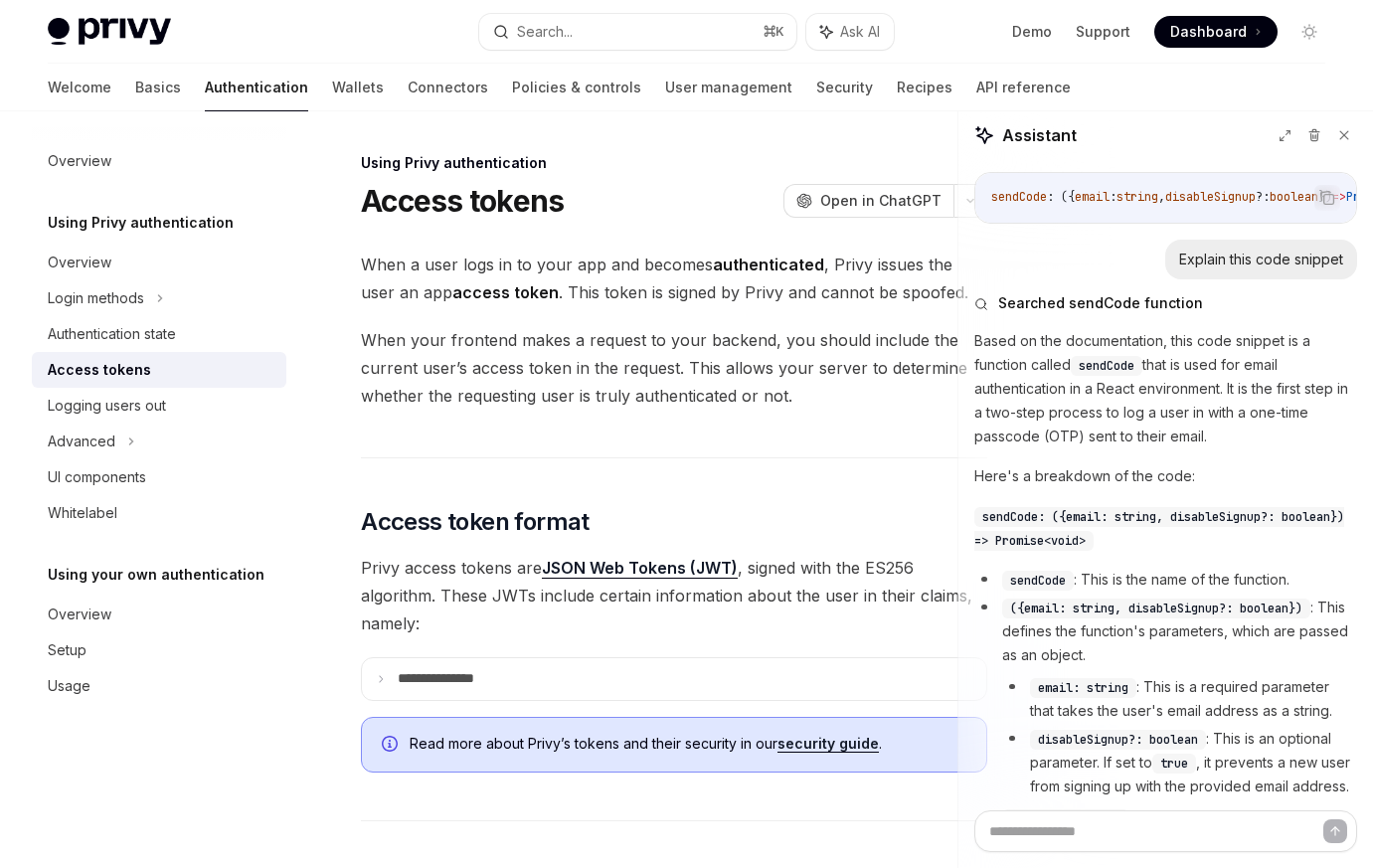 scroll, scrollTop: 0, scrollLeft: 0, axis: both 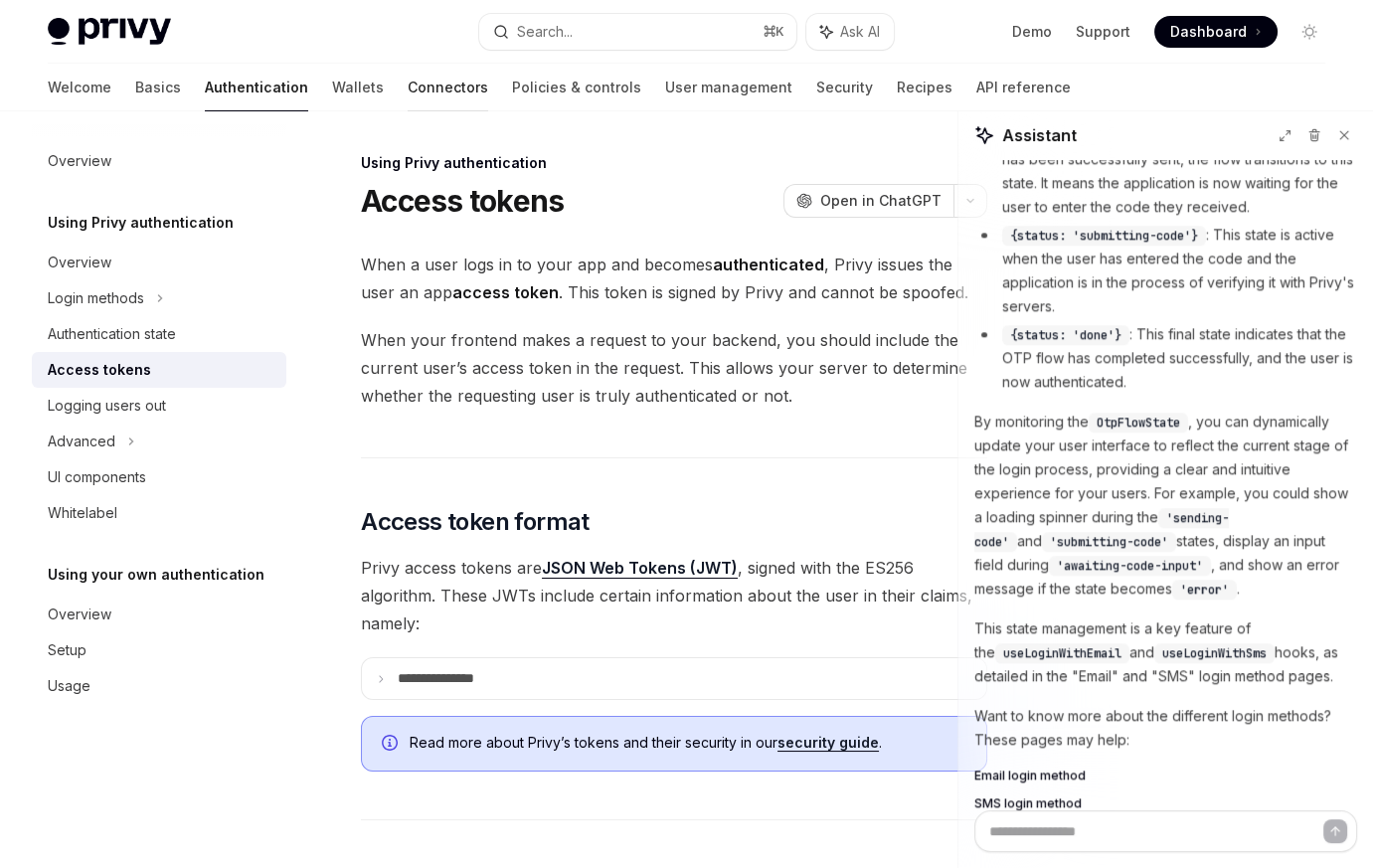 click on "Connectors" at bounding box center (447, 87) 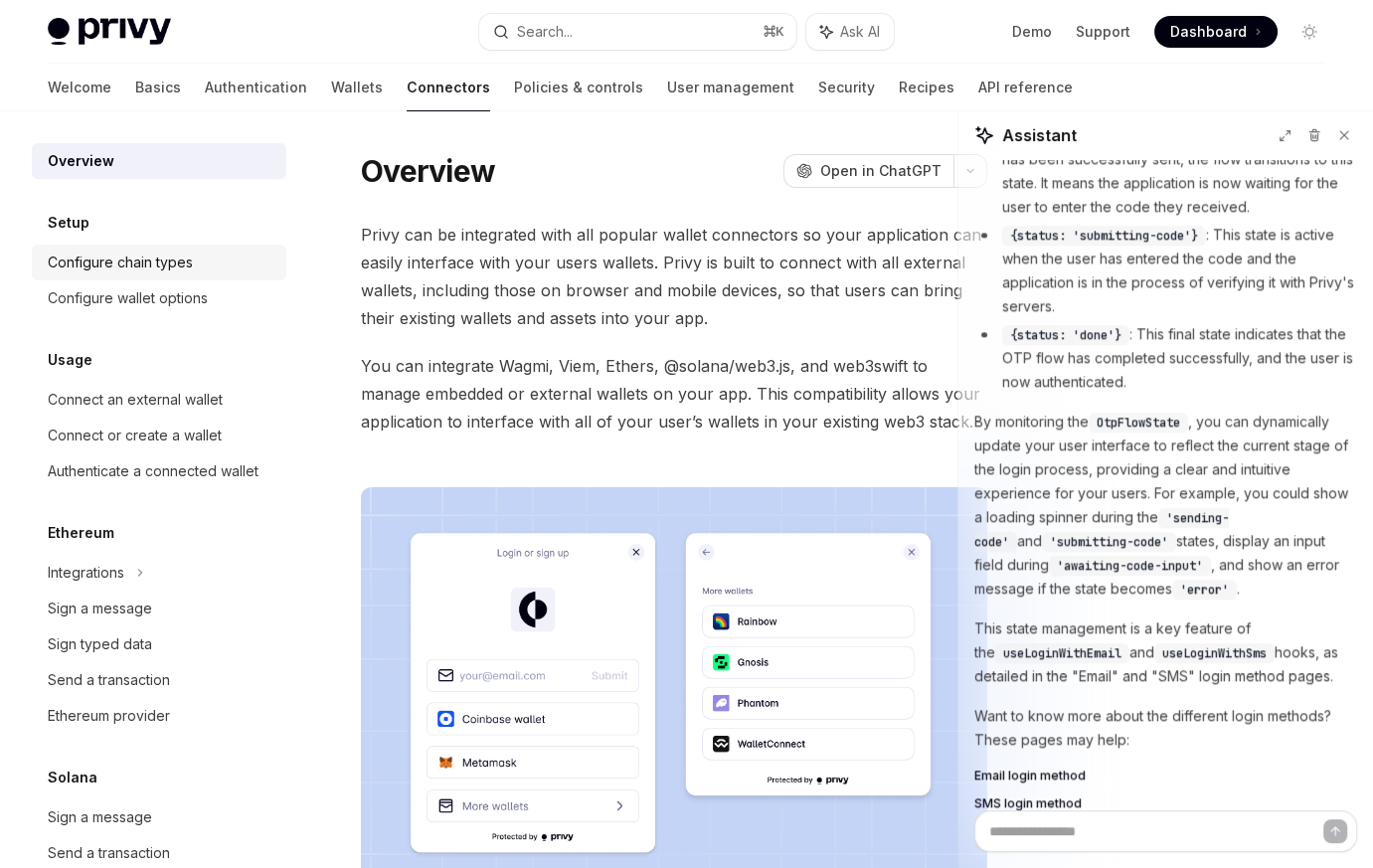 click on "Configure chain types" at bounding box center [120, 262] 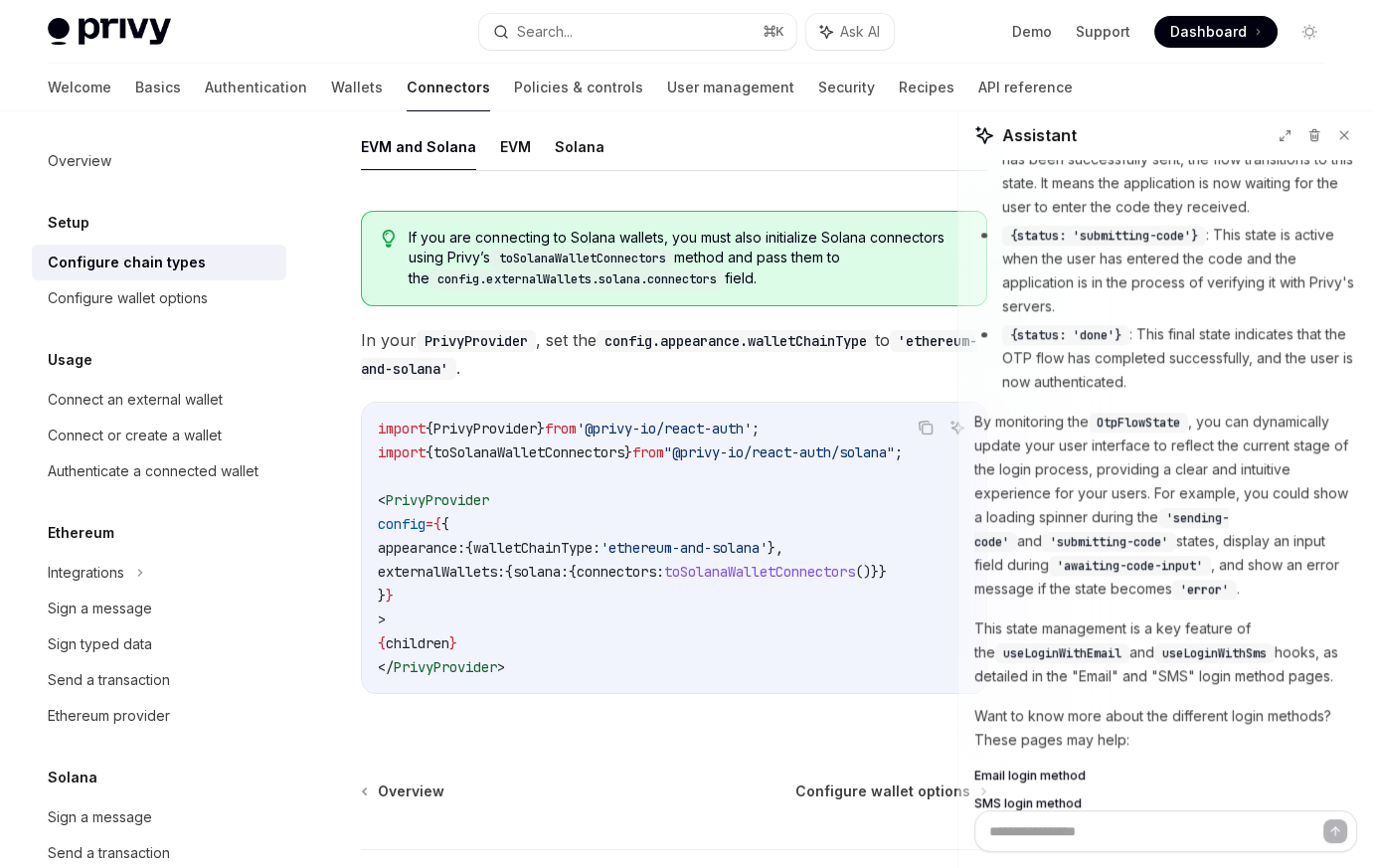 scroll, scrollTop: 344, scrollLeft: 0, axis: vertical 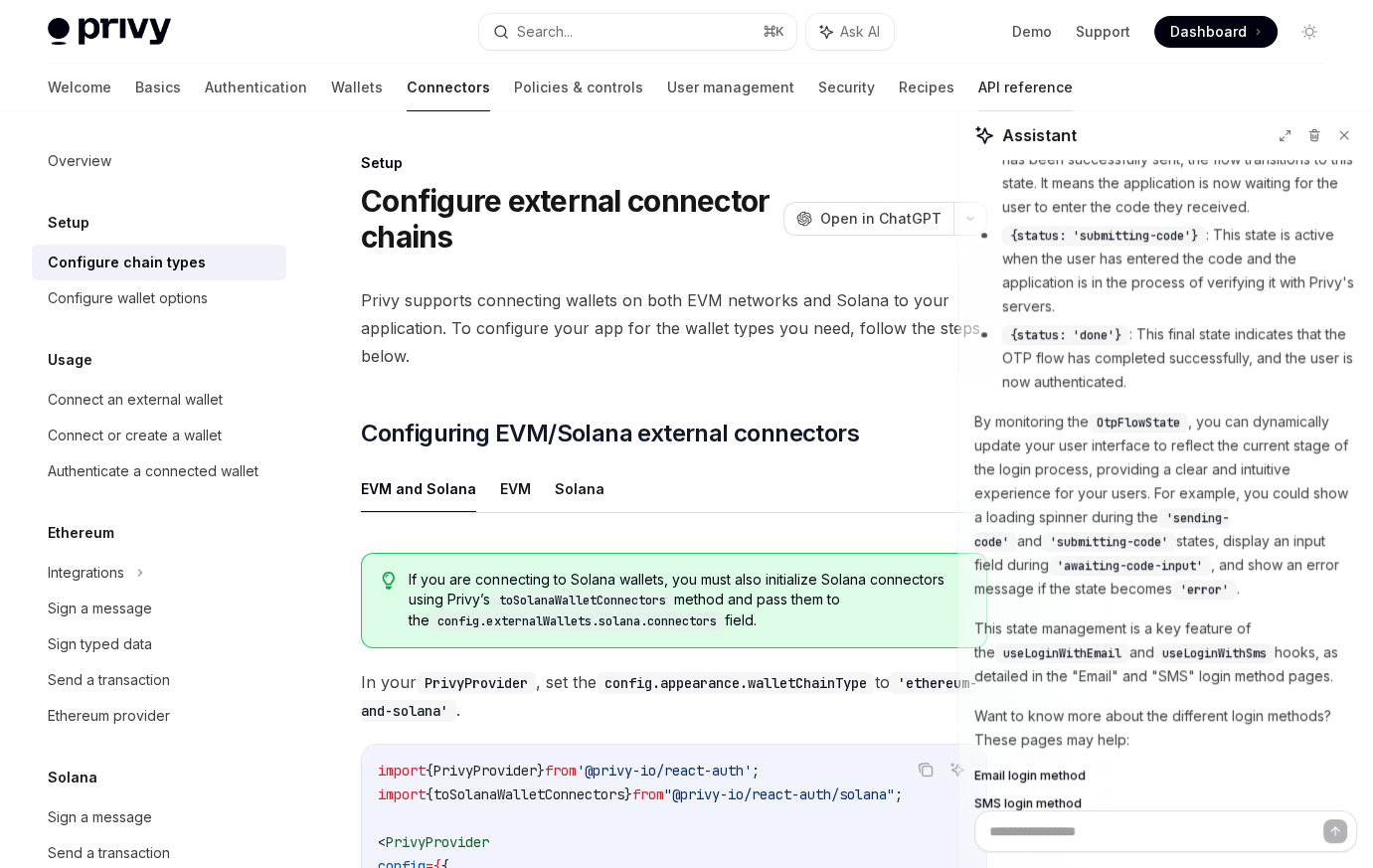 click on "API reference" at bounding box center [1025, 87] 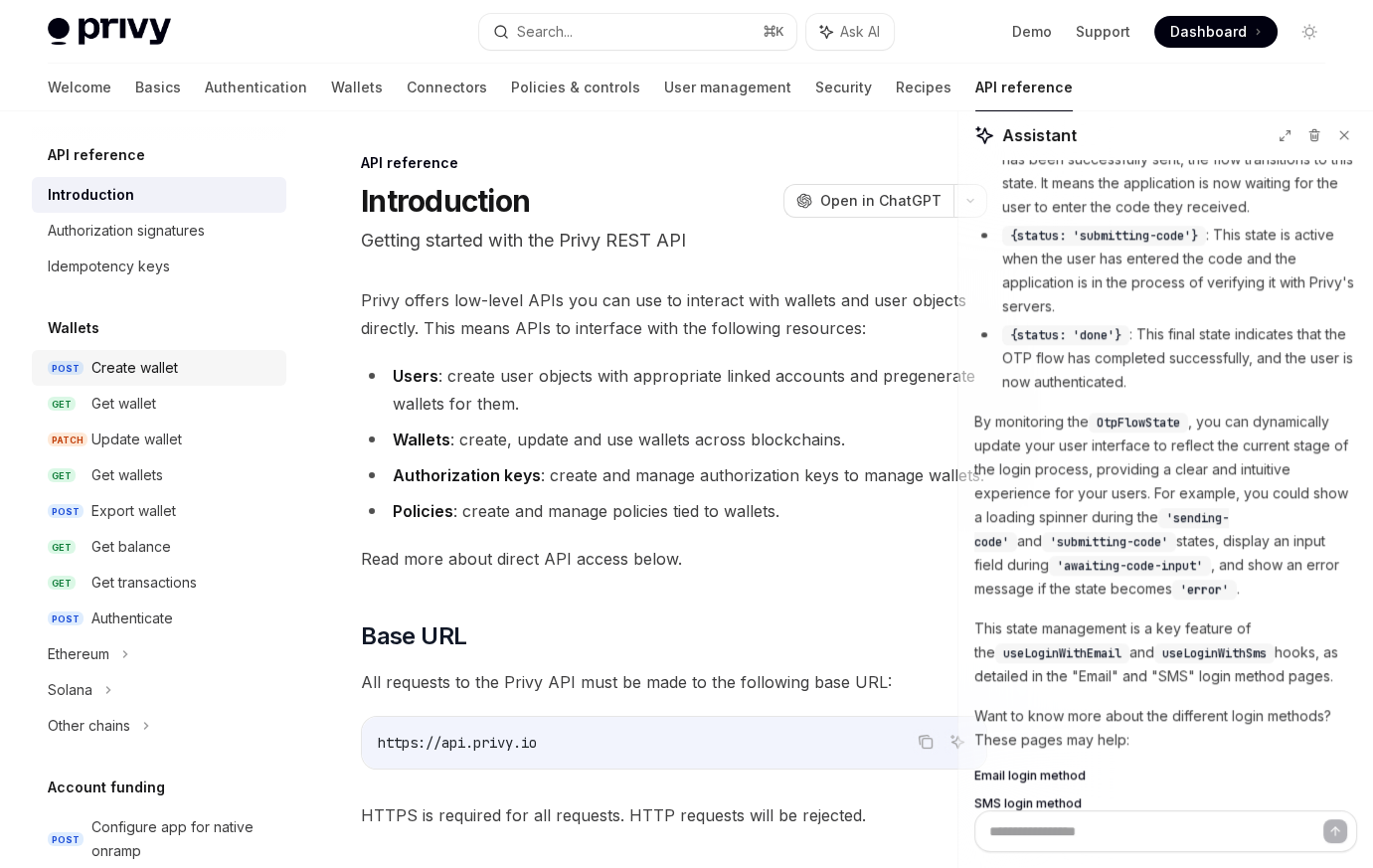 click on "Create wallet" at bounding box center [183, 368] 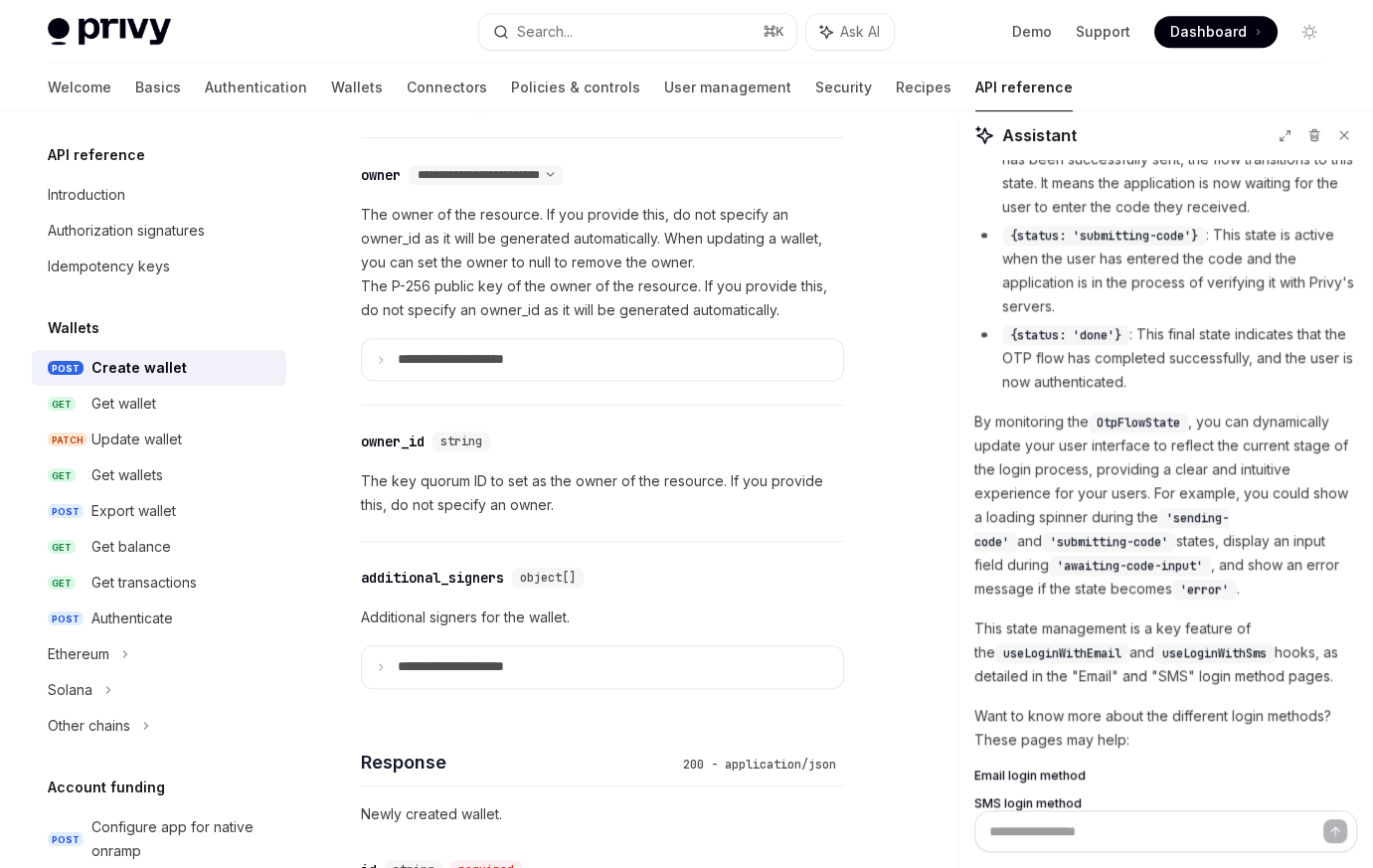 scroll, scrollTop: 1334, scrollLeft: 0, axis: vertical 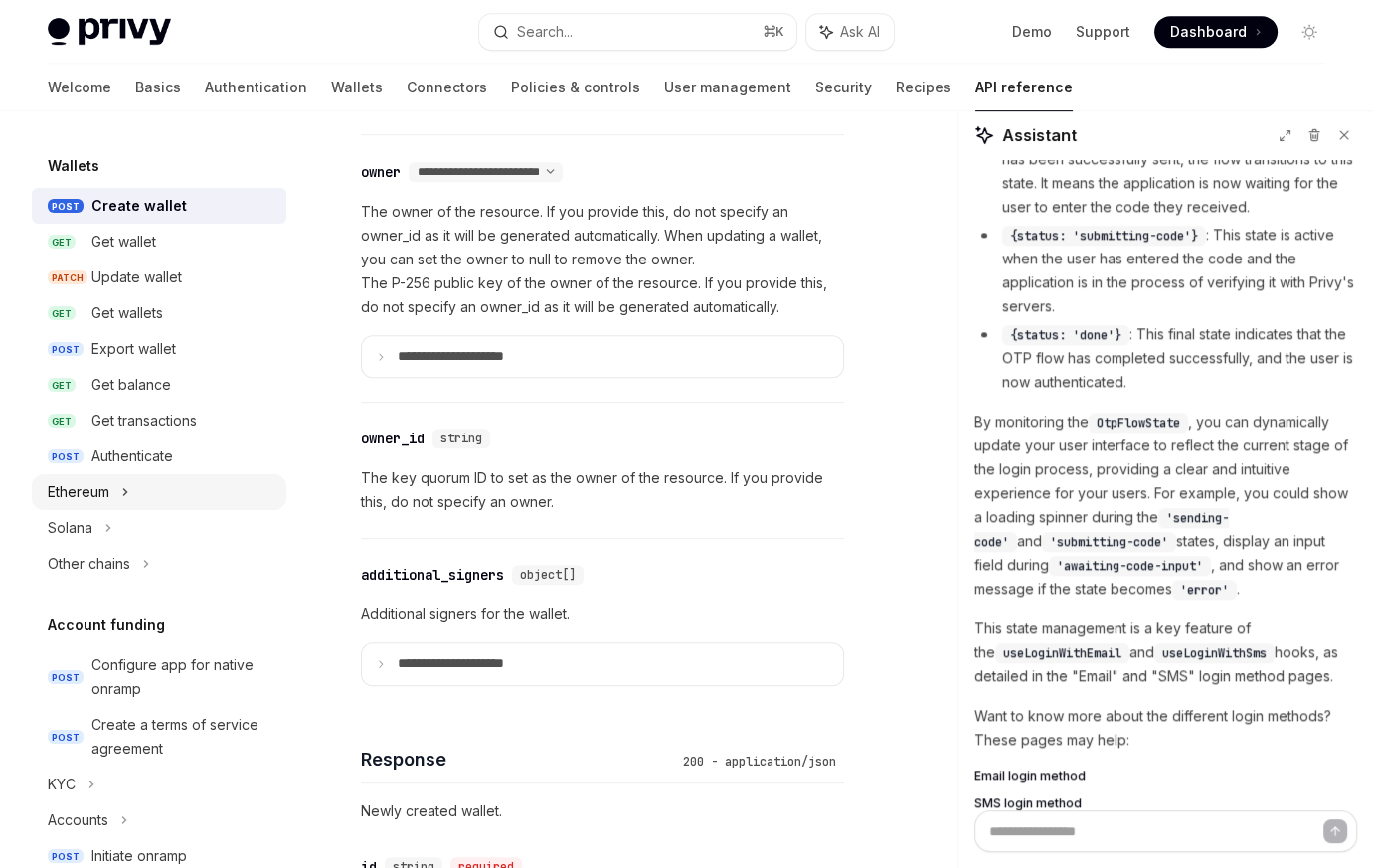 click on "Ethereum" at bounding box center (159, 492) 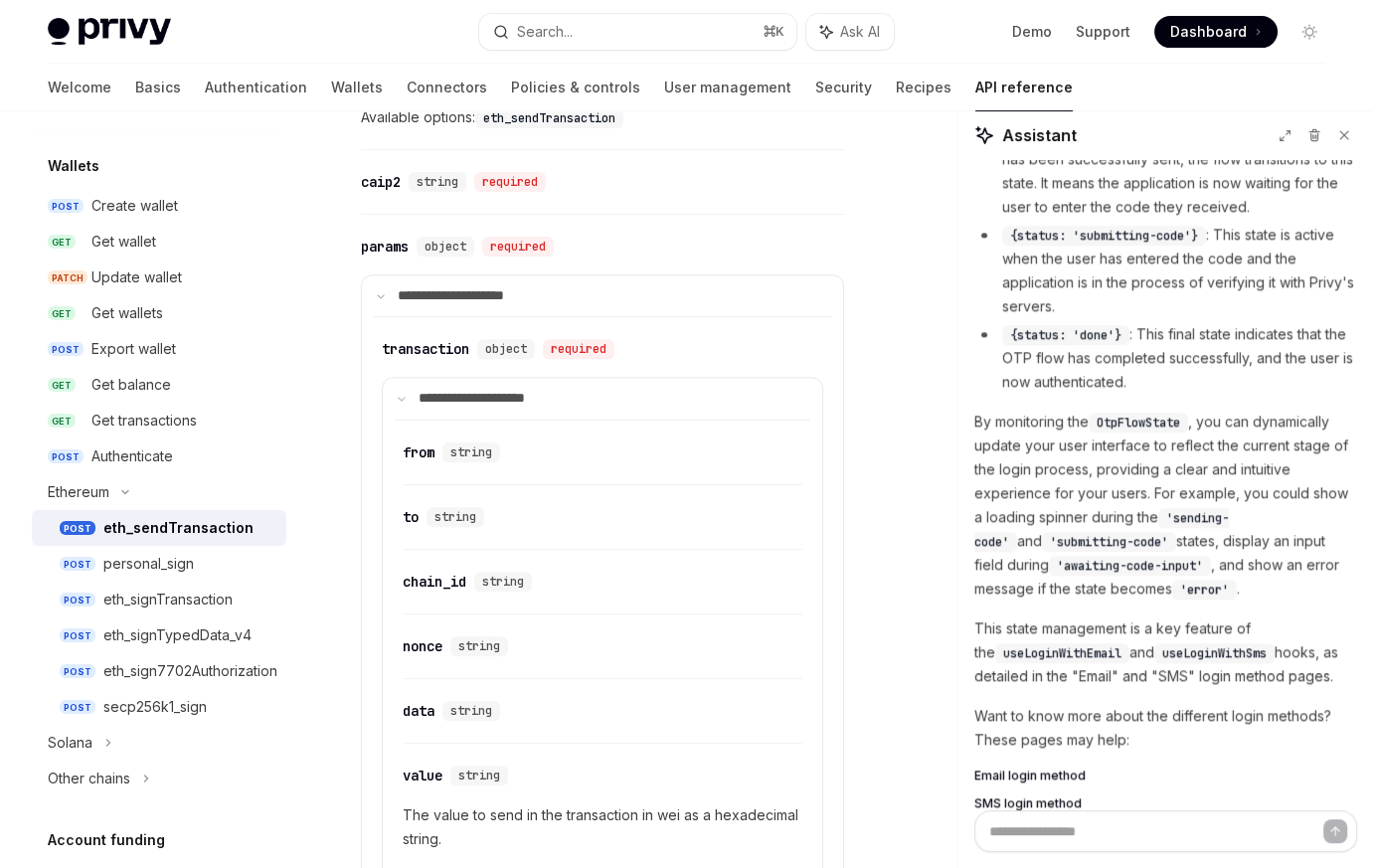scroll, scrollTop: 1054, scrollLeft: 0, axis: vertical 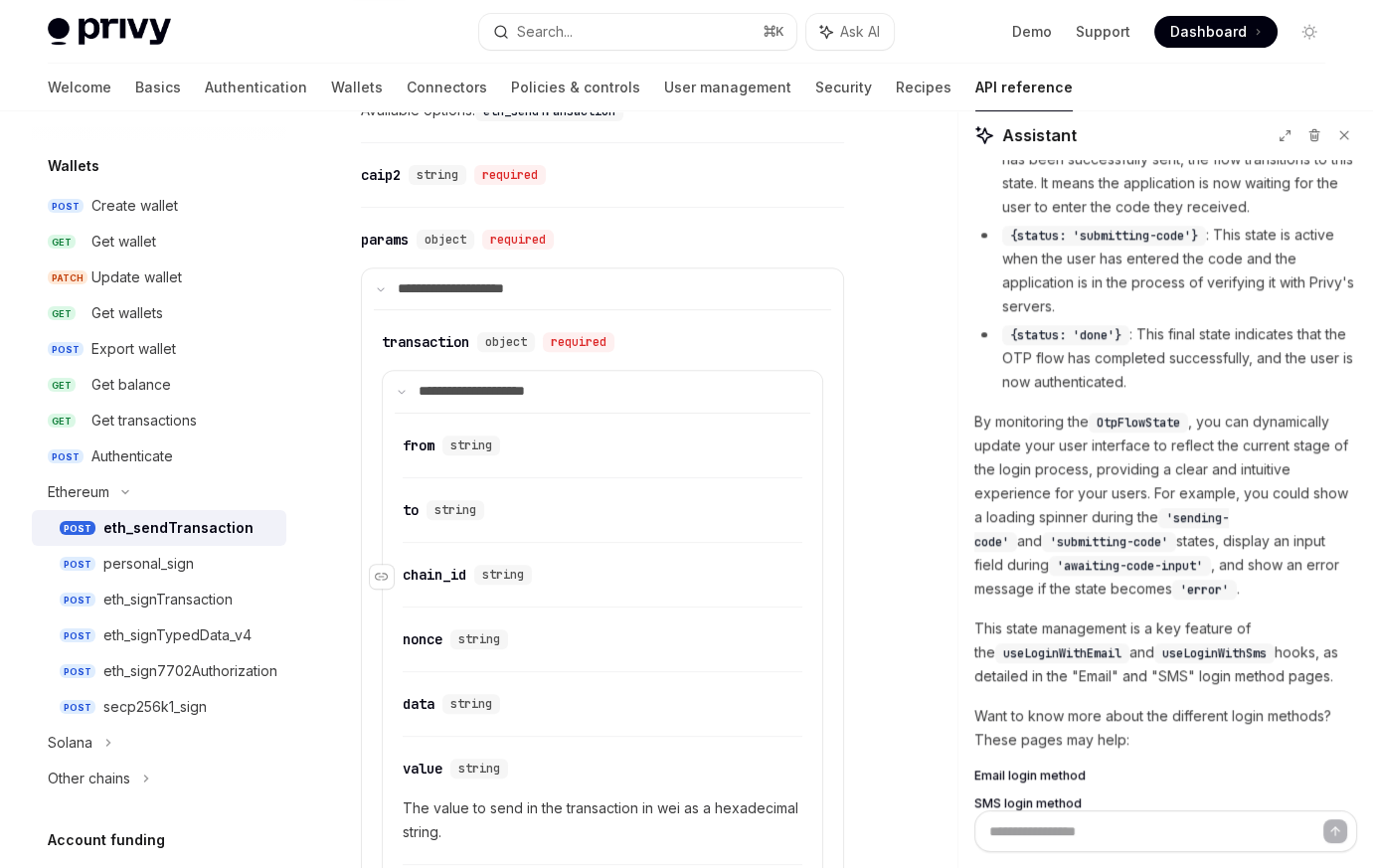 click on "chain_id" at bounding box center (434, 575) 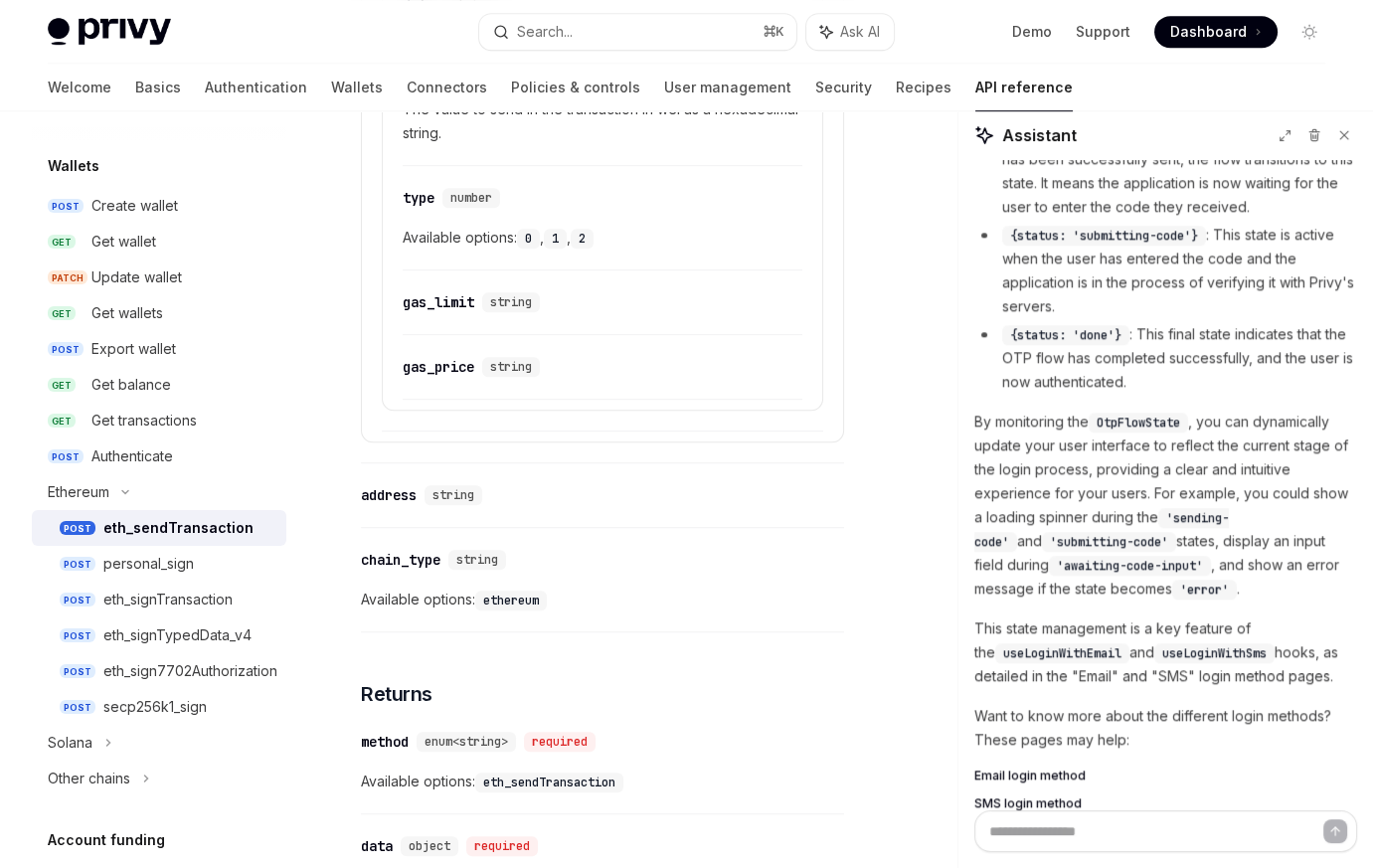 scroll, scrollTop: 1754, scrollLeft: 0, axis: vertical 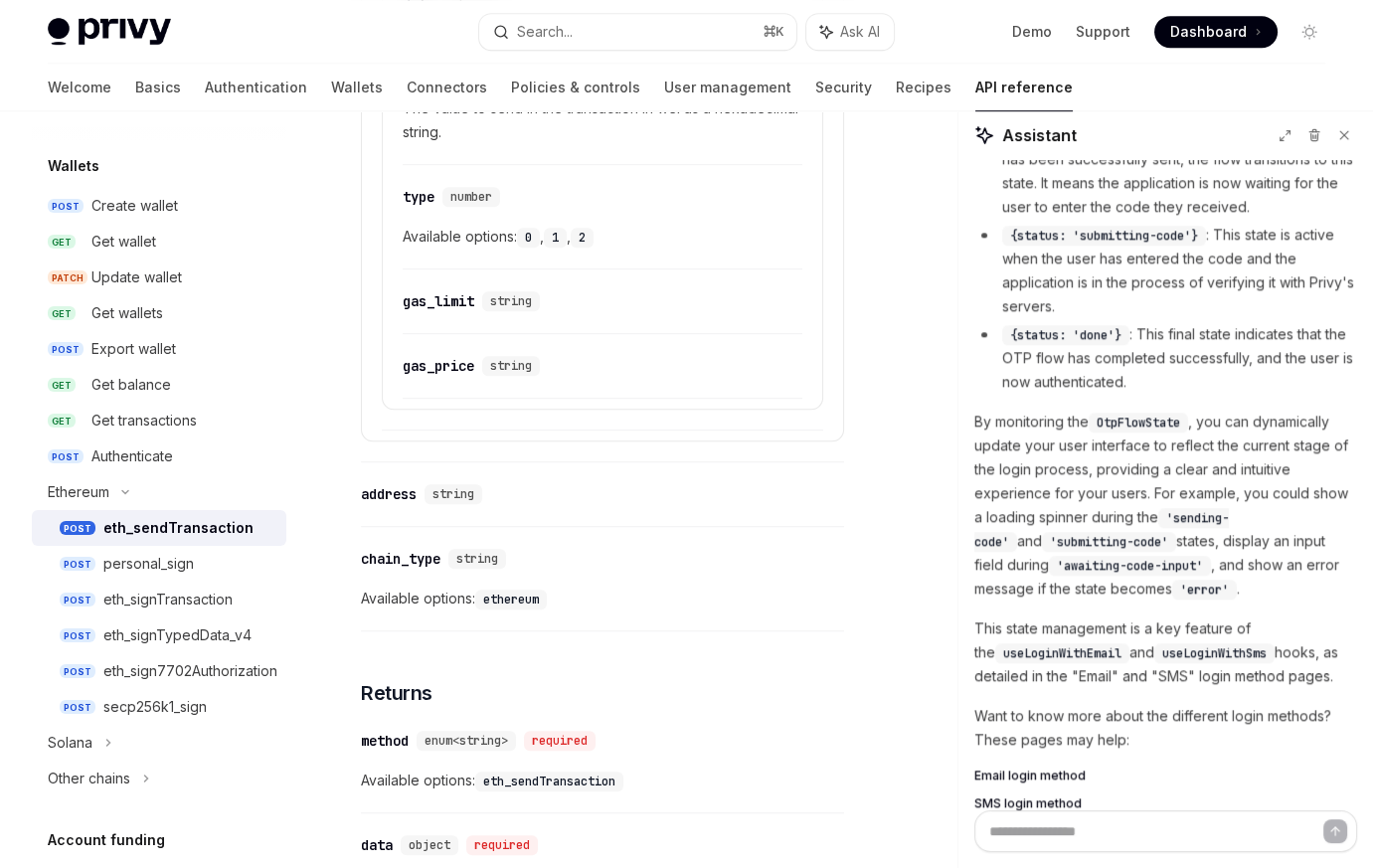 click on "ethereum" at bounding box center (511, 600) 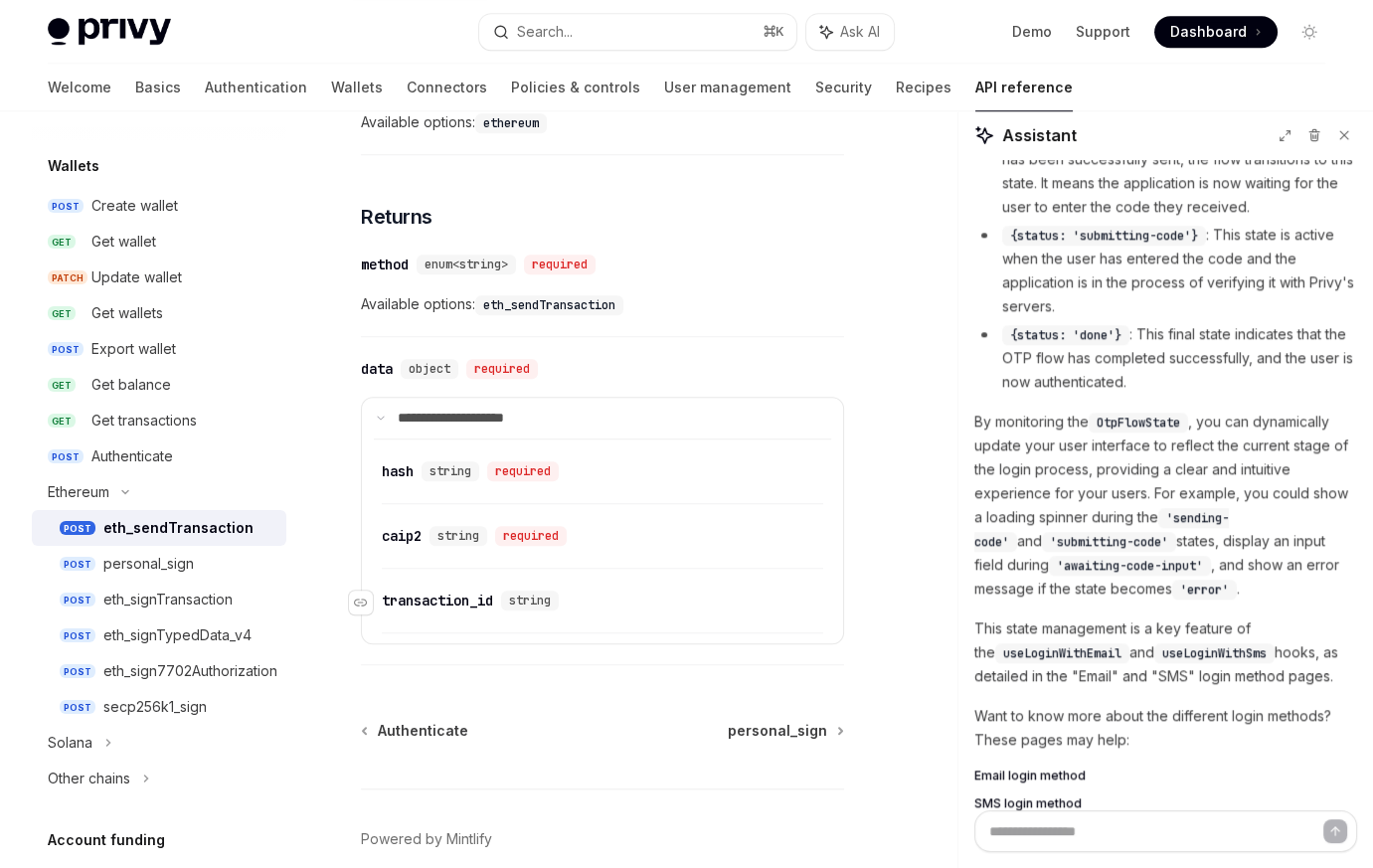 scroll, scrollTop: 2237, scrollLeft: 0, axis: vertical 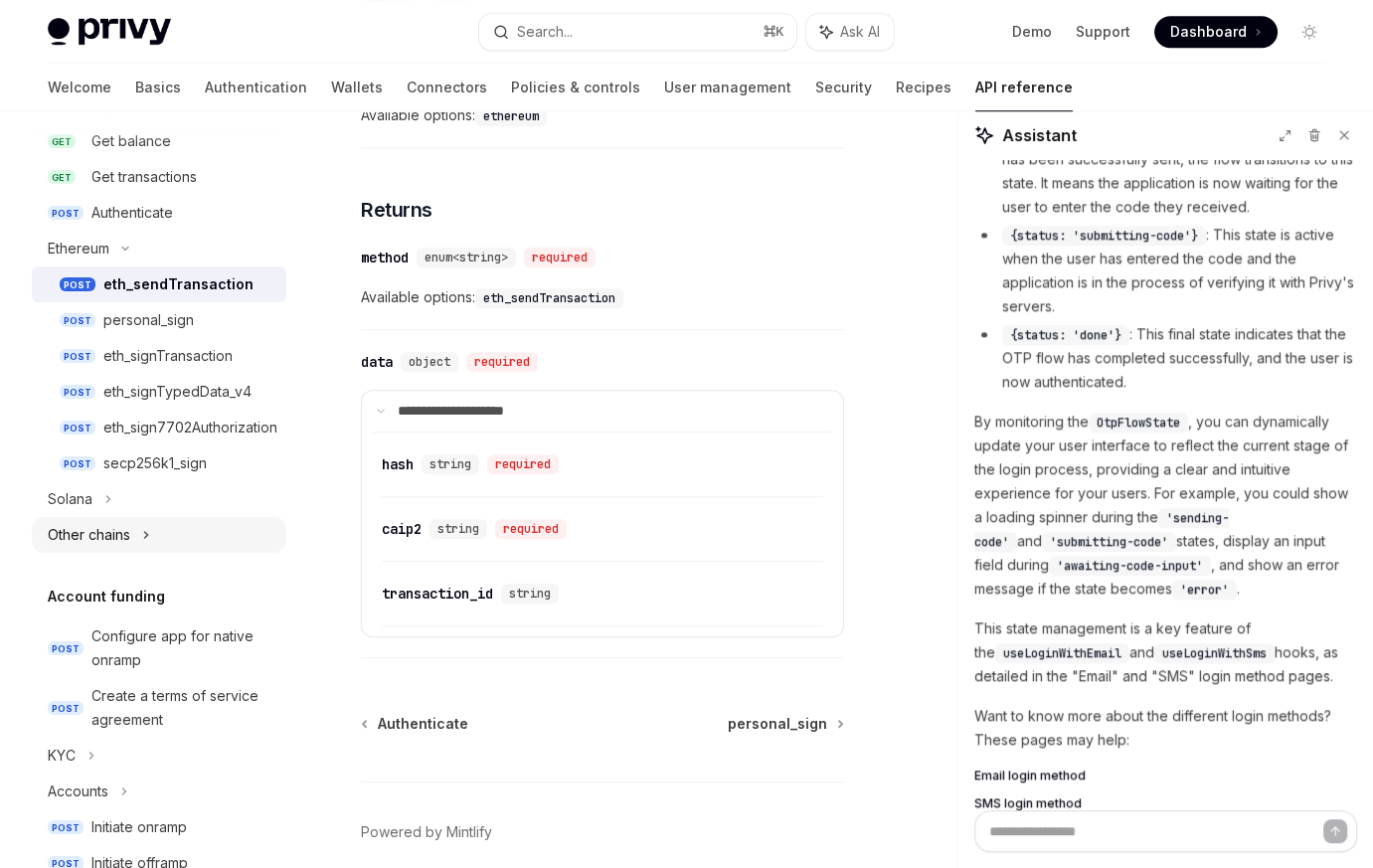 click on "Other chains" at bounding box center [159, 535] 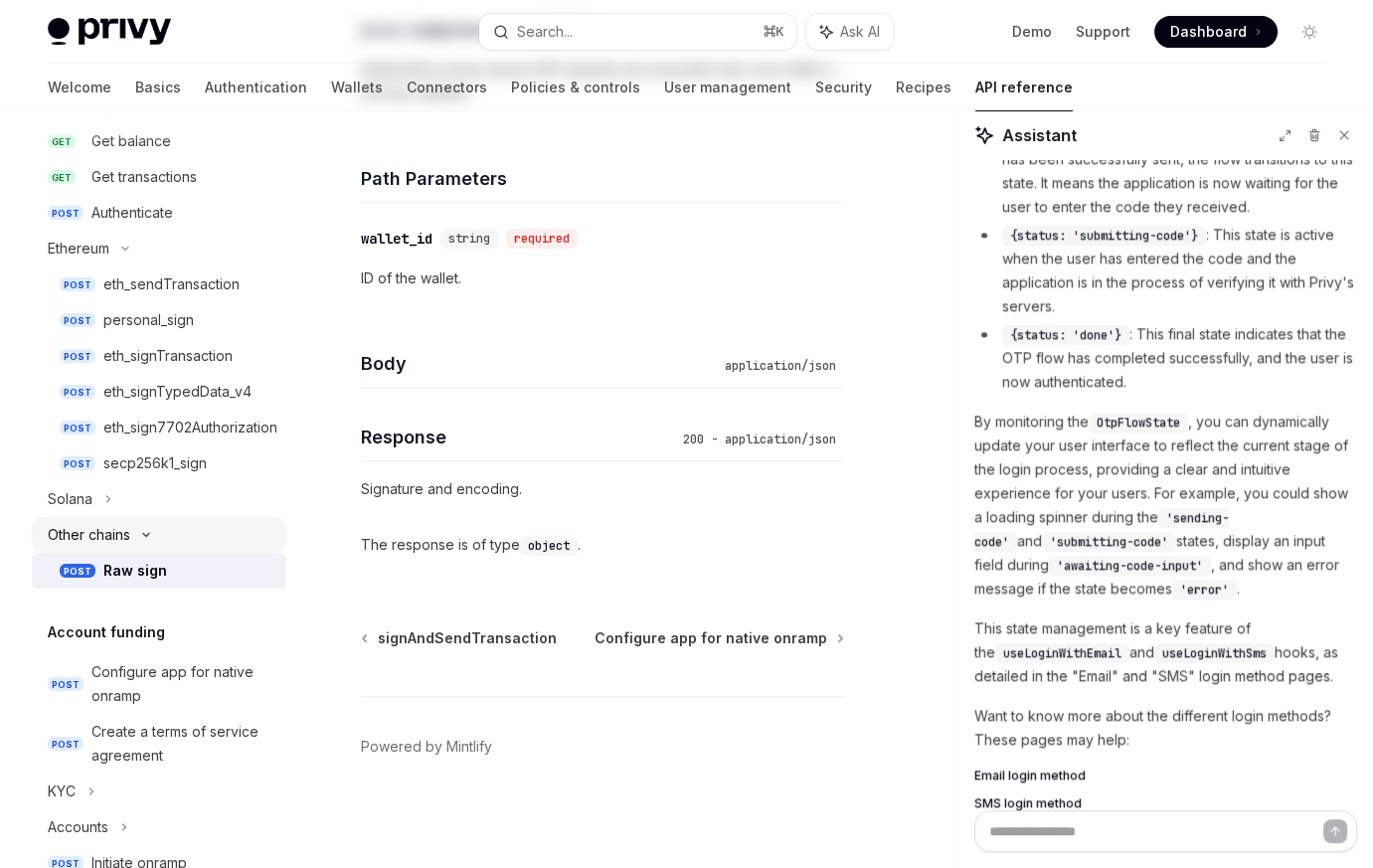 scroll, scrollTop: 0, scrollLeft: 0, axis: both 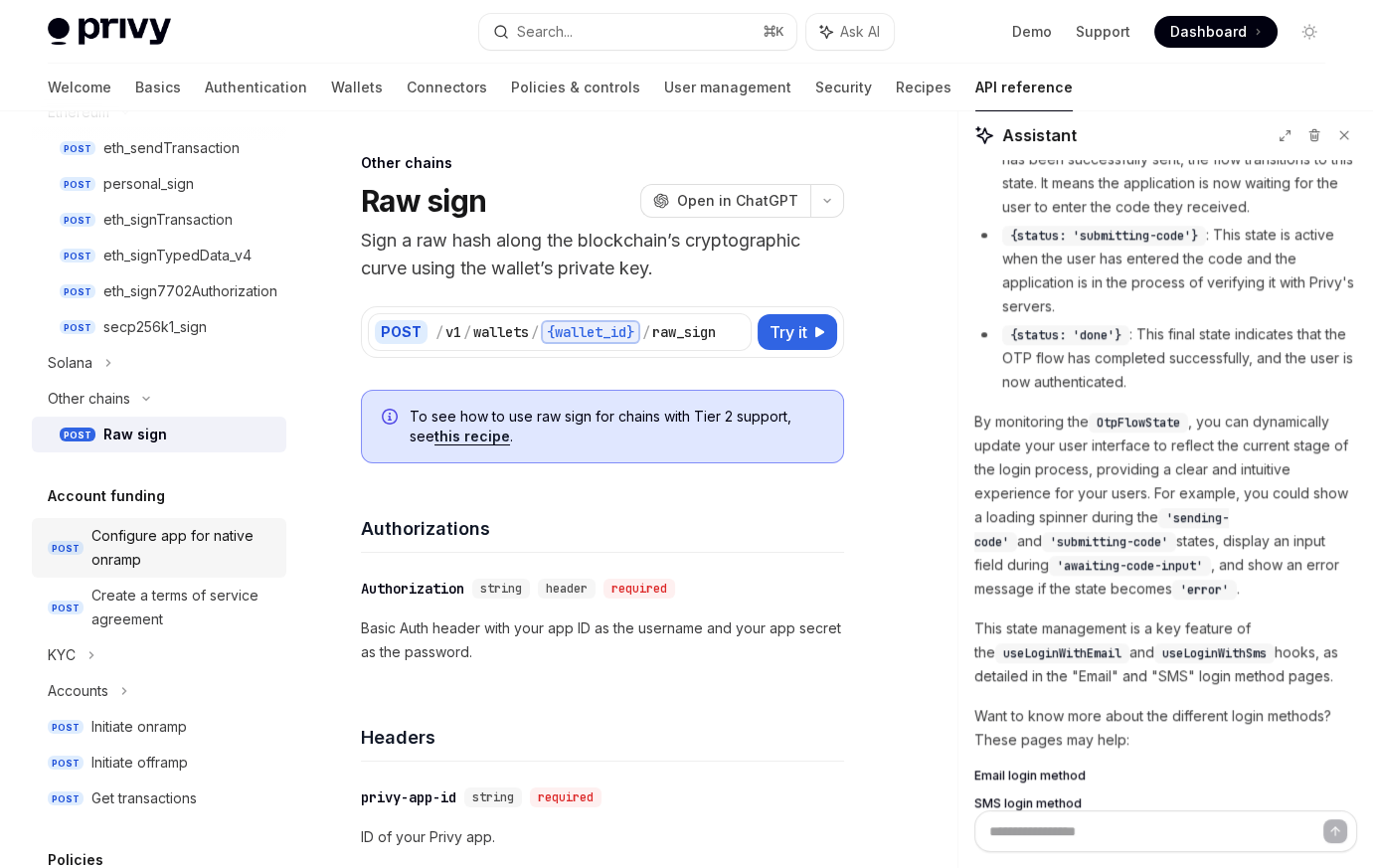 click on "Configure app for native onramp" at bounding box center (183, 548) 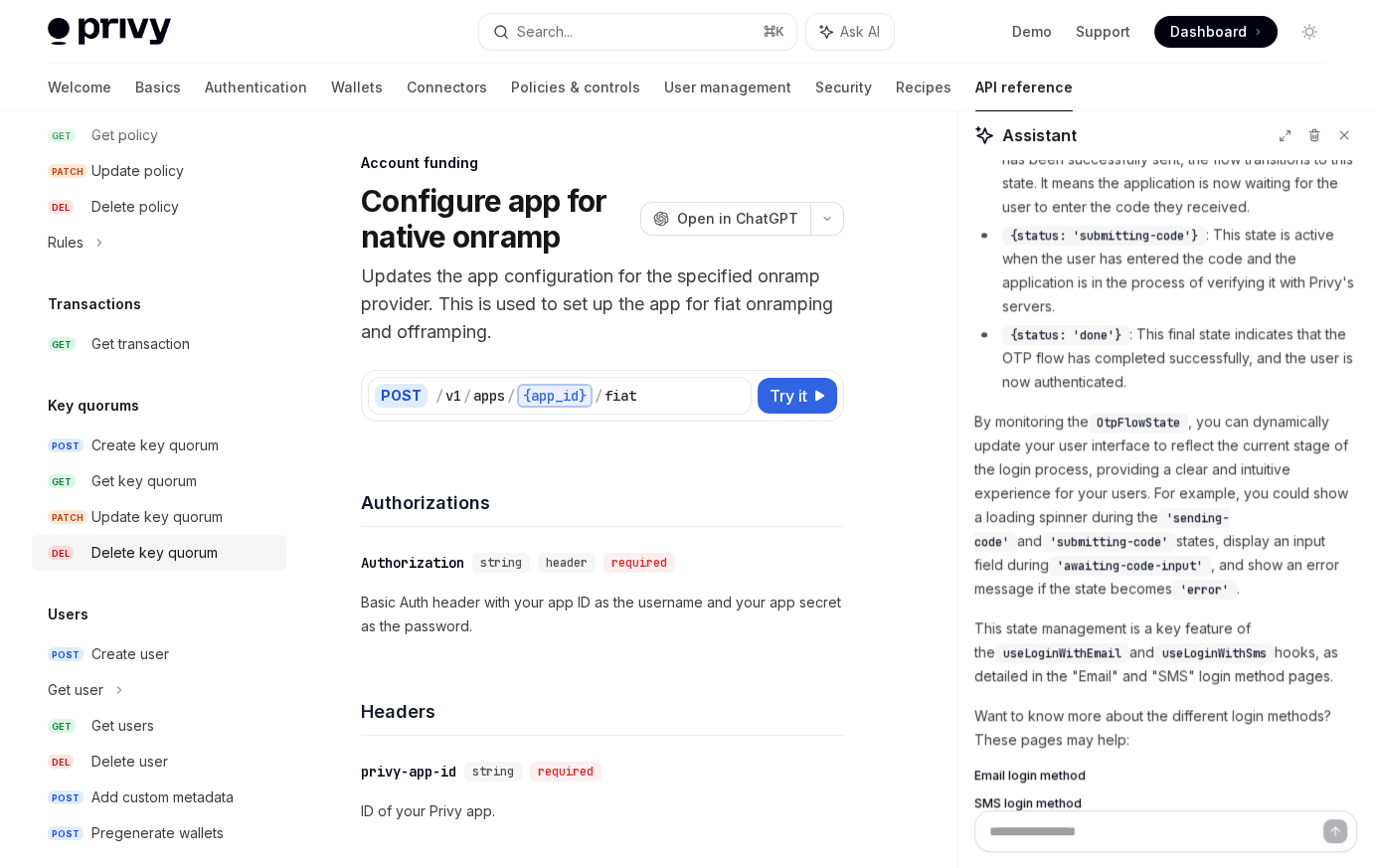 scroll, scrollTop: 1341, scrollLeft: 0, axis: vertical 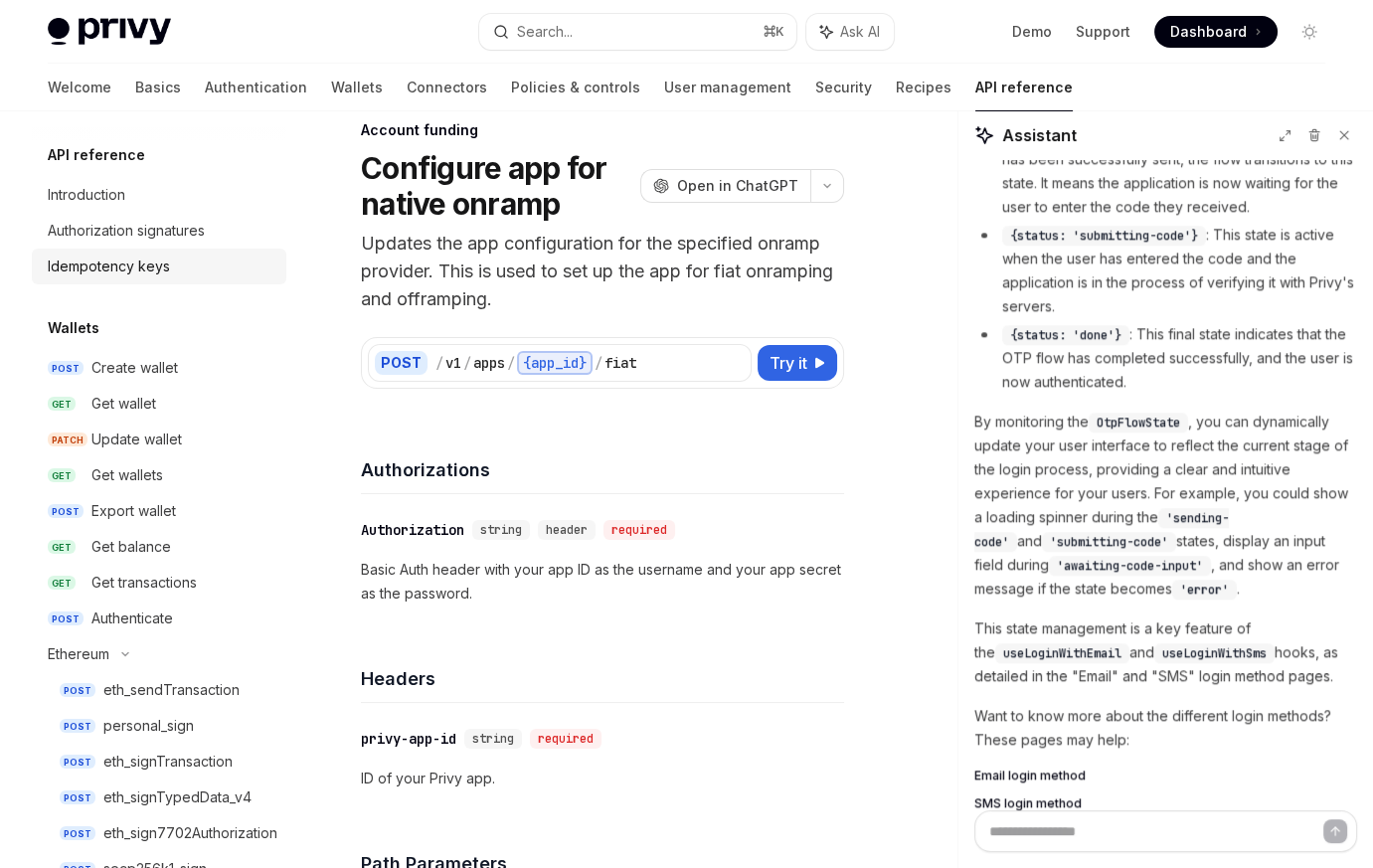 click on "Idempotency keys" at bounding box center (161, 266) 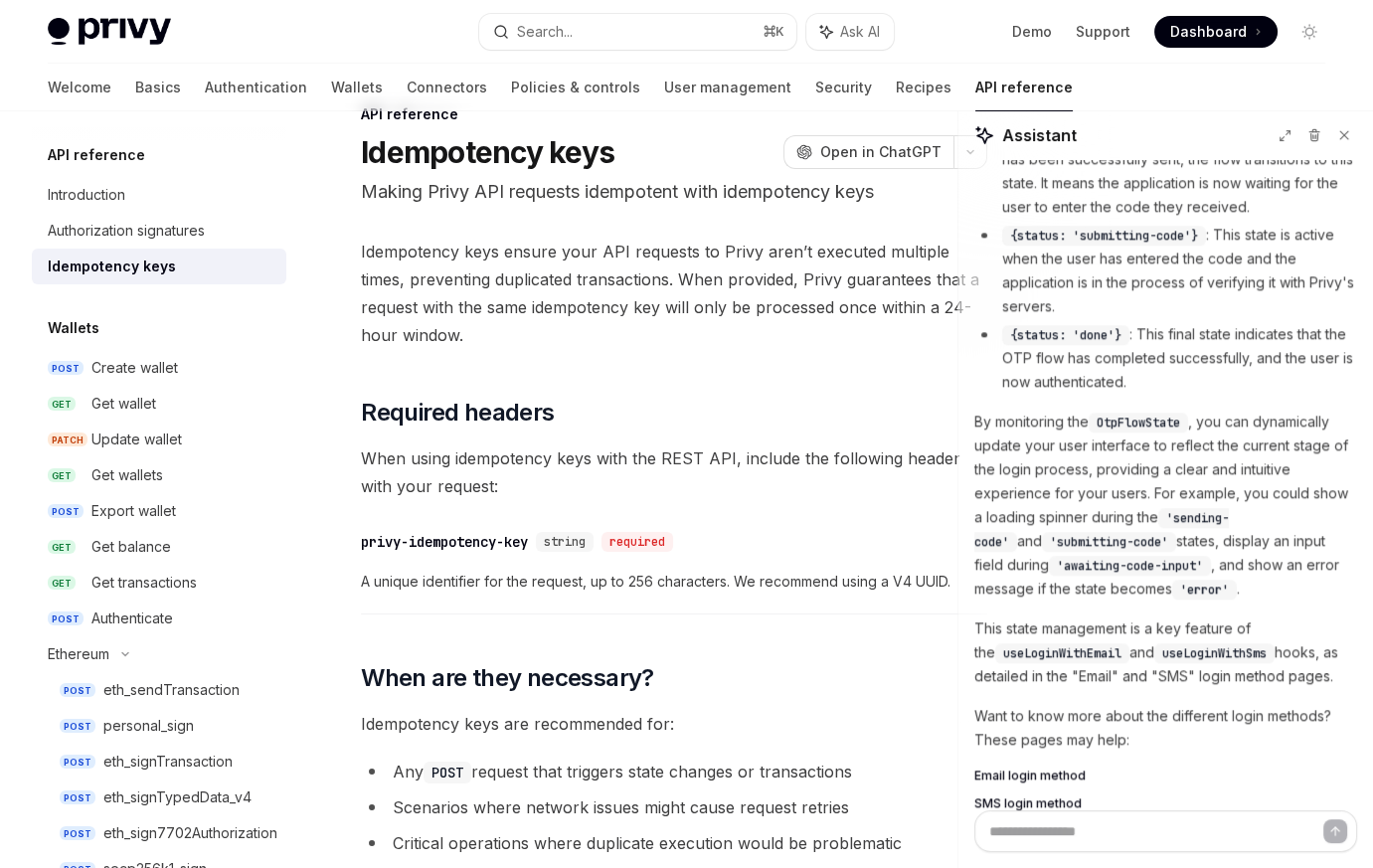 scroll, scrollTop: 52, scrollLeft: 0, axis: vertical 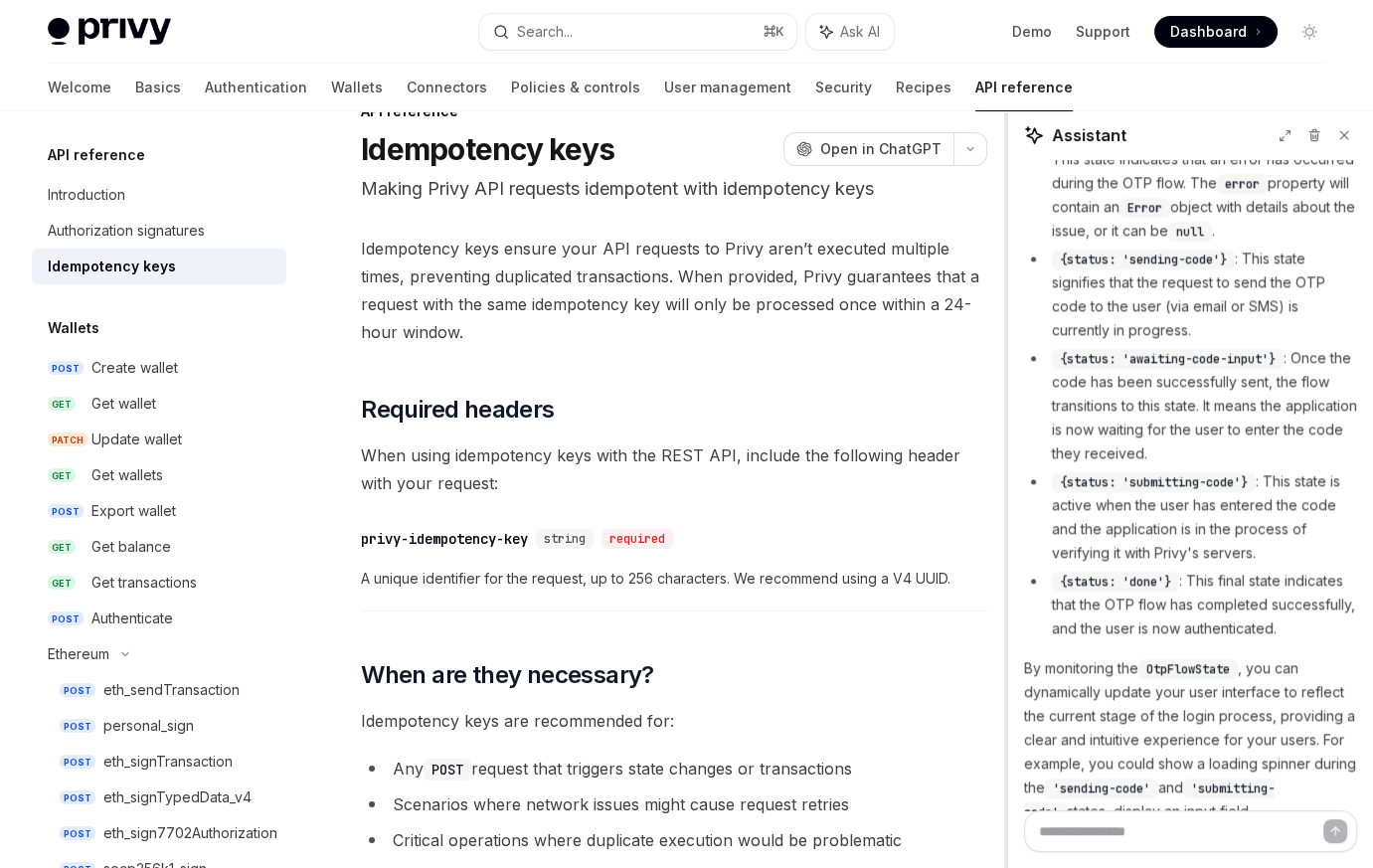 drag, startPoint x: 955, startPoint y: 371, endPoint x: 1034, endPoint y: 363, distance: 79.40403 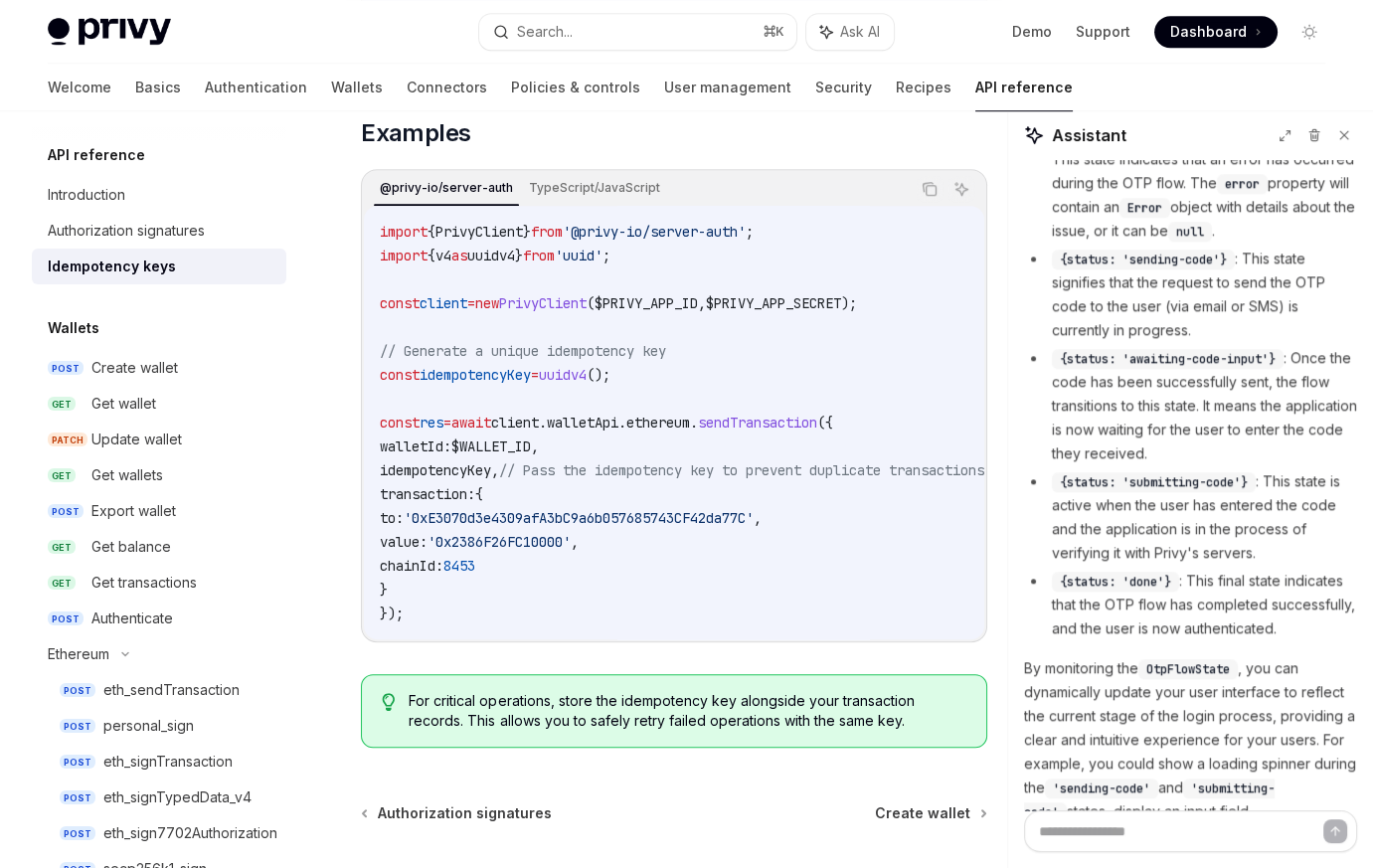 scroll, scrollTop: 2054, scrollLeft: 0, axis: vertical 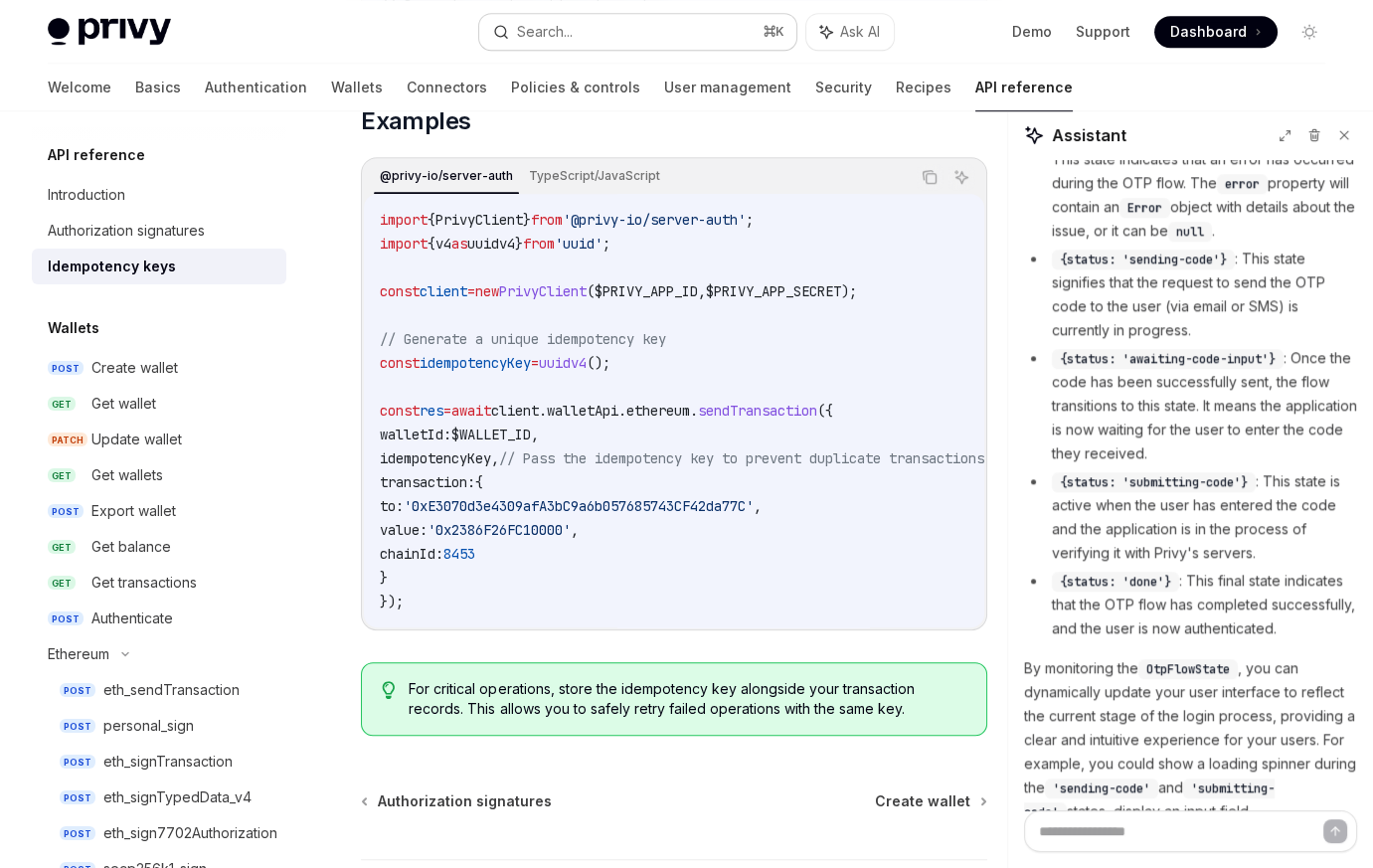 click on "Search... ⌘ K" at bounding box center (638, 32) 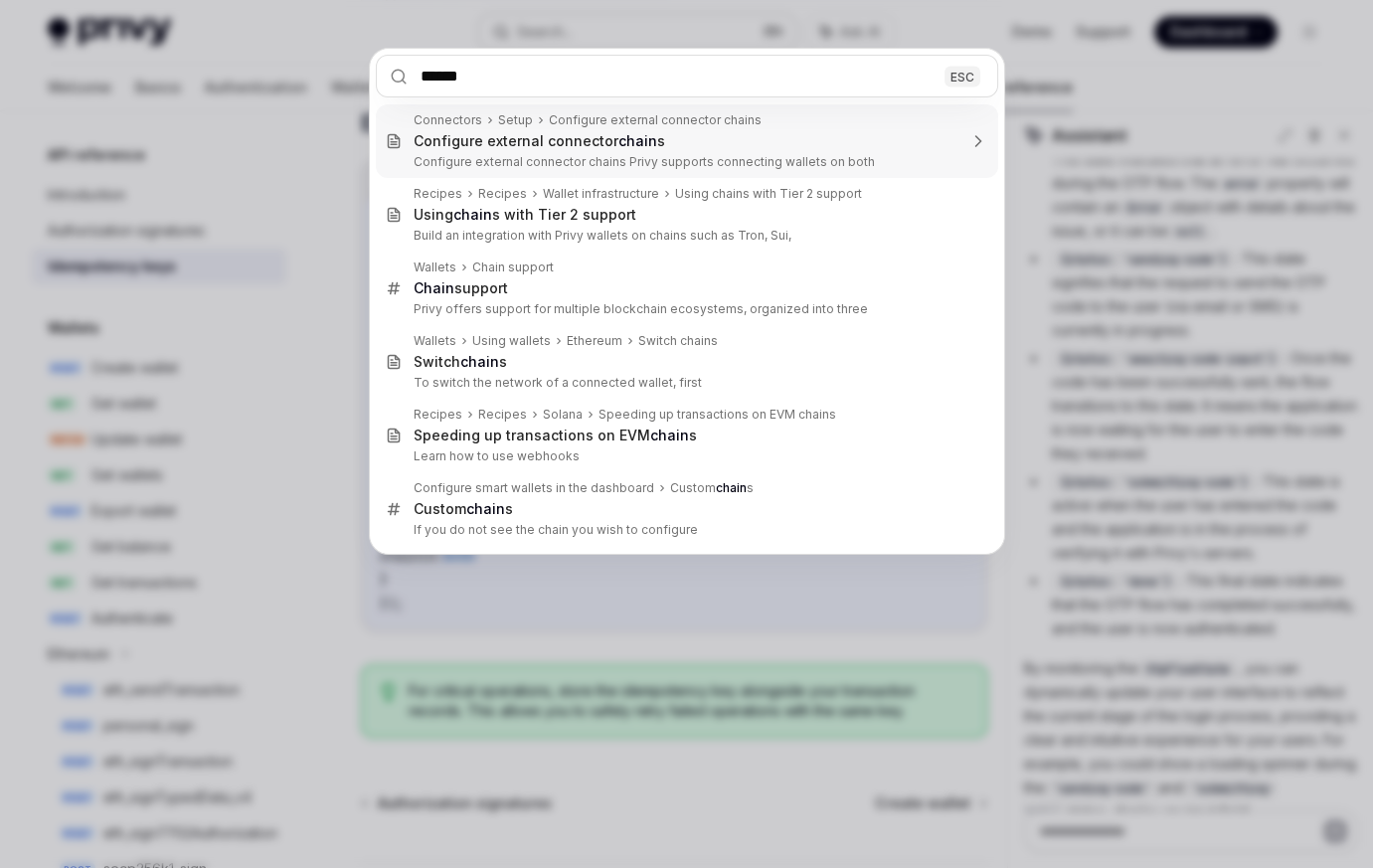 type on "*******" 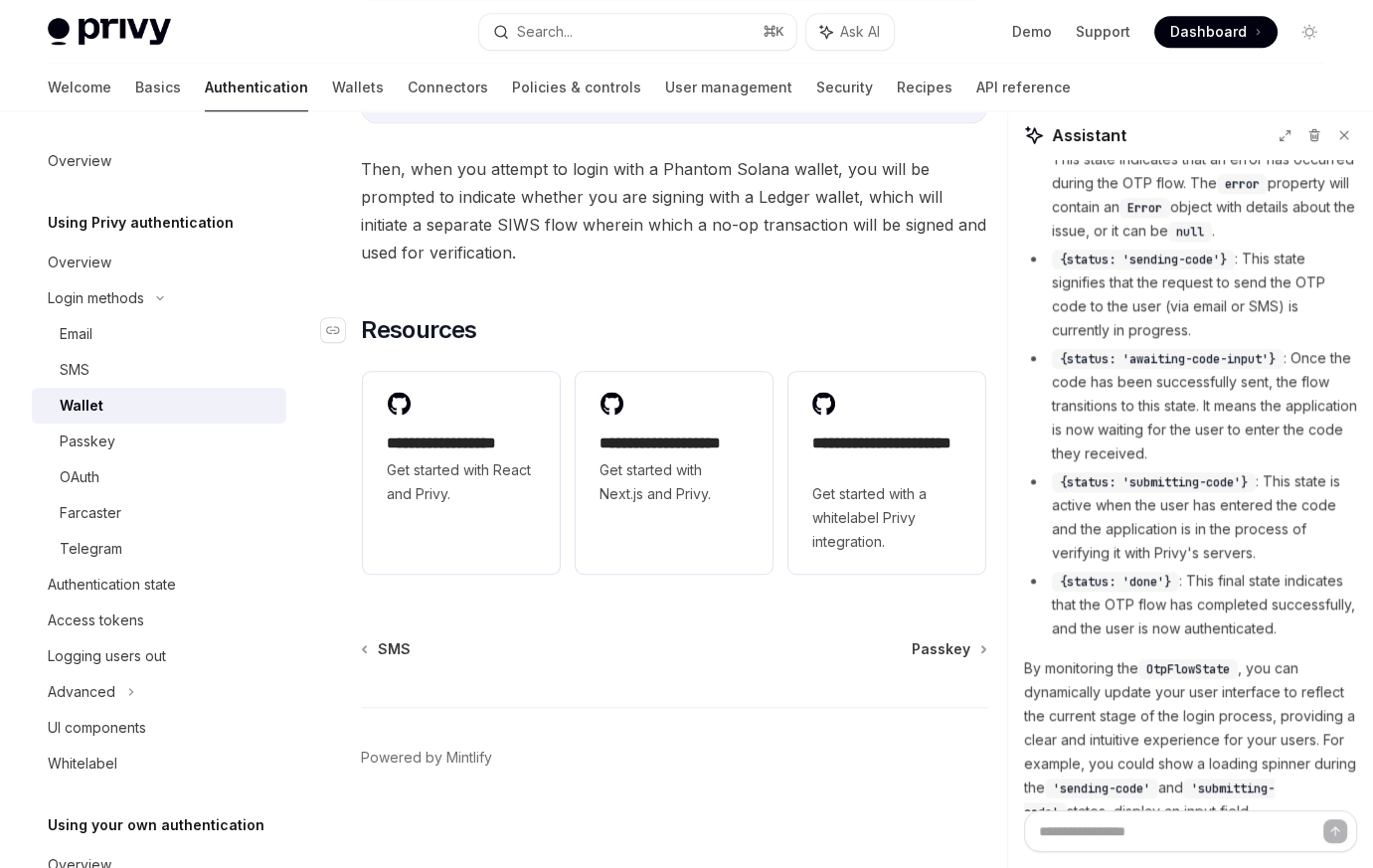 scroll, scrollTop: 2080, scrollLeft: 0, axis: vertical 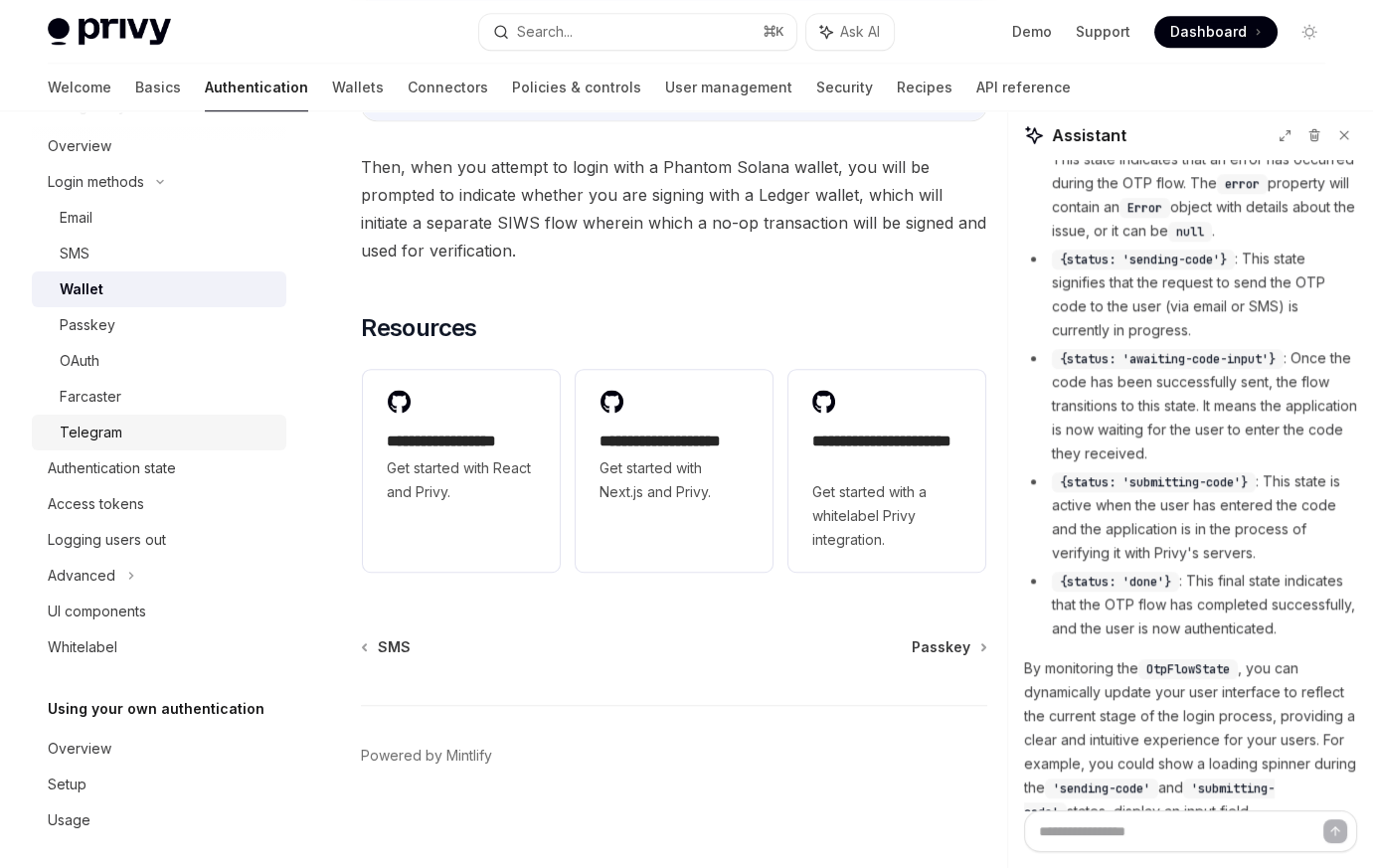 click on "Telegram" at bounding box center [167, 433] 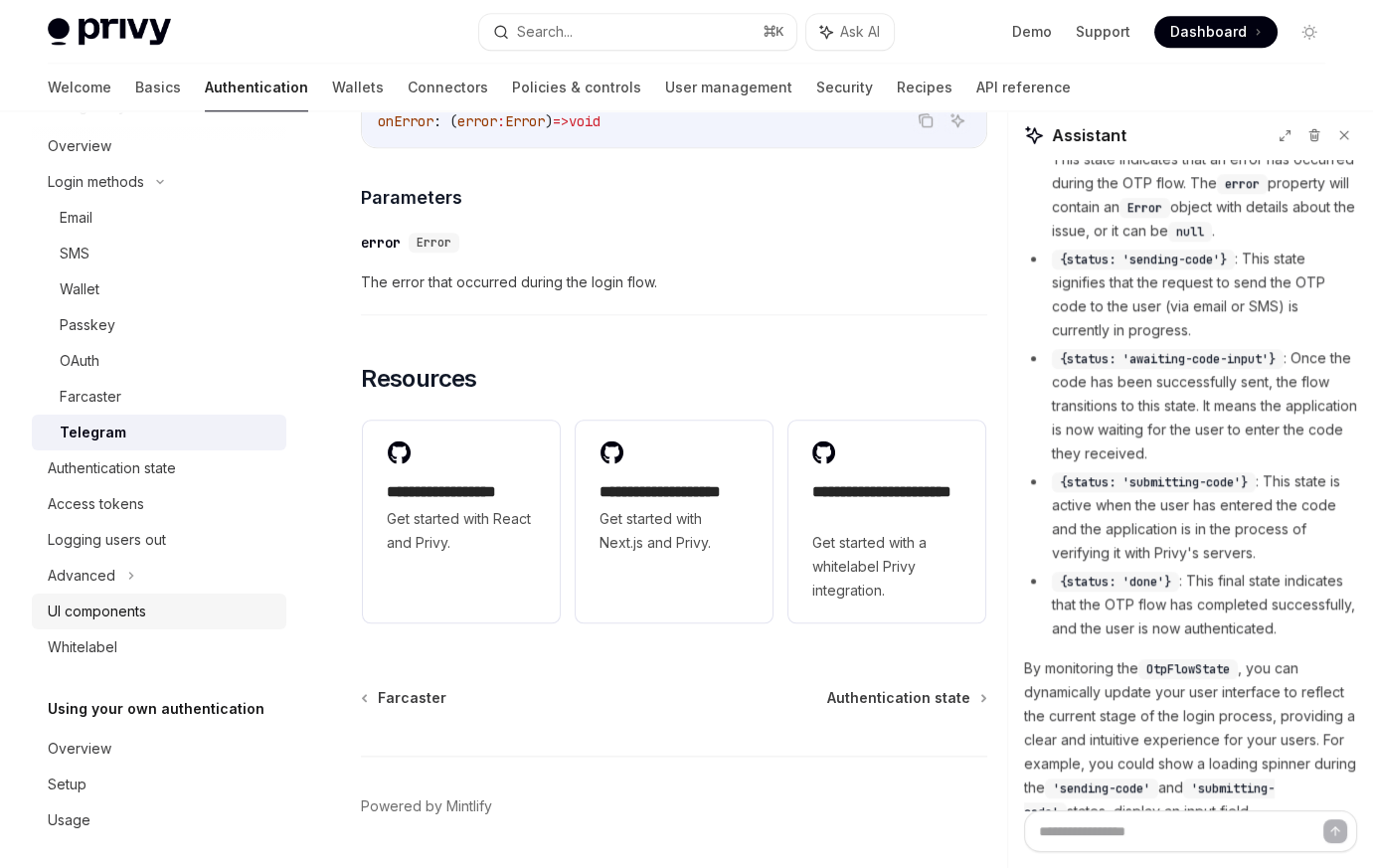 scroll, scrollTop: 2961, scrollLeft: 0, axis: vertical 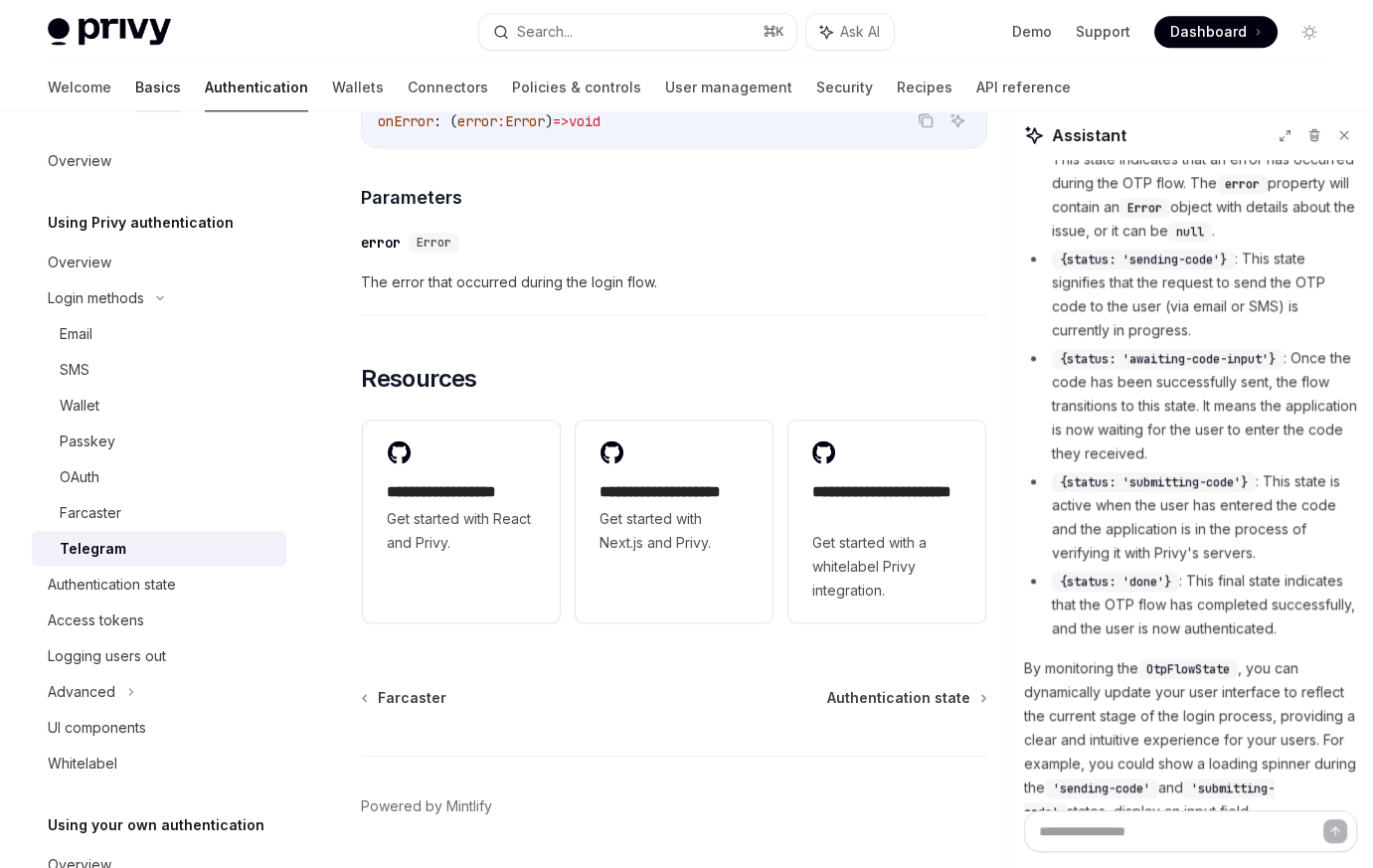 click on "Basics" at bounding box center [158, 87] 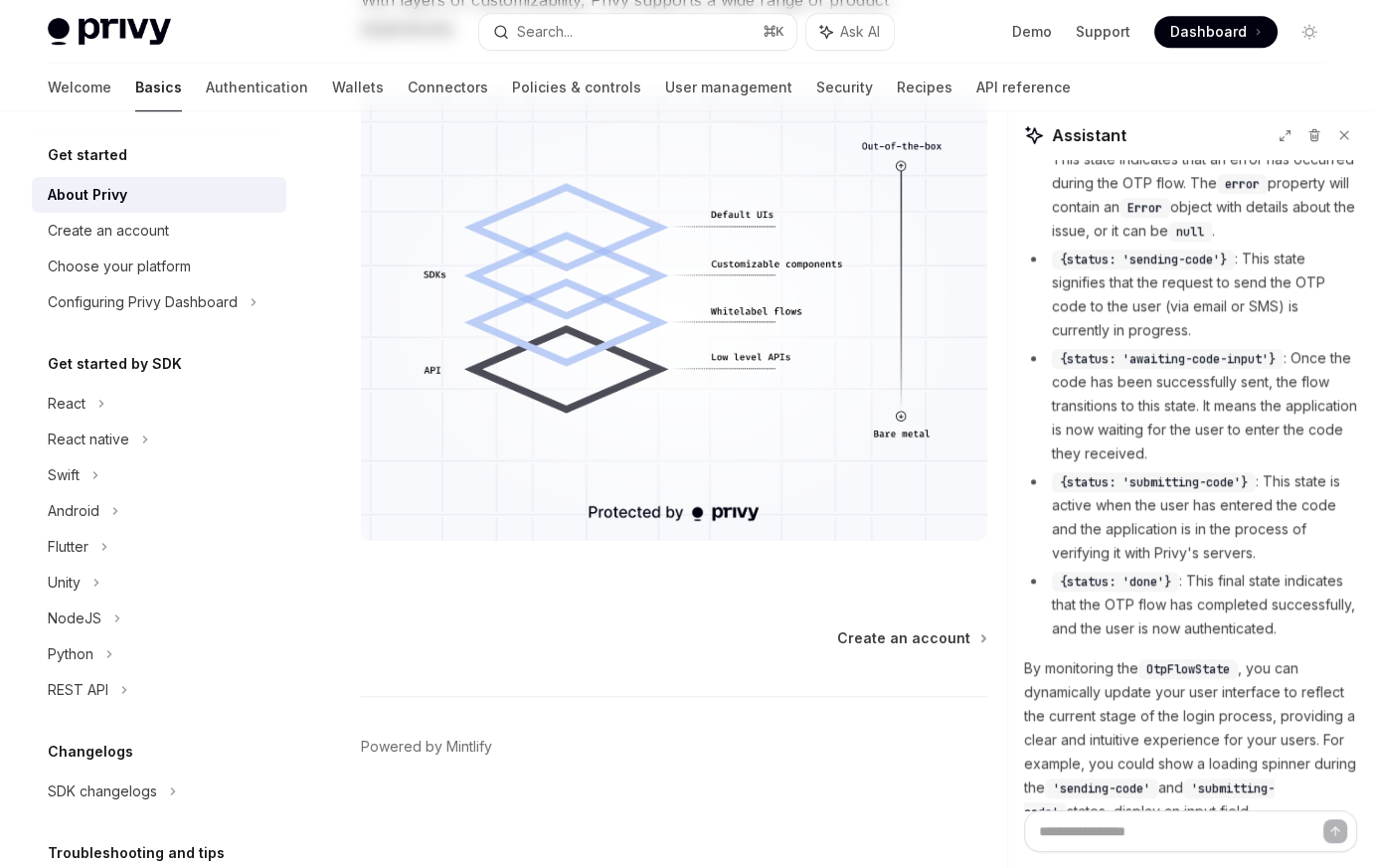 scroll, scrollTop: 0, scrollLeft: 0, axis: both 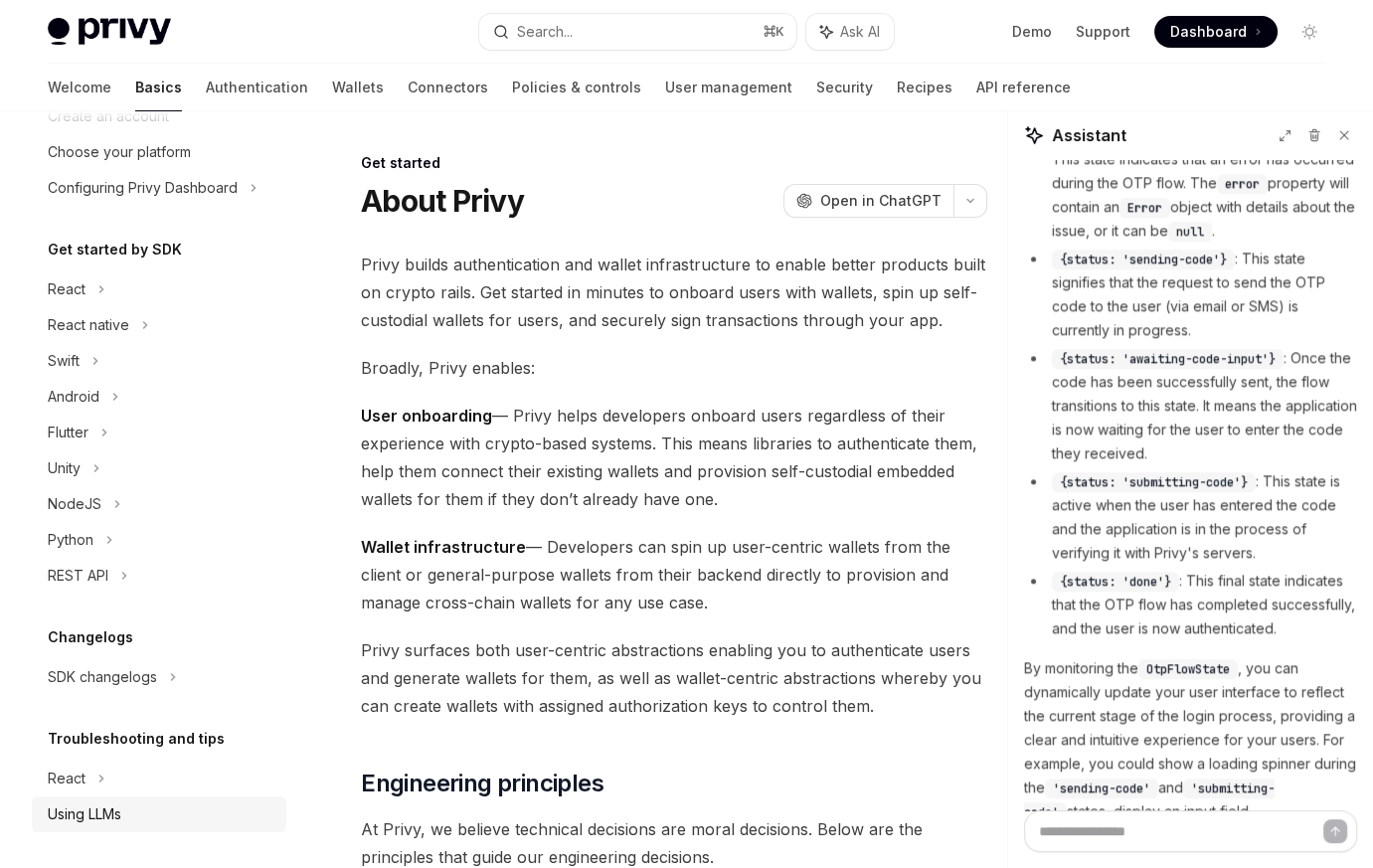 click on "Using LLMs" at bounding box center [159, 814] 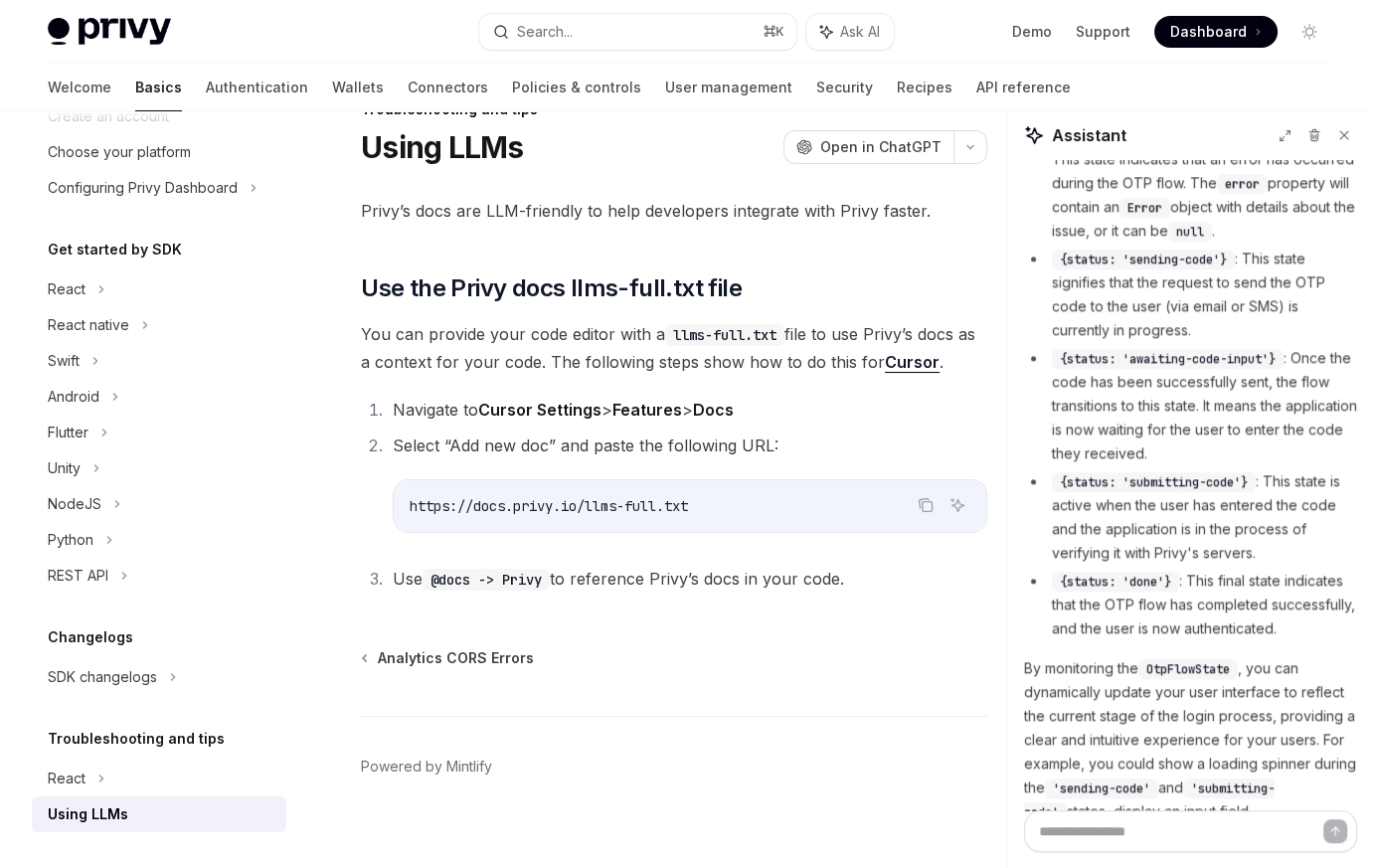 scroll, scrollTop: 71, scrollLeft: 0, axis: vertical 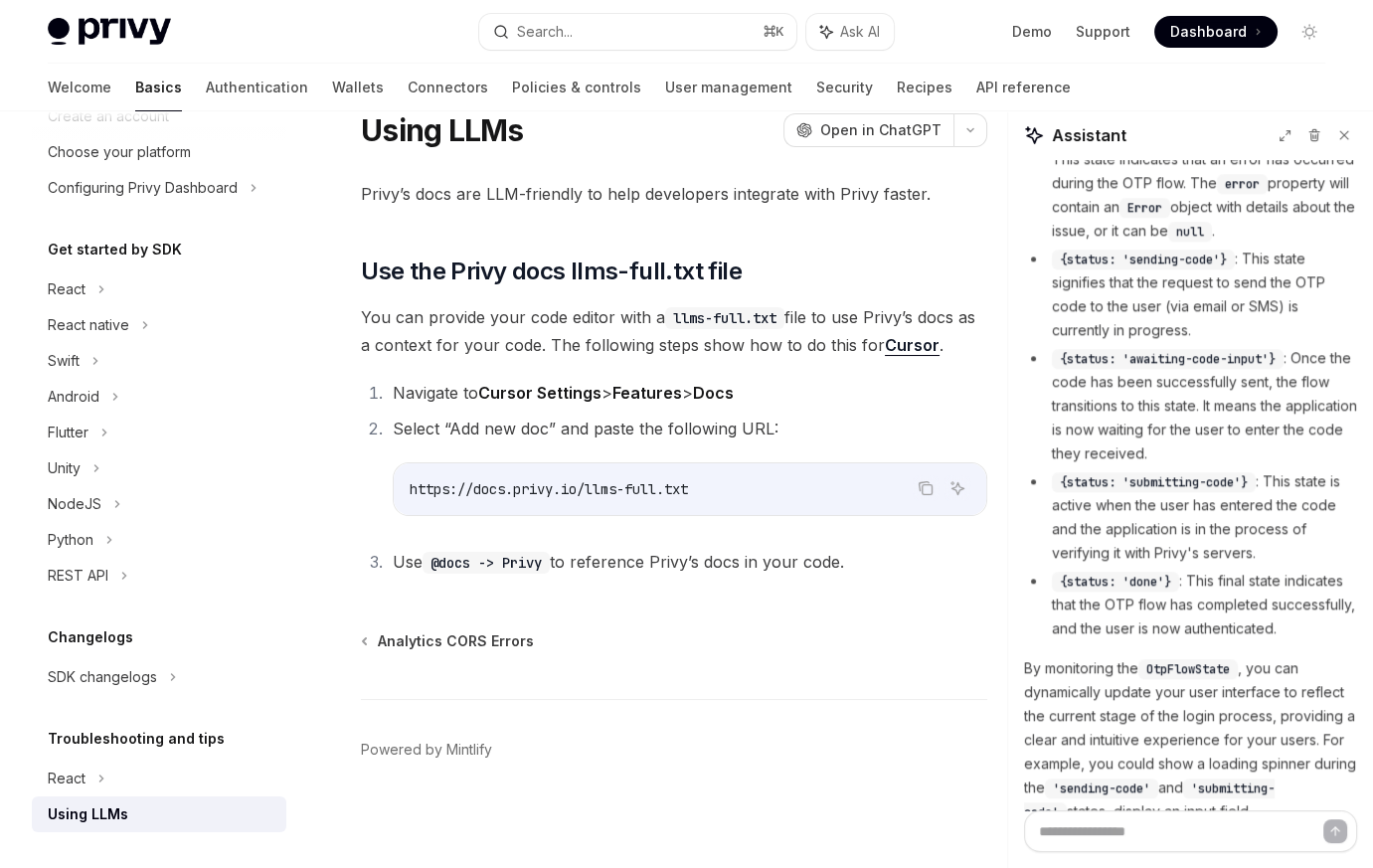 click on "Use  @docs -> Privy  to reference Privy’s docs in your code." at bounding box center [618, 562] 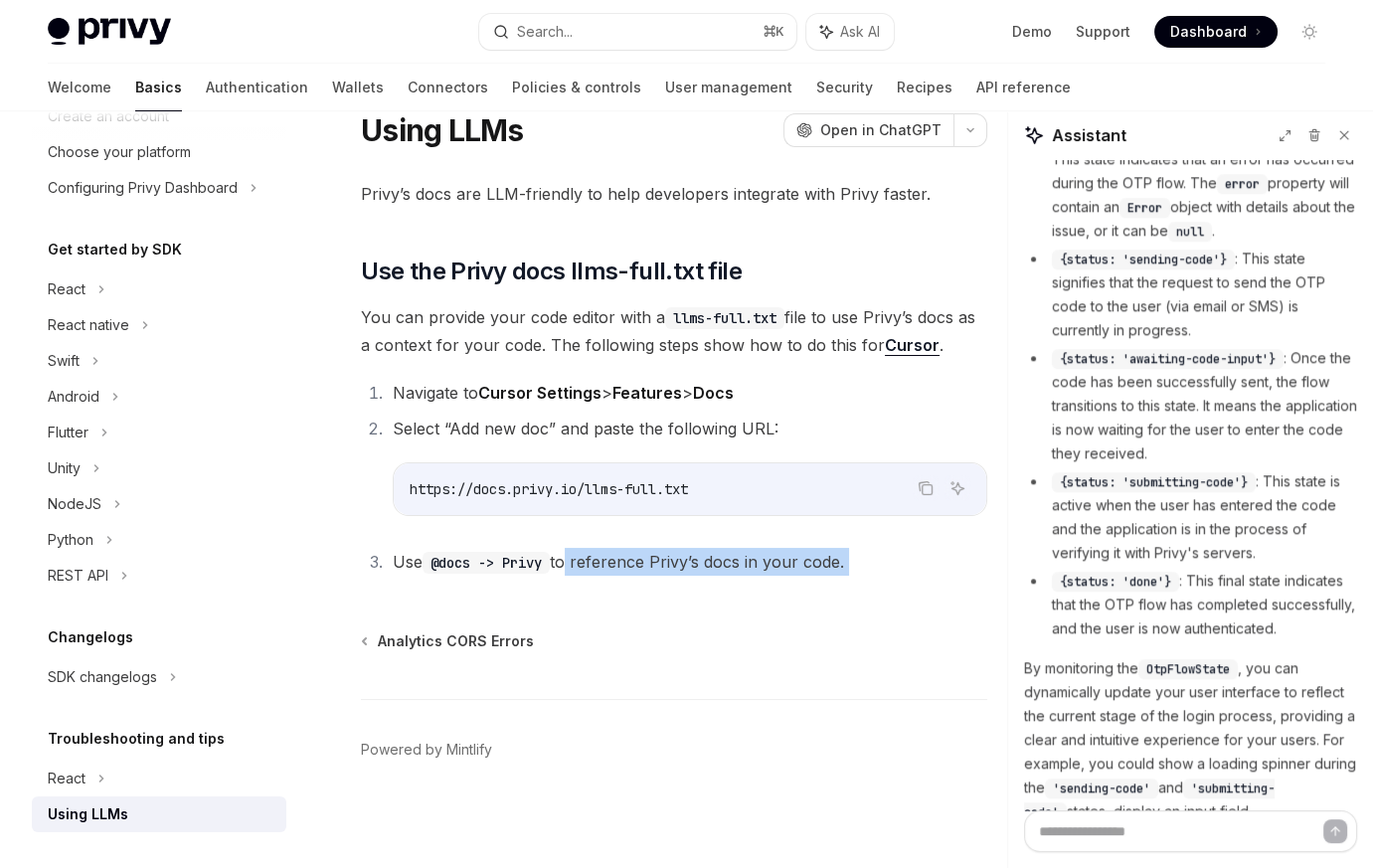 drag, startPoint x: 572, startPoint y: 557, endPoint x: 769, endPoint y: 570, distance: 197.42847 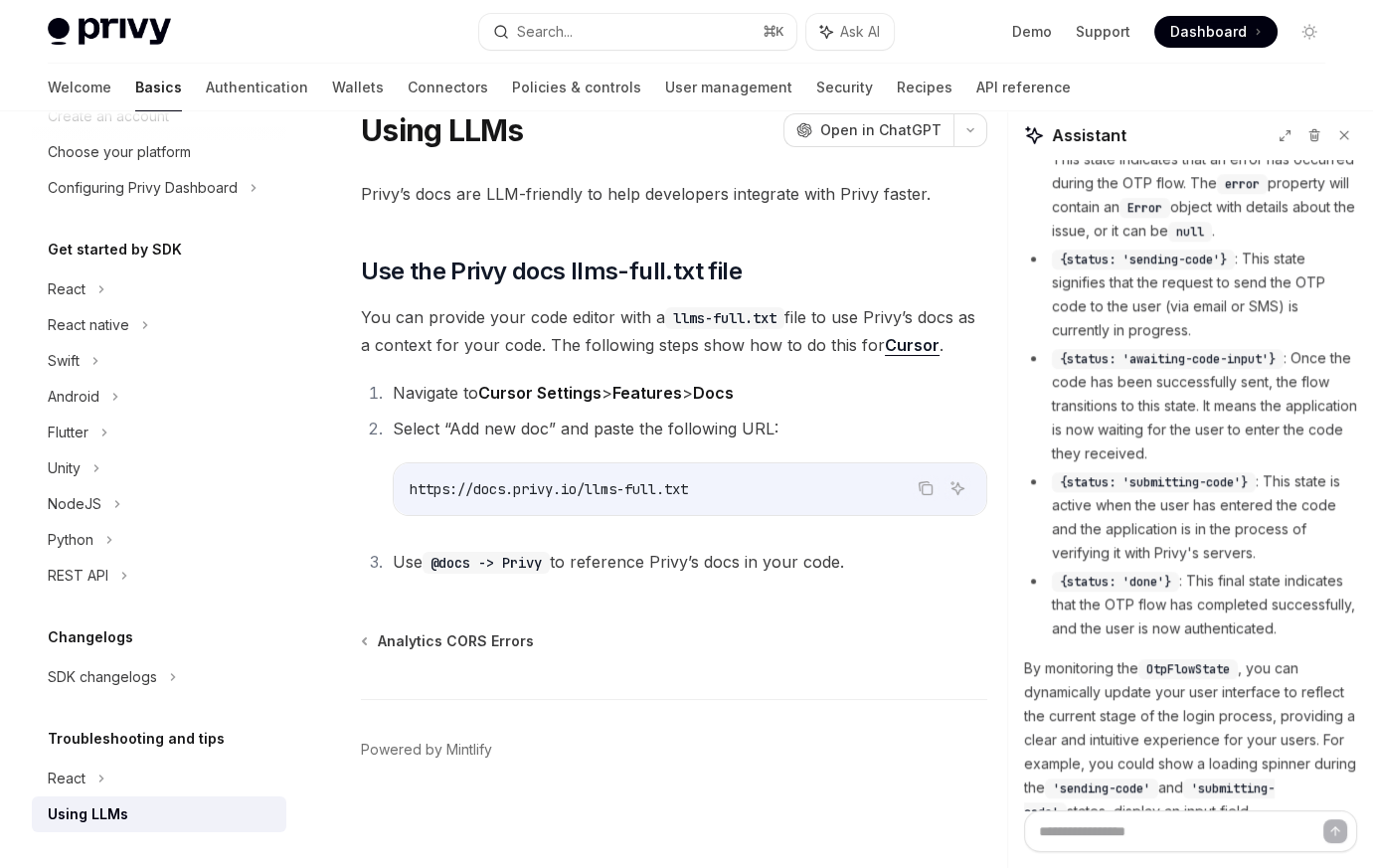 click on "https://docs.privy.io/llms-full.txt" at bounding box center [549, 489] 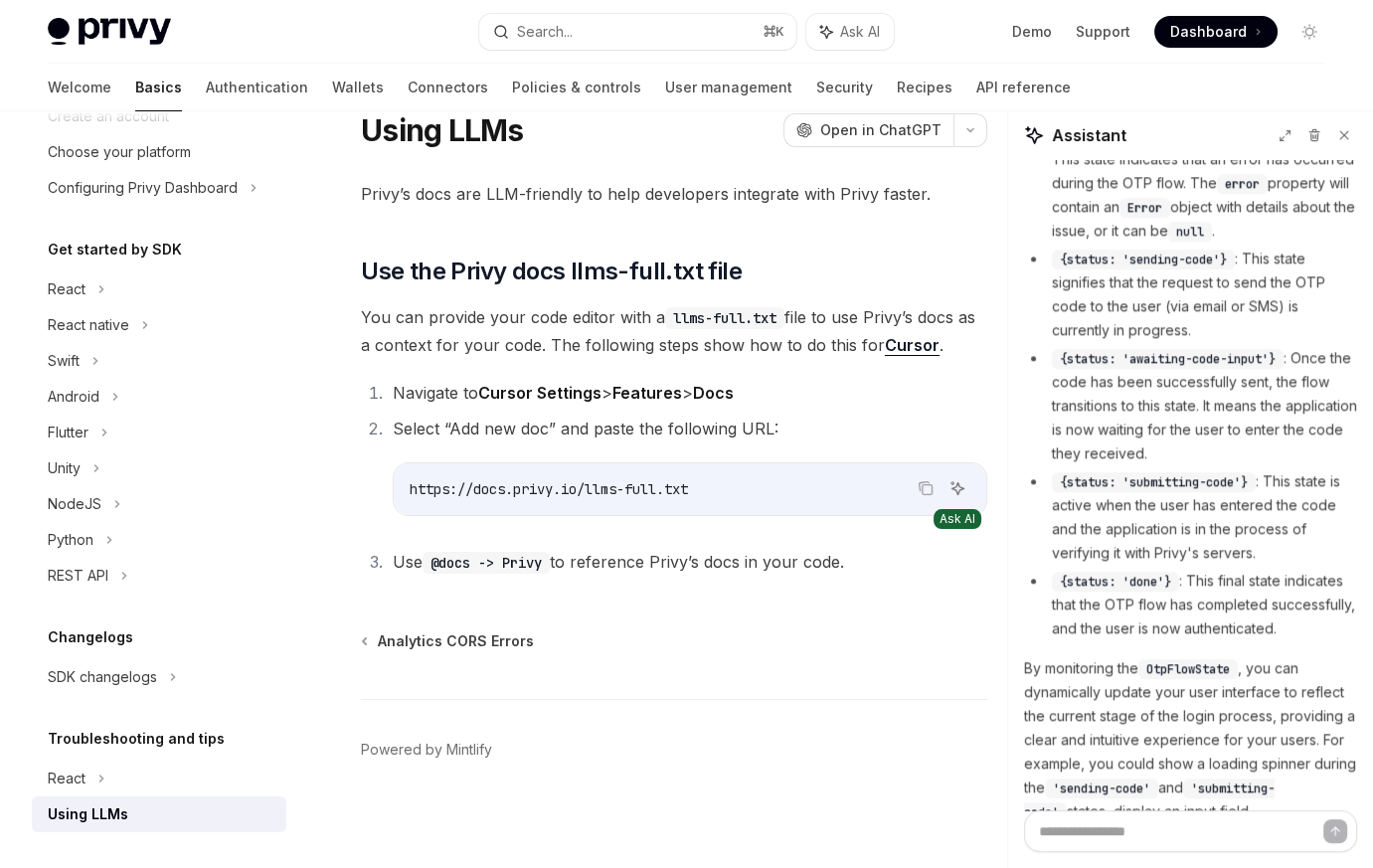 click 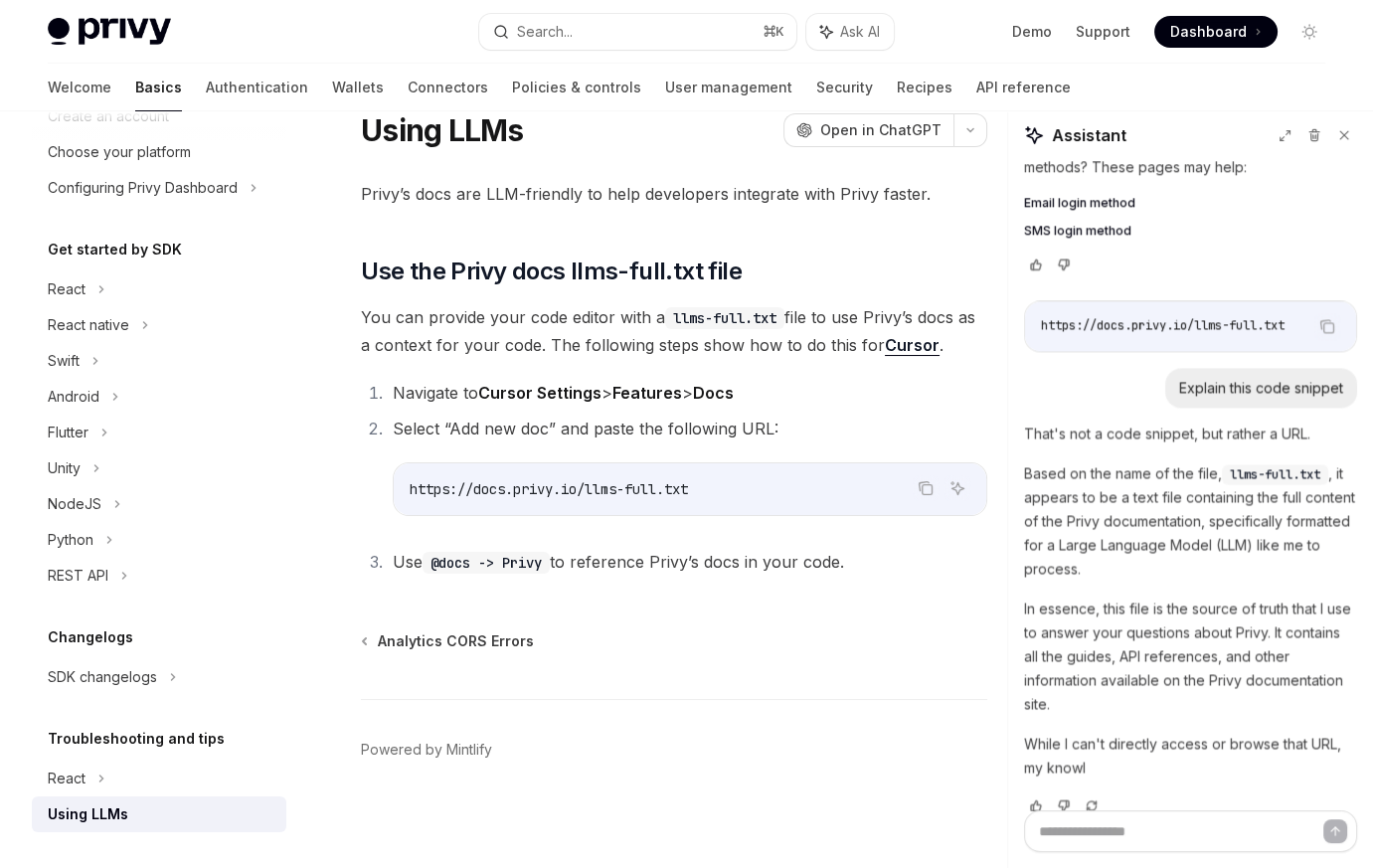 scroll, scrollTop: 4581, scrollLeft: 0, axis: vertical 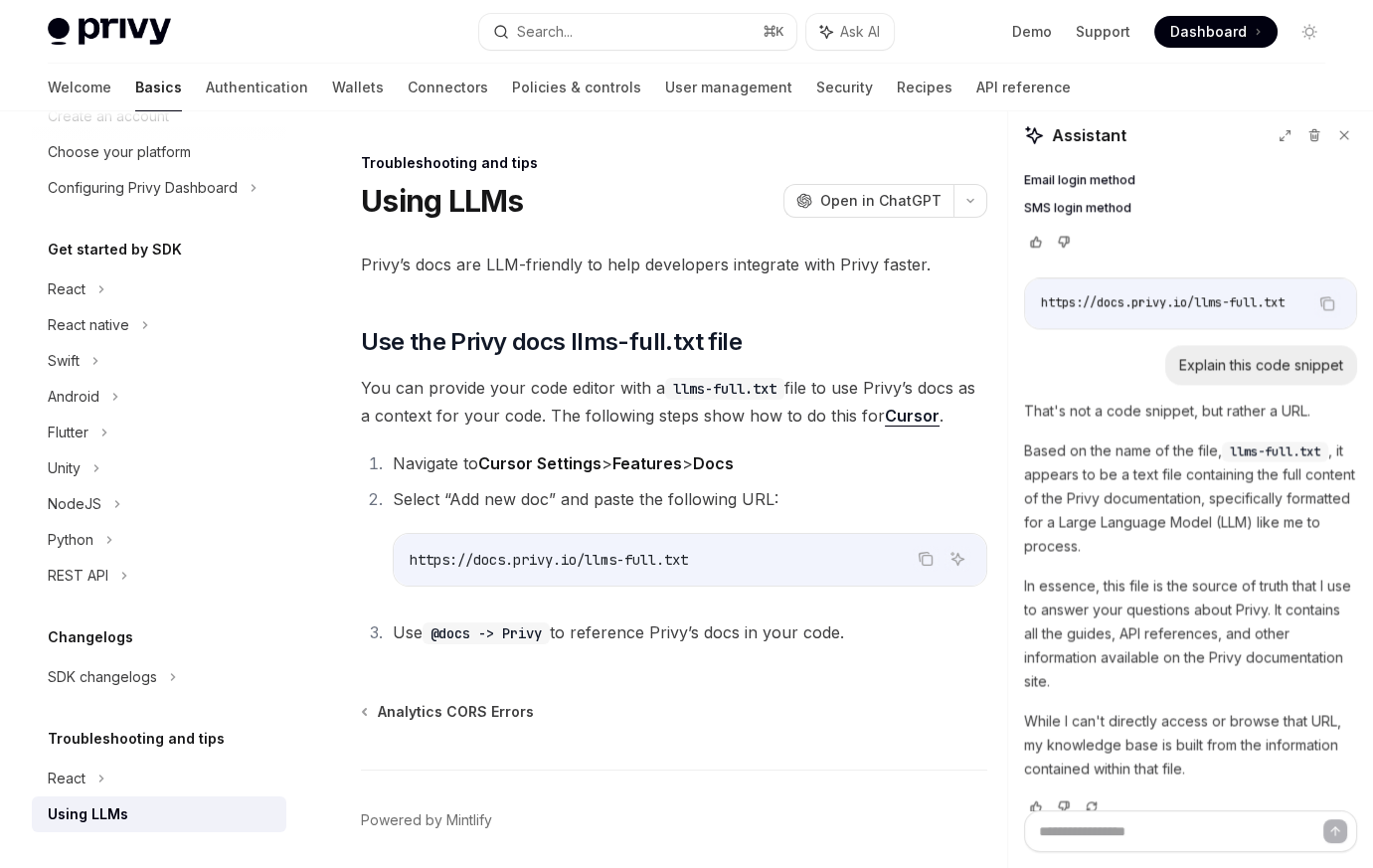 type on "*" 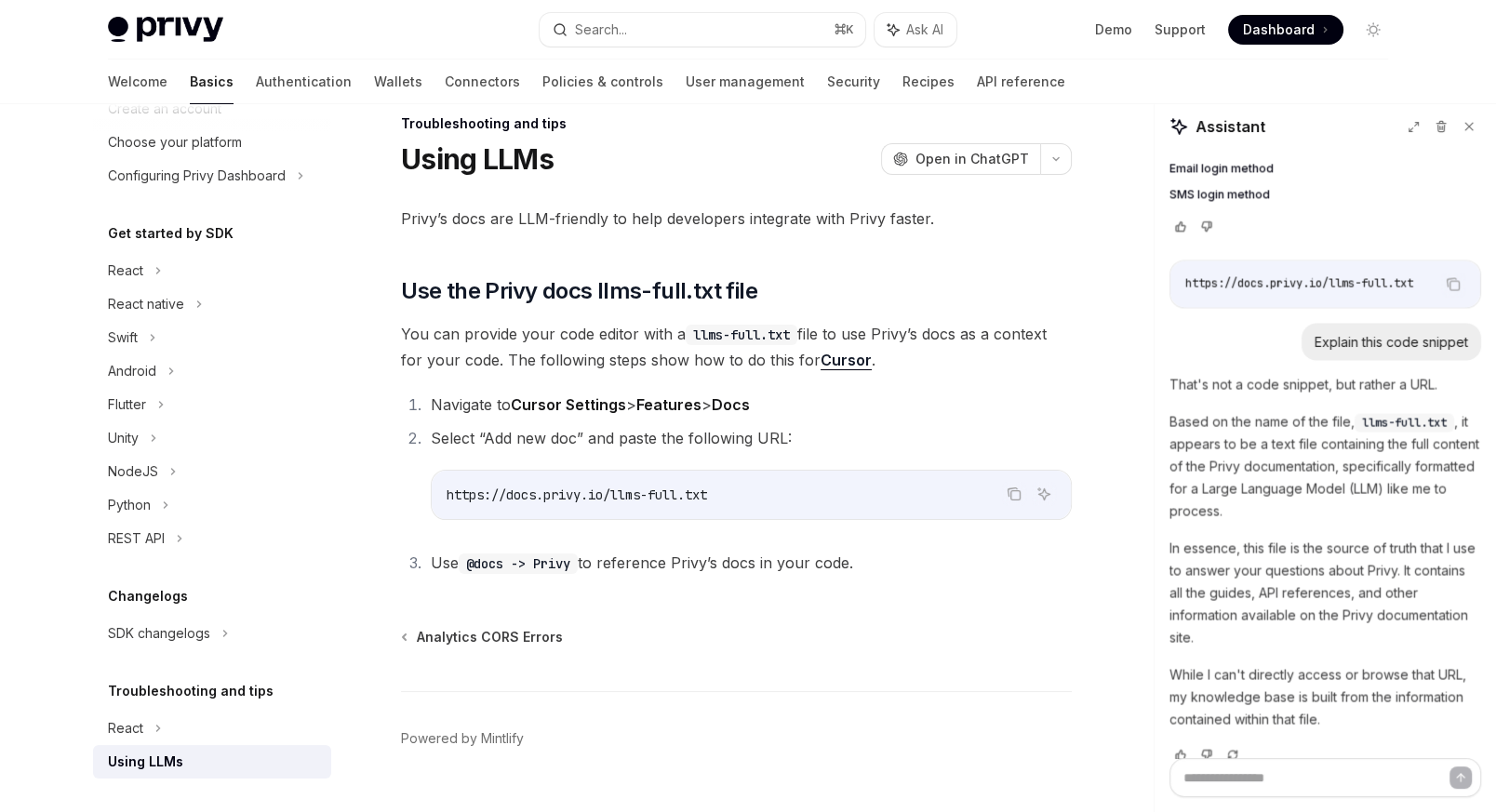 scroll, scrollTop: 23, scrollLeft: 0, axis: vertical 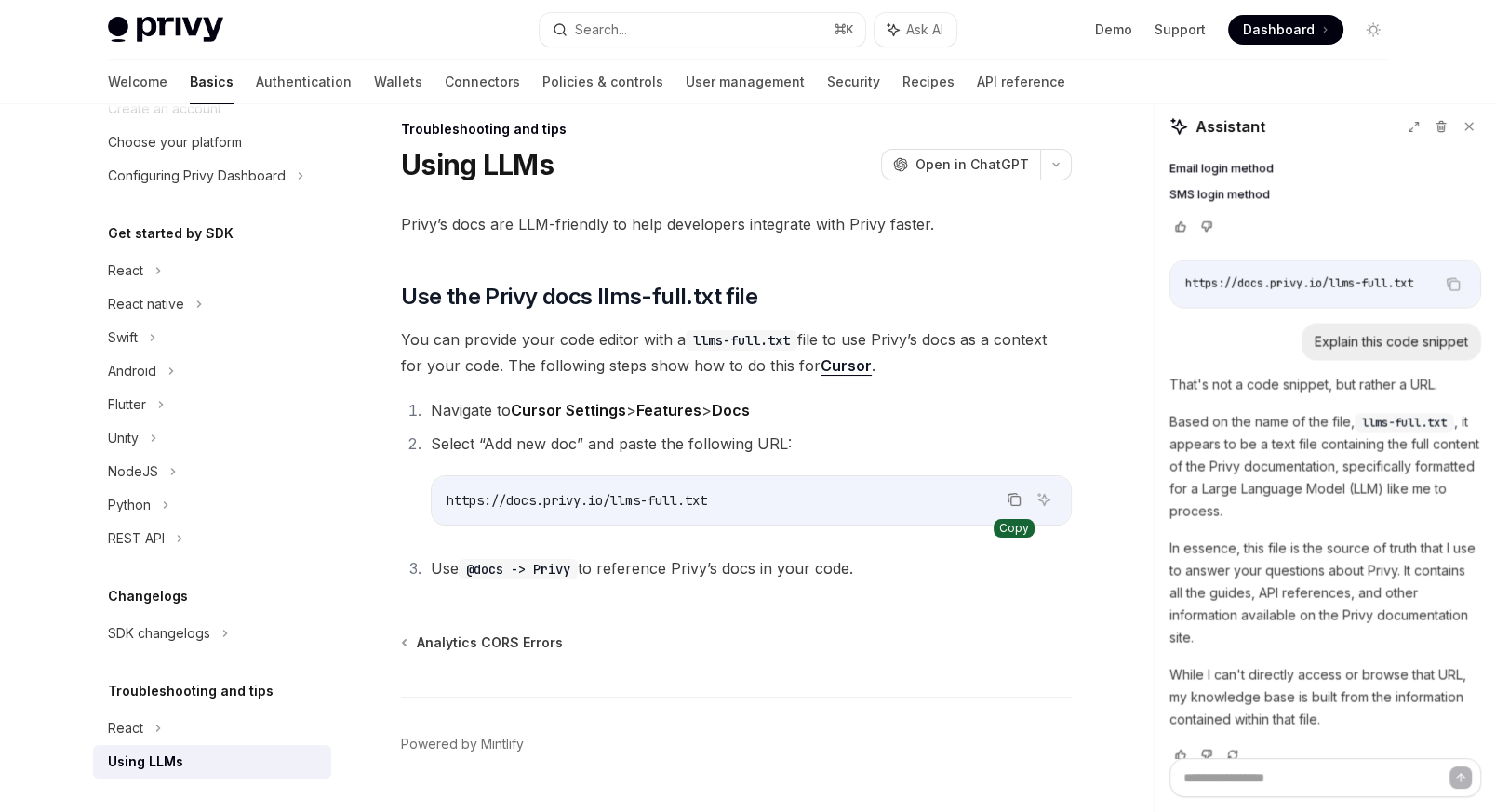 click 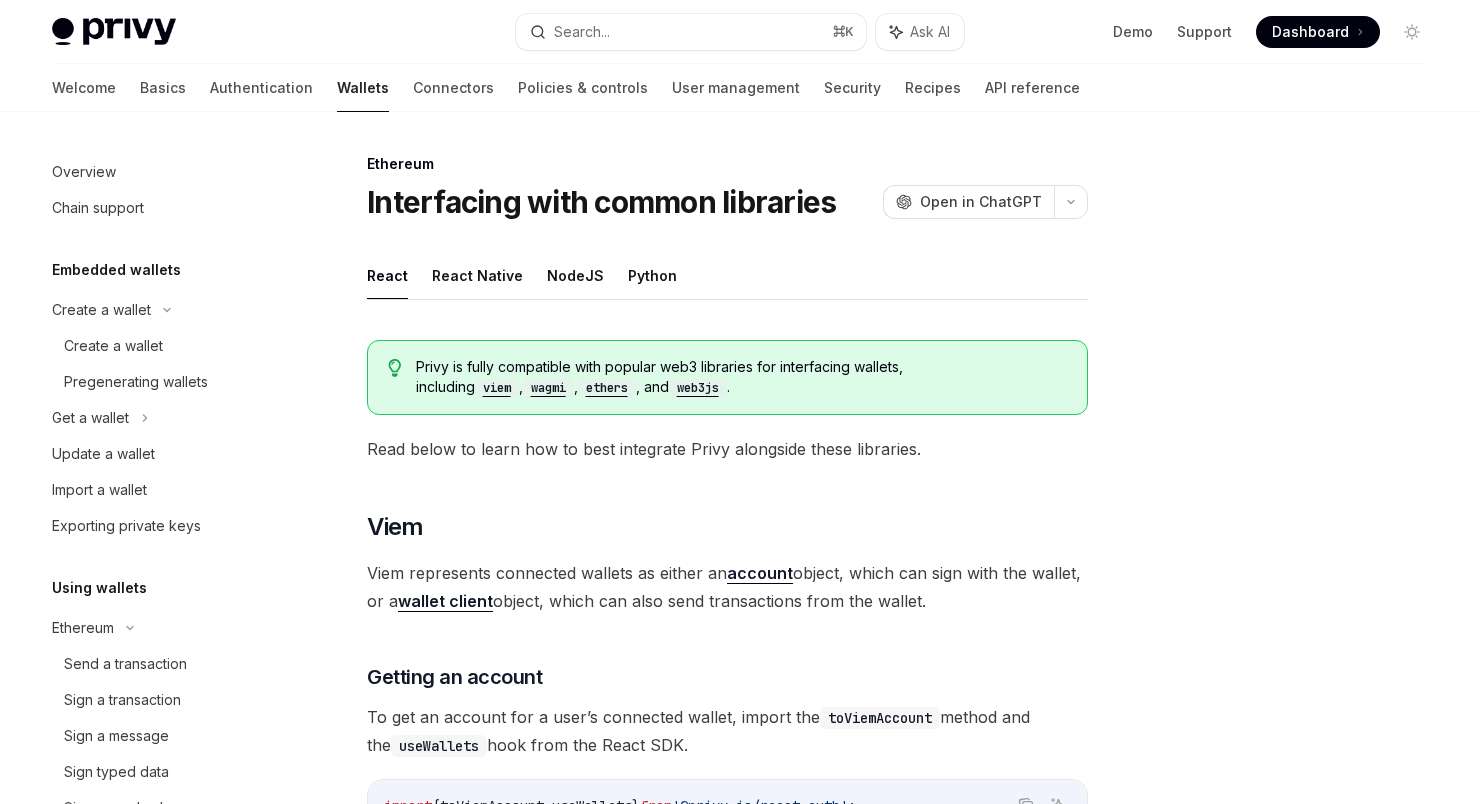 scroll, scrollTop: 337, scrollLeft: 0, axis: vertical 